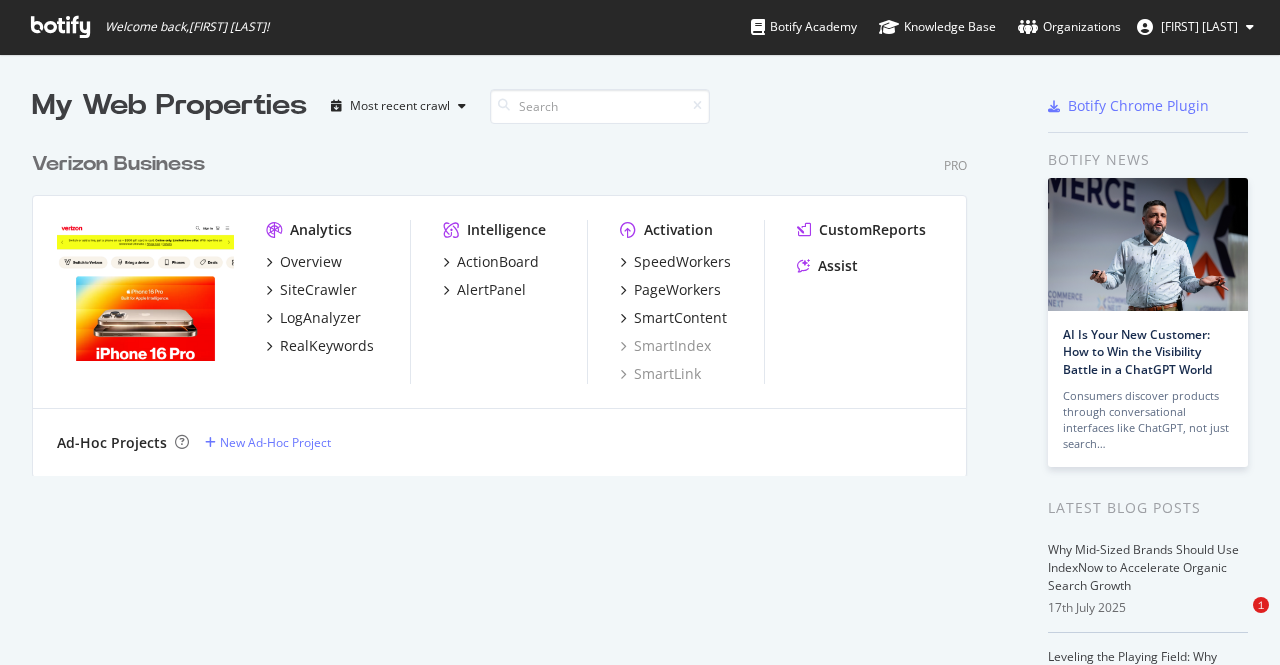 scroll, scrollTop: 0, scrollLeft: 0, axis: both 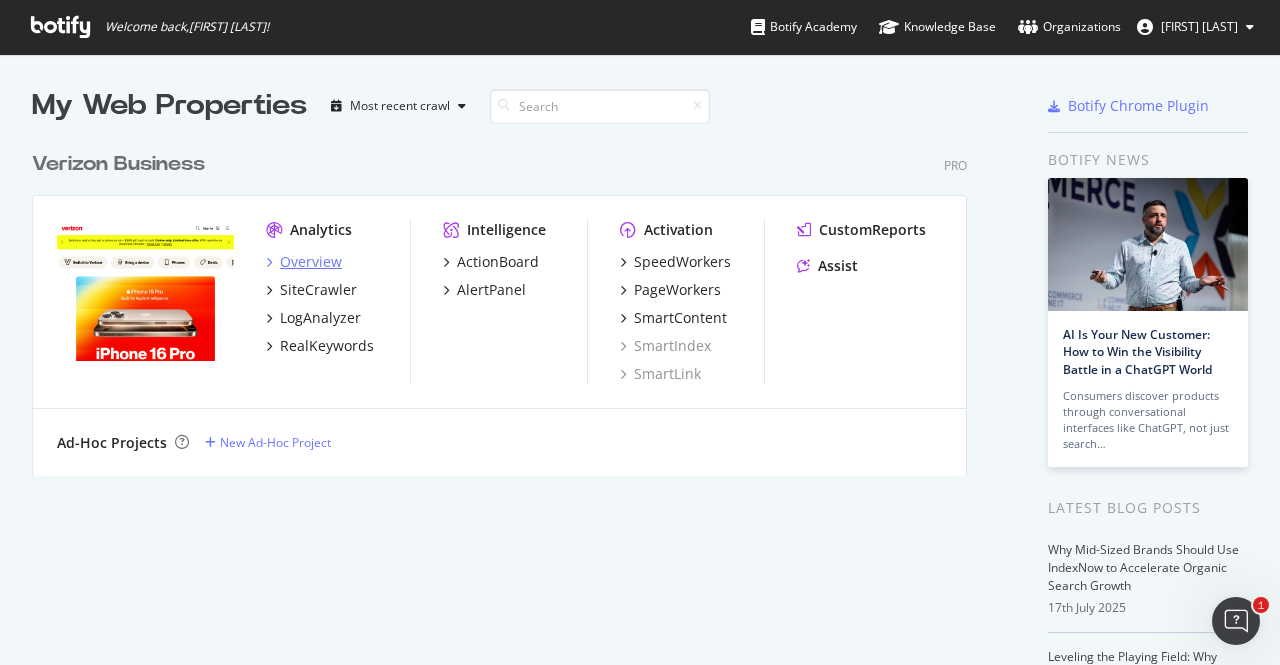 click on "Overview" at bounding box center (311, 262) 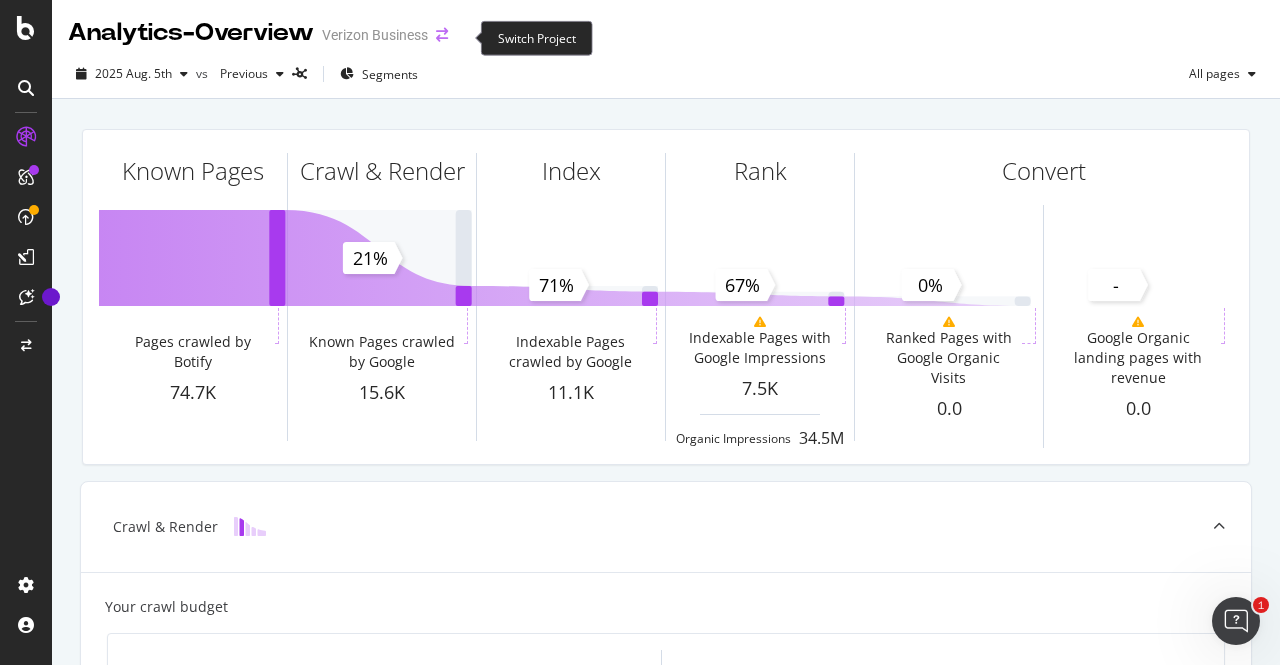 click at bounding box center (442, 35) 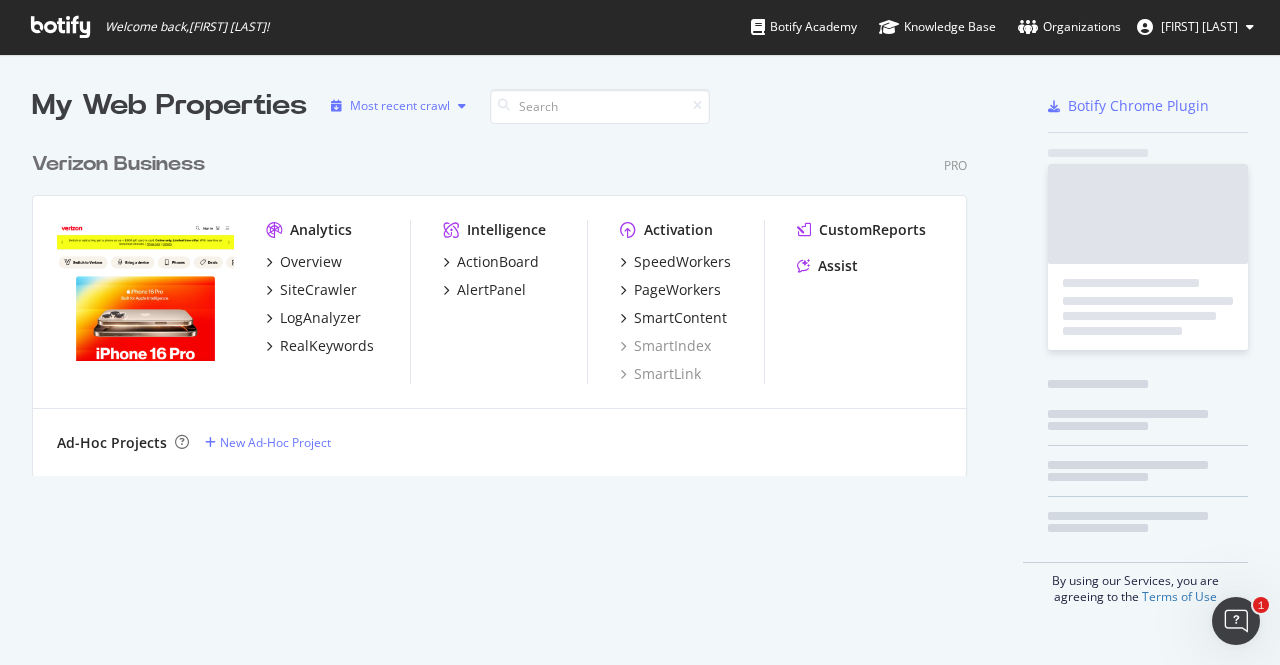 scroll, scrollTop: 18, scrollLeft: 17, axis: both 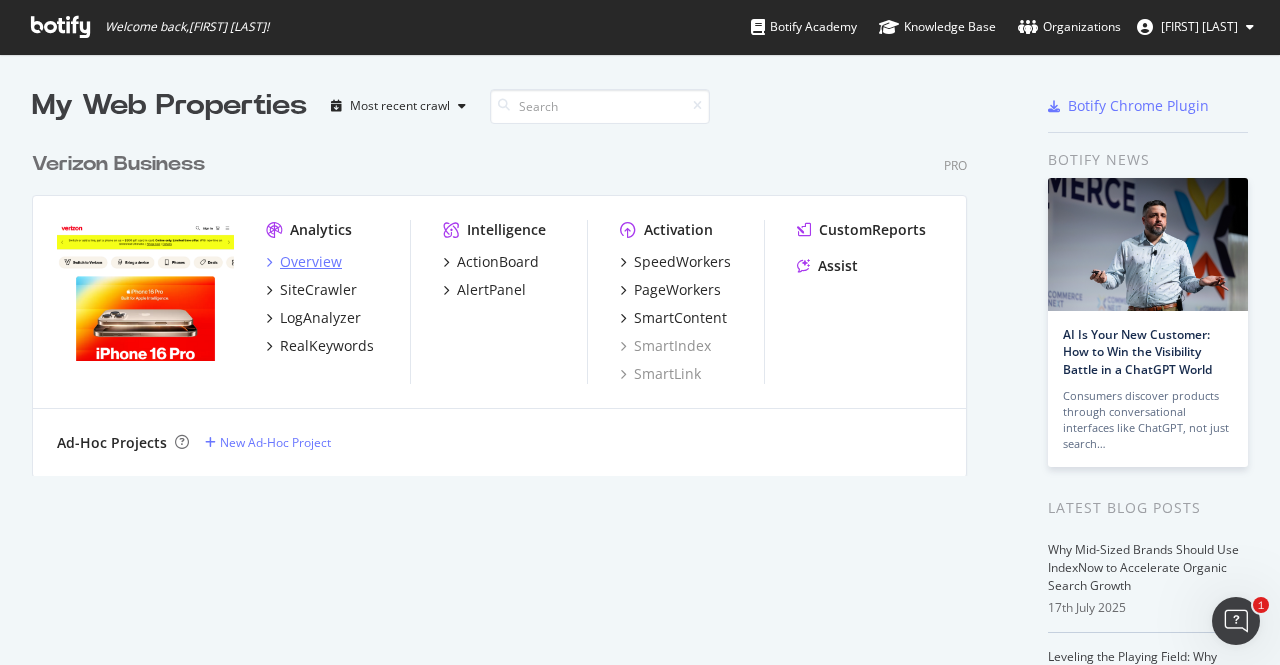 click on "Overview" at bounding box center (311, 262) 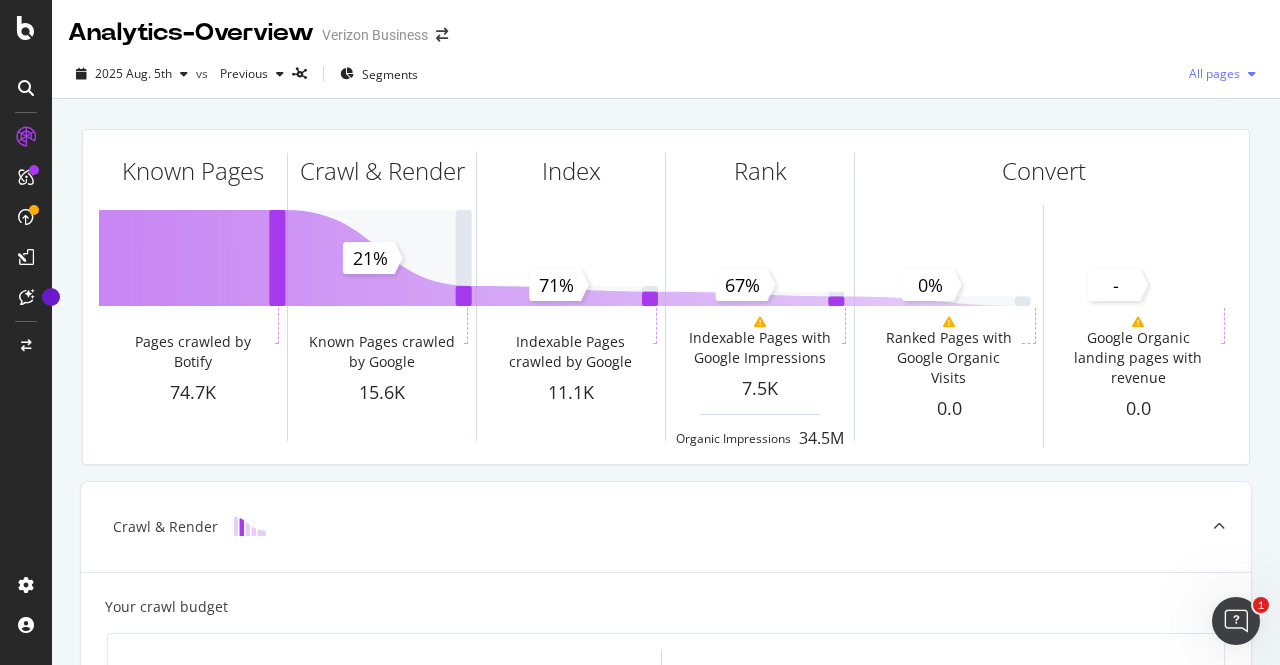 click on "All pages" at bounding box center (1210, 73) 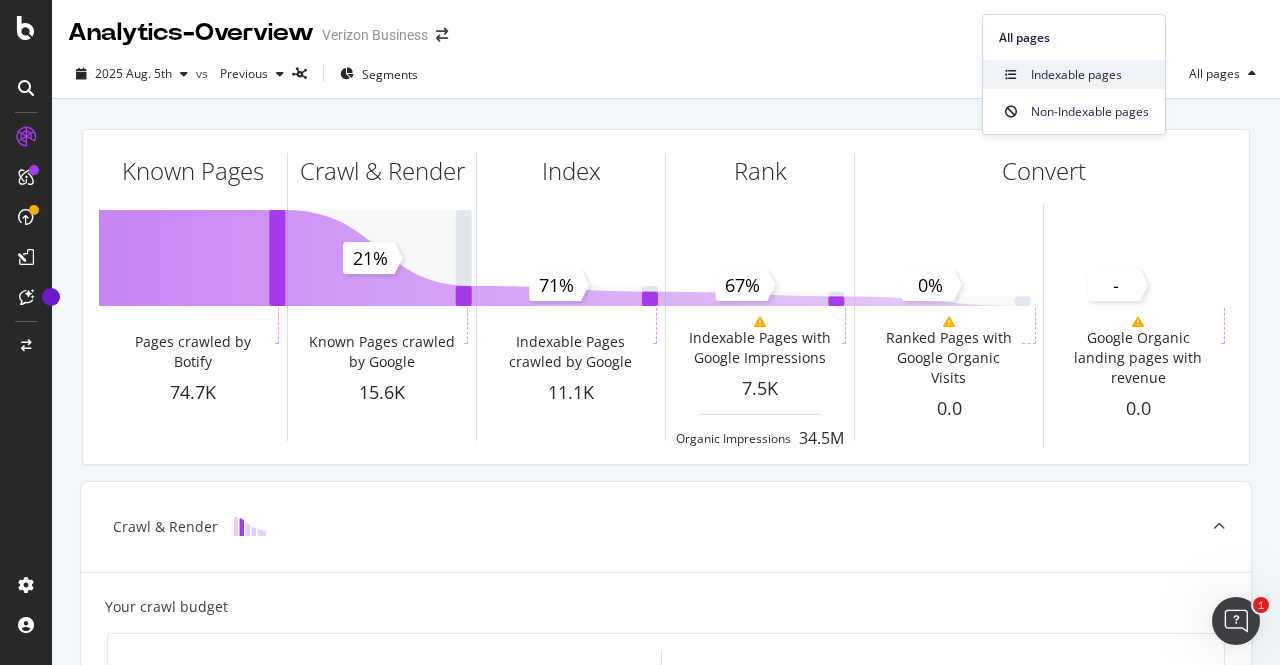 click on "Indexable pages" at bounding box center (1090, 75) 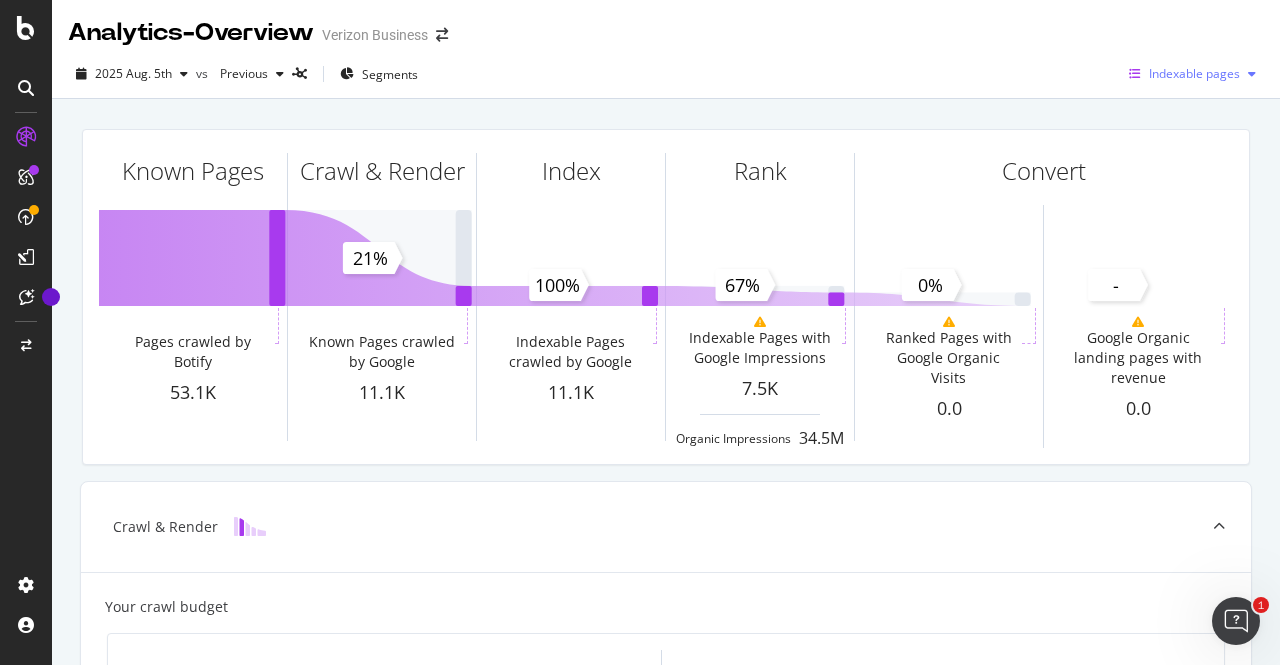 click on "Indexable pages" at bounding box center (1194, 73) 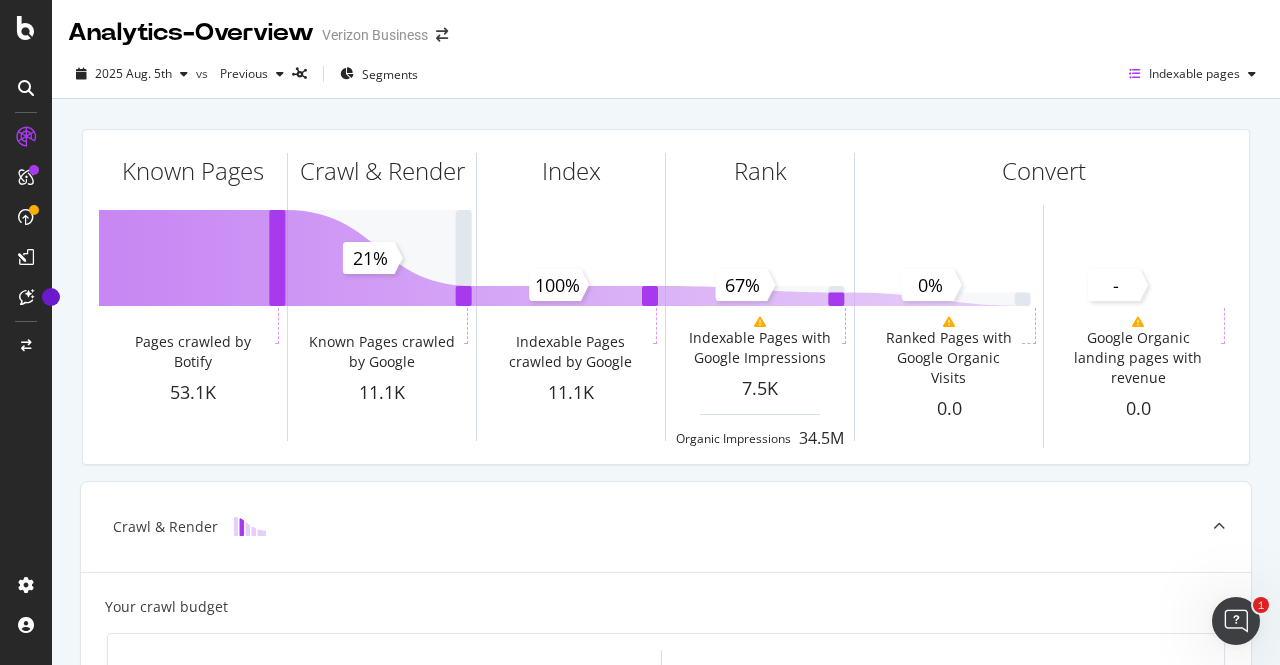 click on "Analytics  -  Overview Verizon Business" at bounding box center (666, 25) 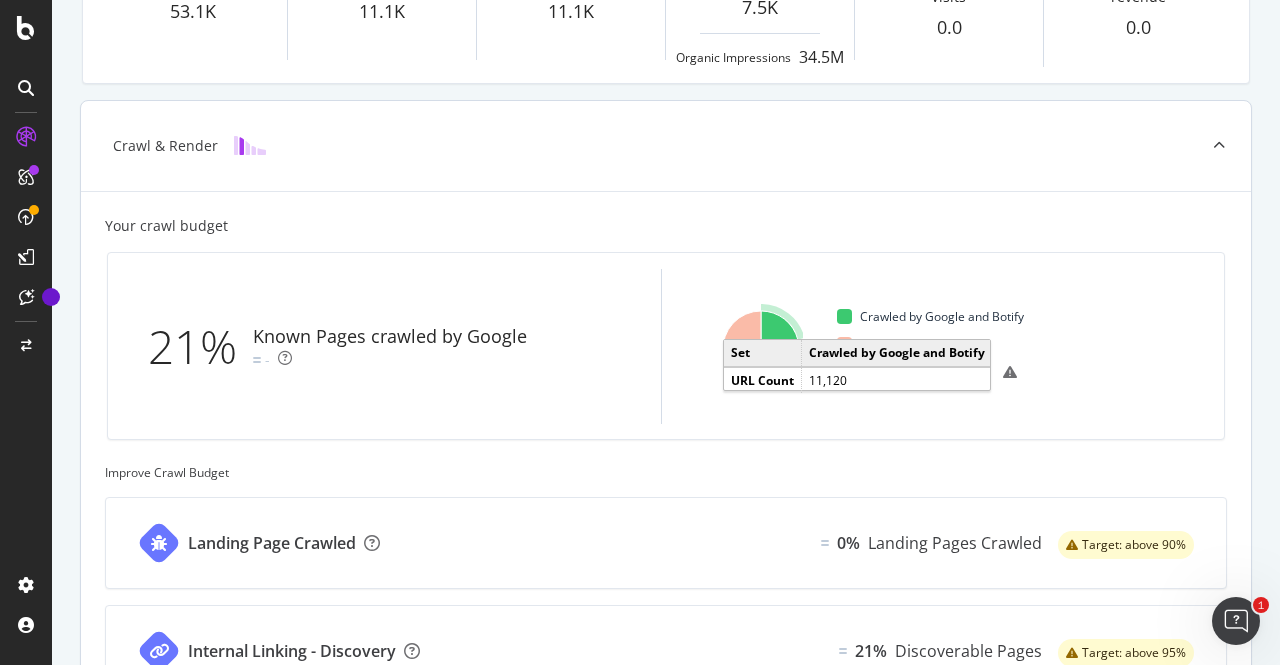 scroll, scrollTop: 444, scrollLeft: 0, axis: vertical 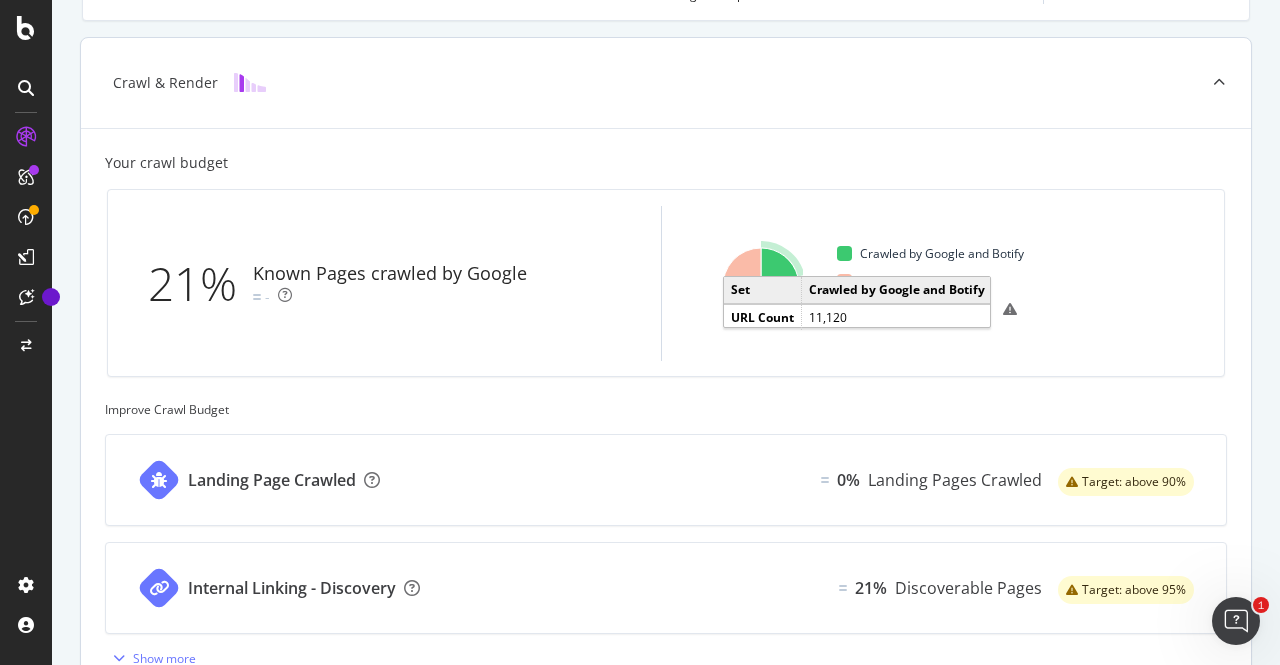 click 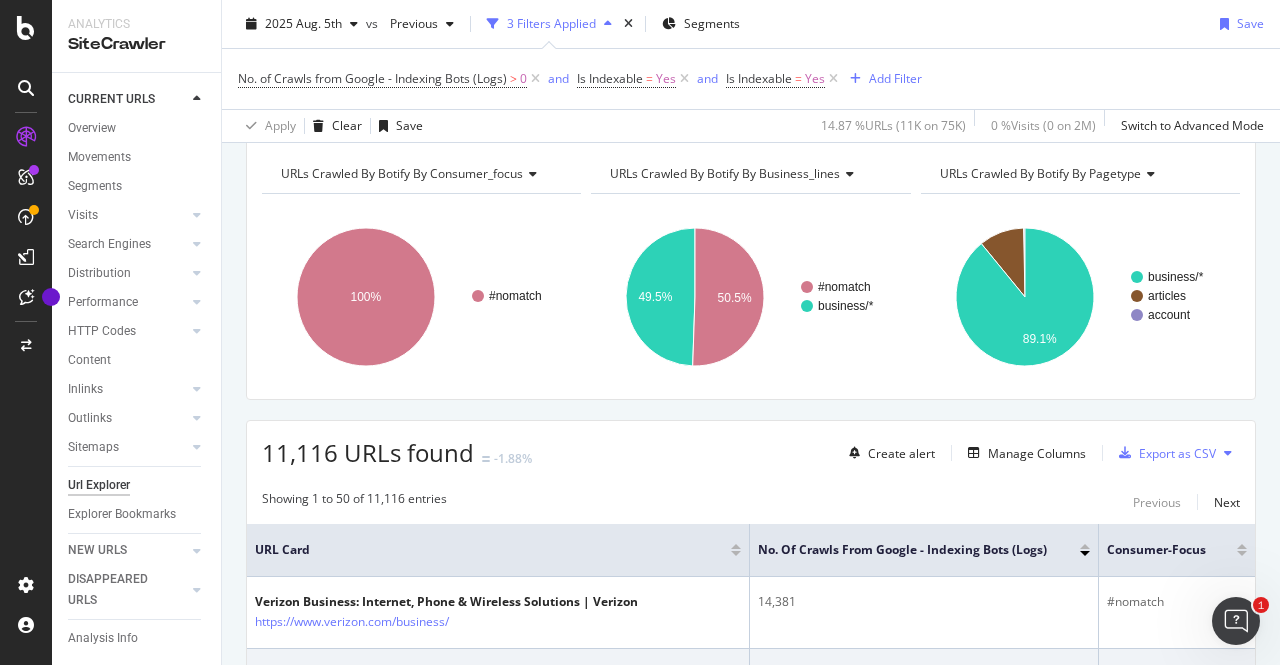 scroll, scrollTop: 0, scrollLeft: 0, axis: both 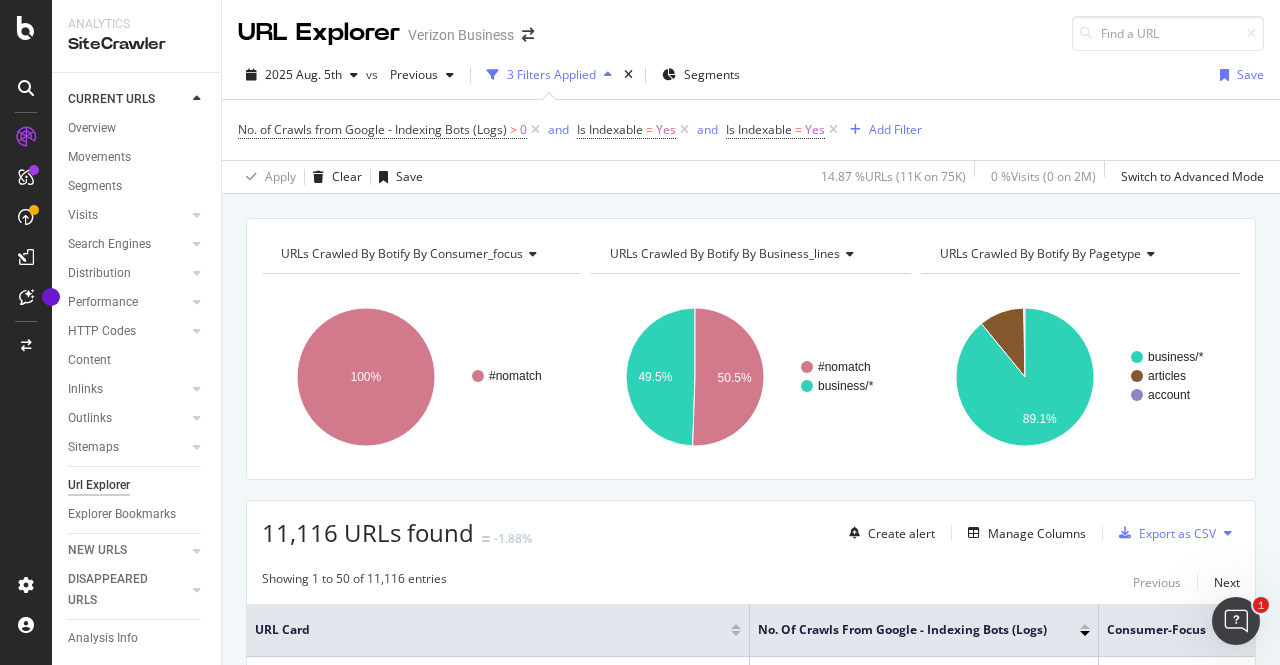 click on "3 Filters Applied" at bounding box center (551, 74) 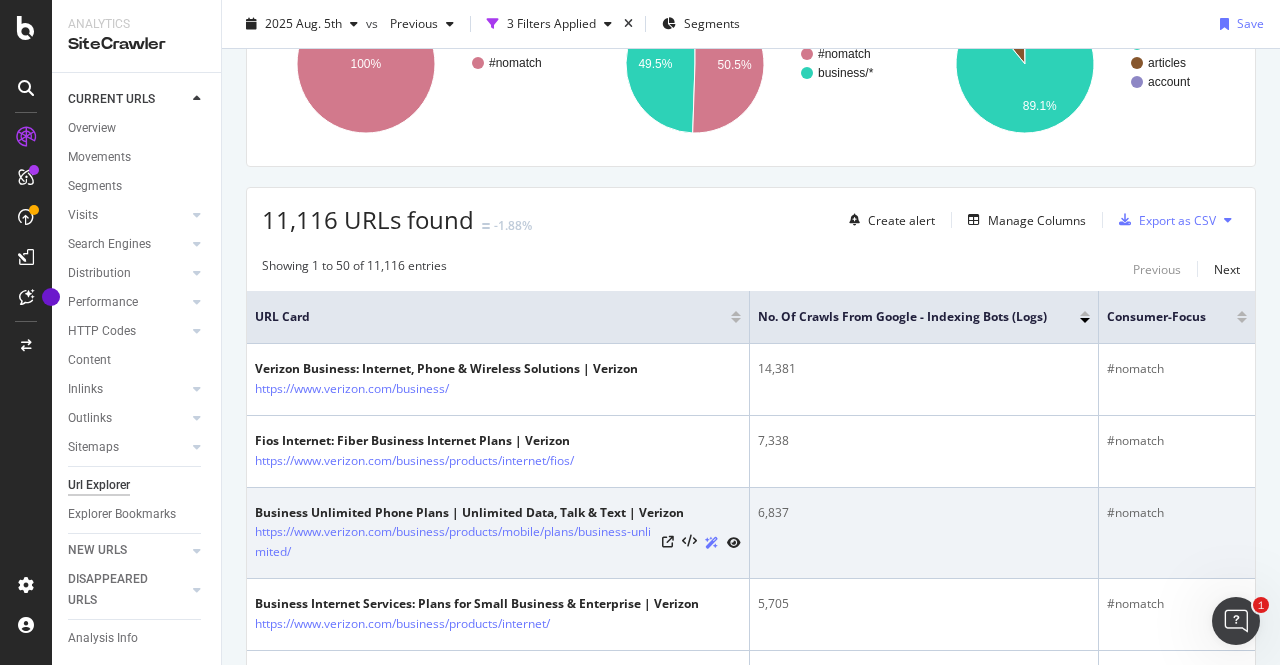 scroll, scrollTop: 0, scrollLeft: 0, axis: both 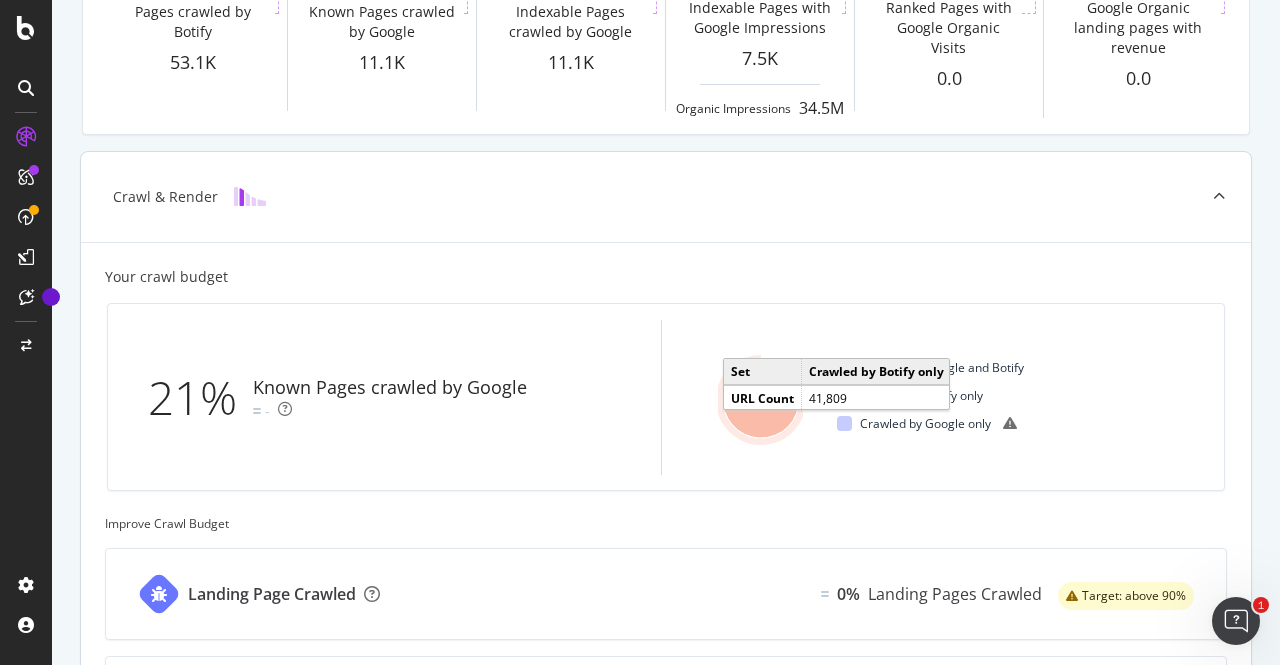 click 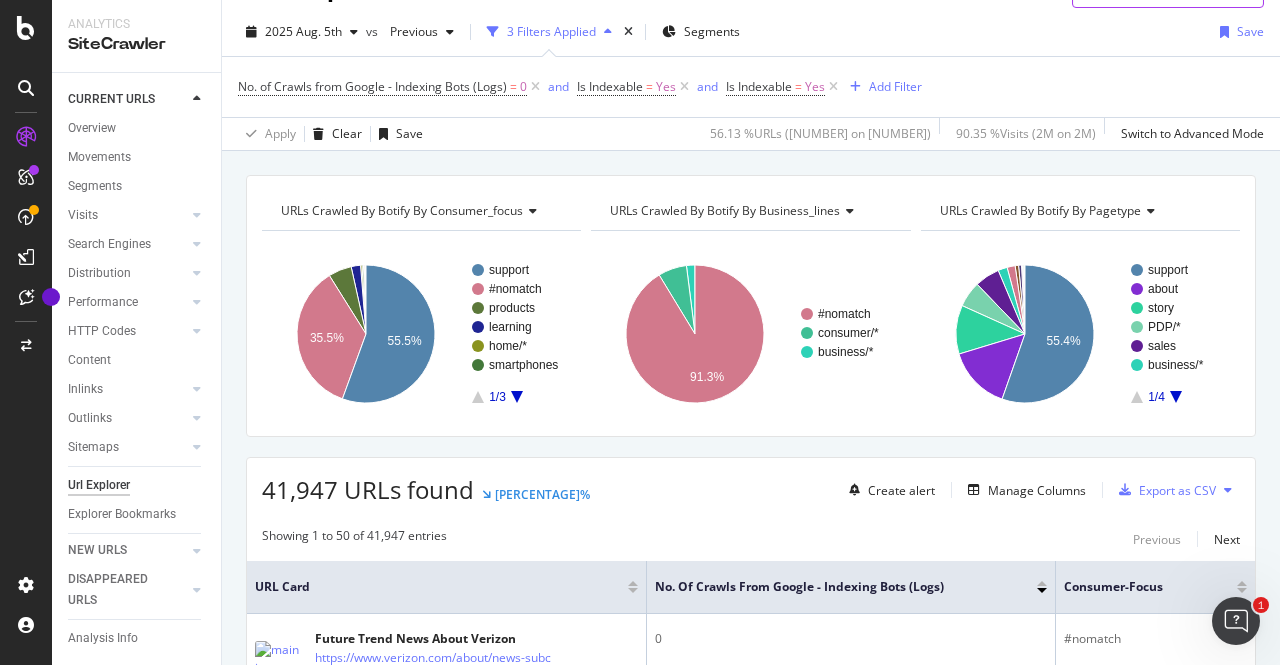 scroll, scrollTop: 44, scrollLeft: 0, axis: vertical 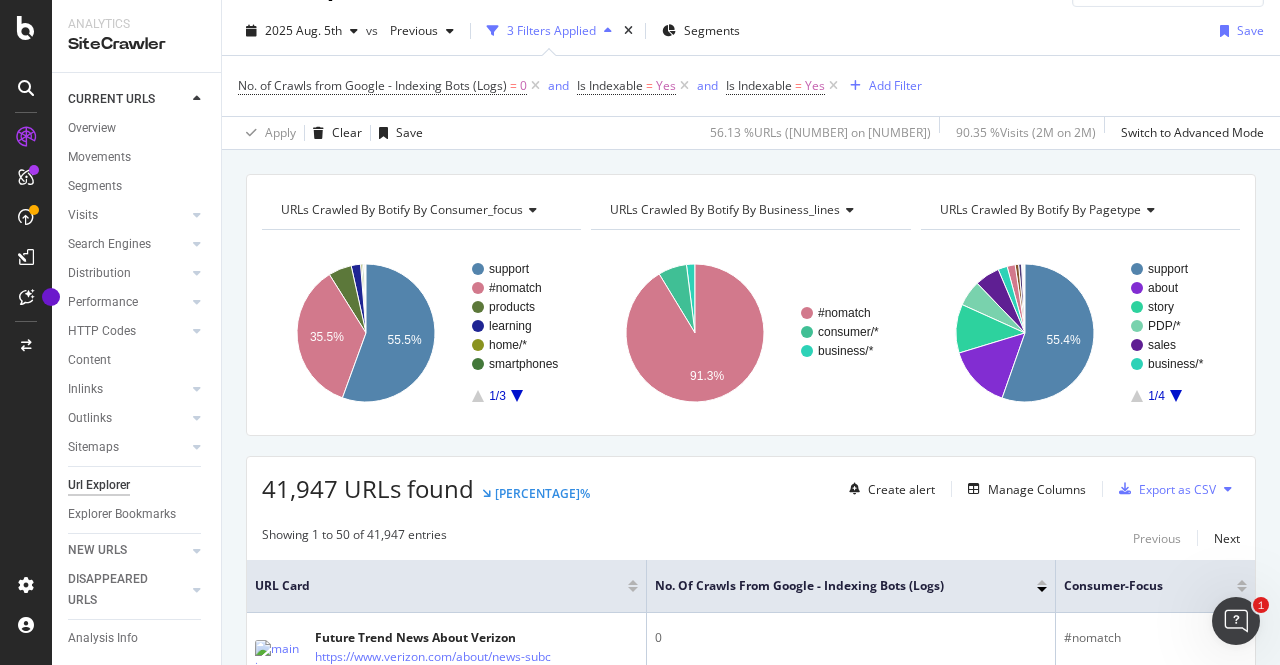click on "URLs Crawled By Botify By consumer_focus" at bounding box center [402, 209] 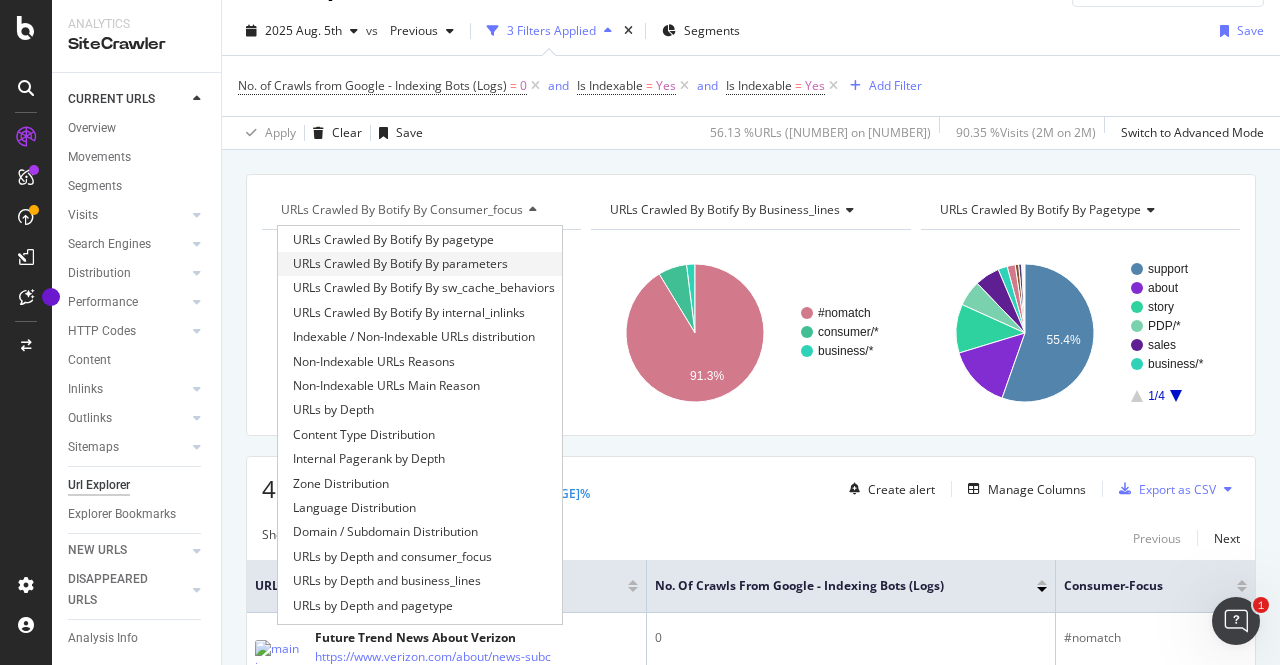 scroll, scrollTop: 0, scrollLeft: 0, axis: both 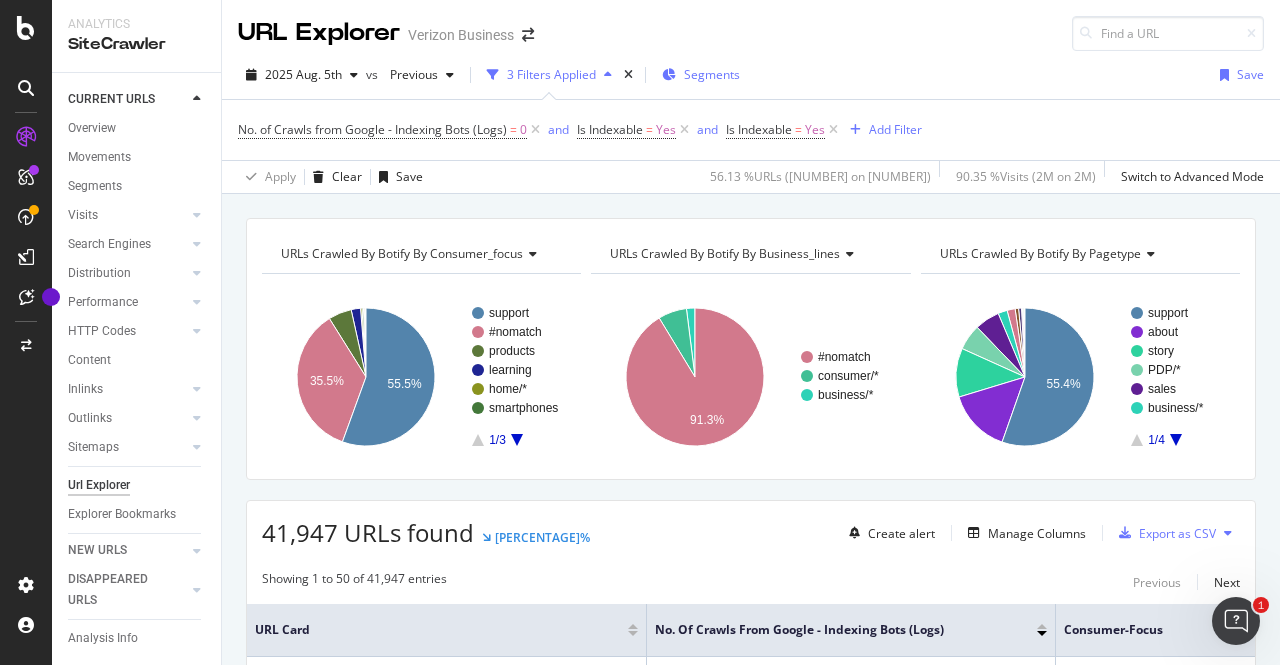 click on "Segments" at bounding box center [712, 74] 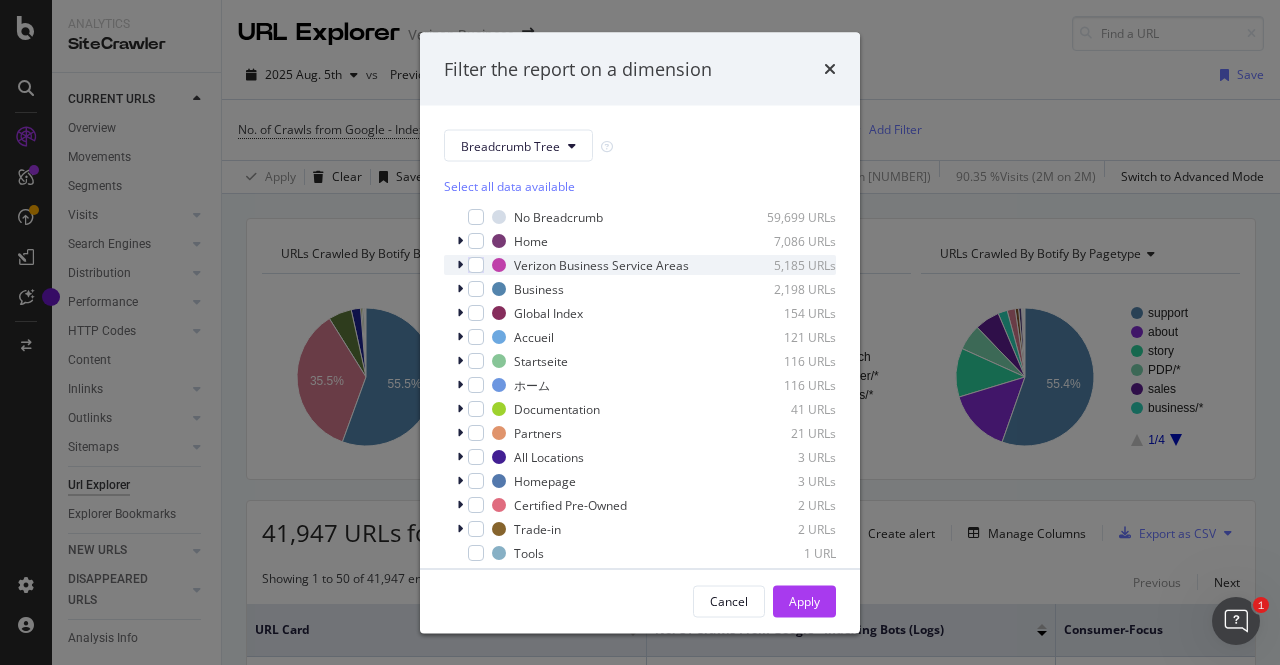 click at bounding box center [460, 265] 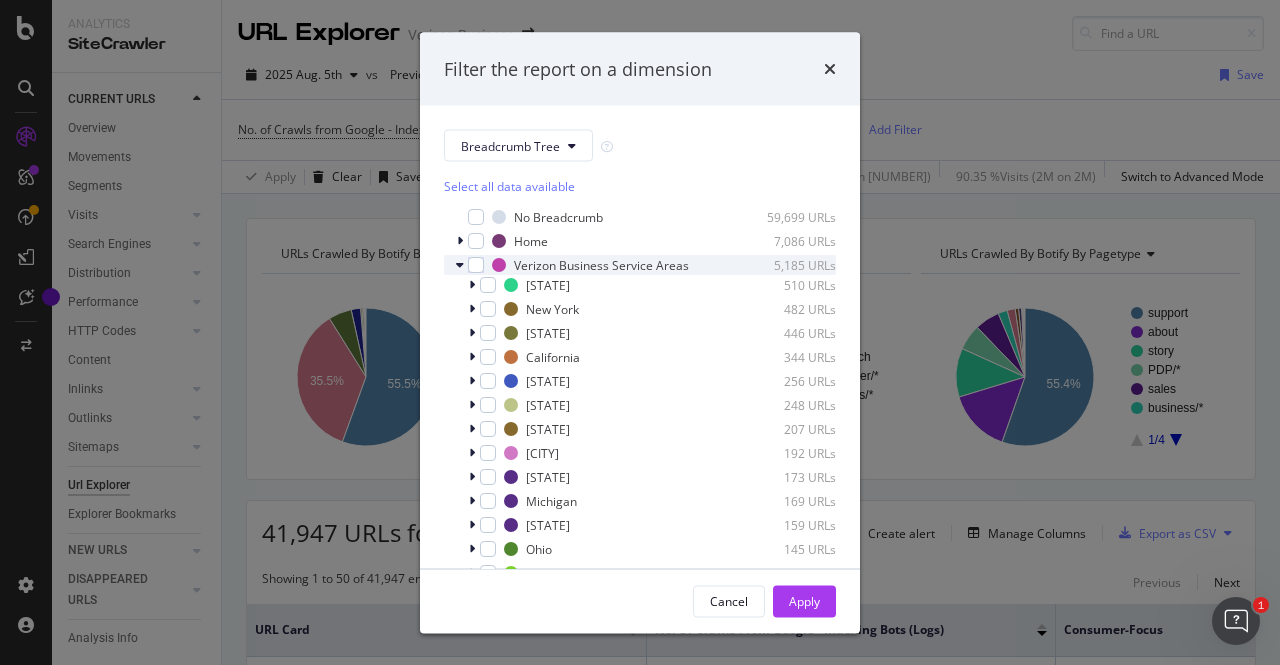 click at bounding box center [460, 265] 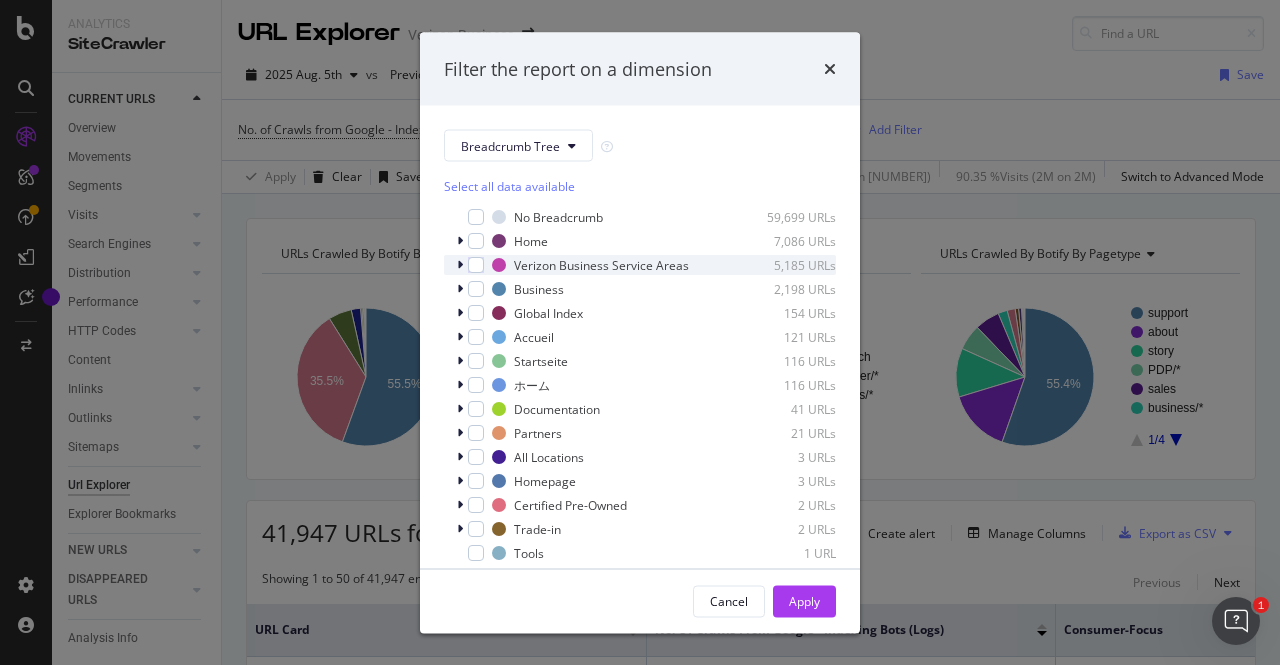 click at bounding box center (460, 265) 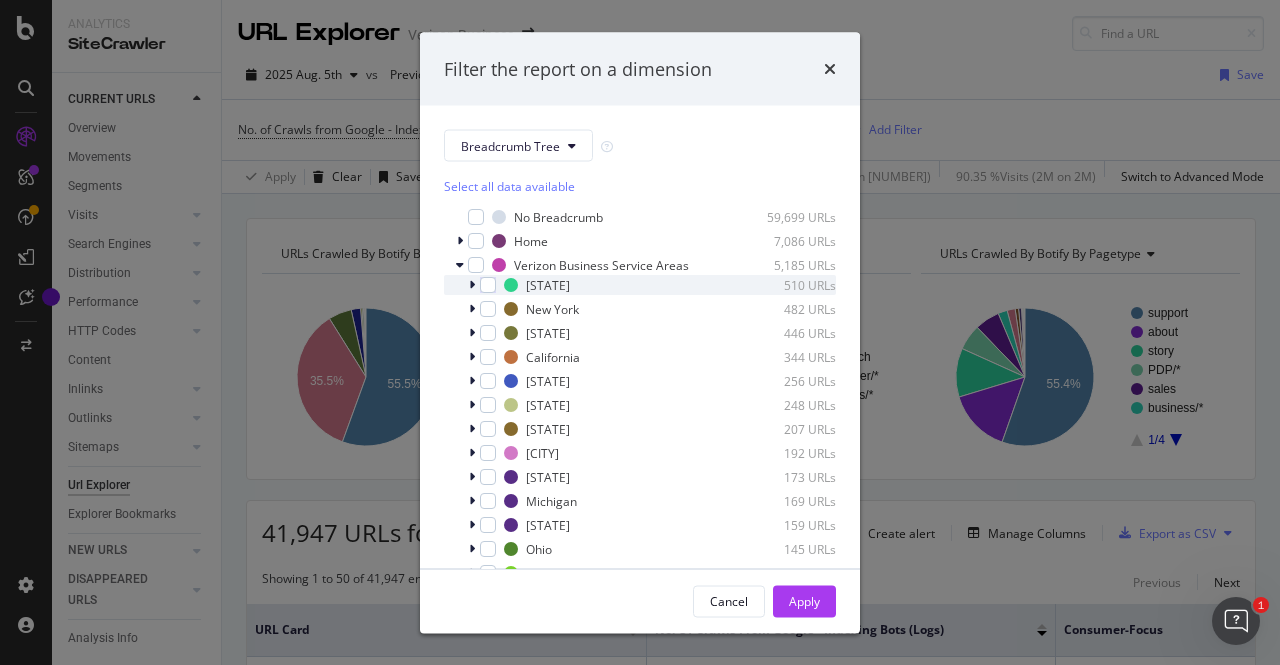 click at bounding box center (472, 285) 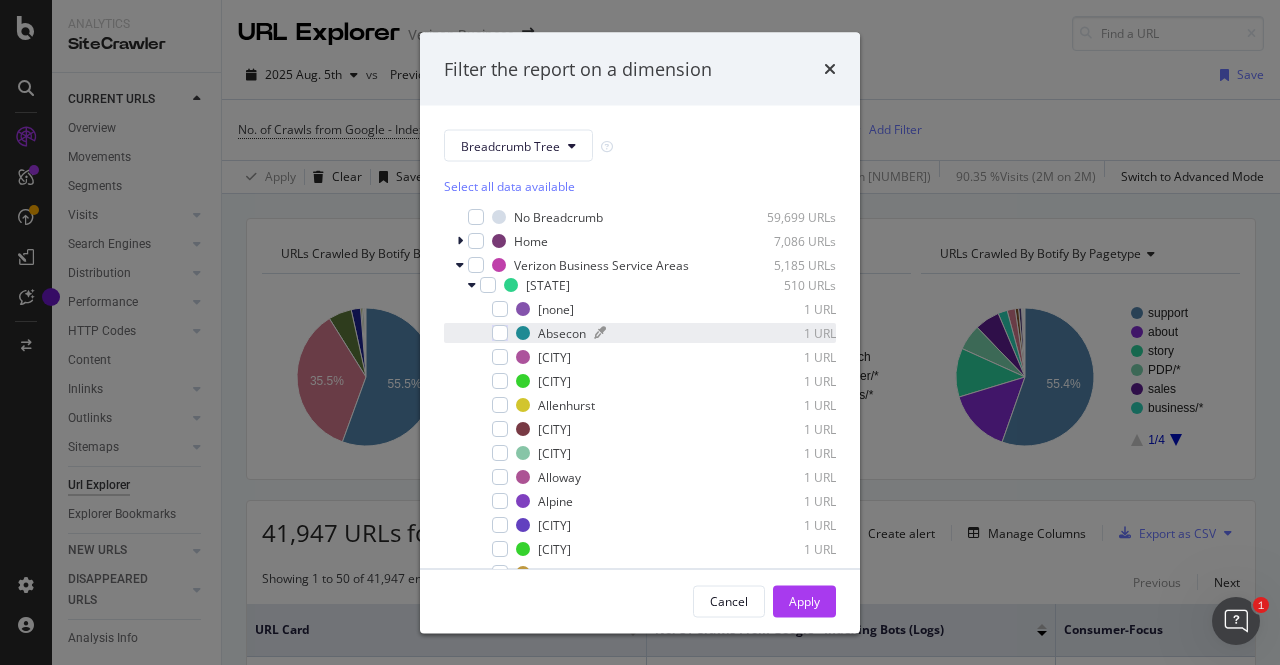 click on "Absecon" at bounding box center (562, 332) 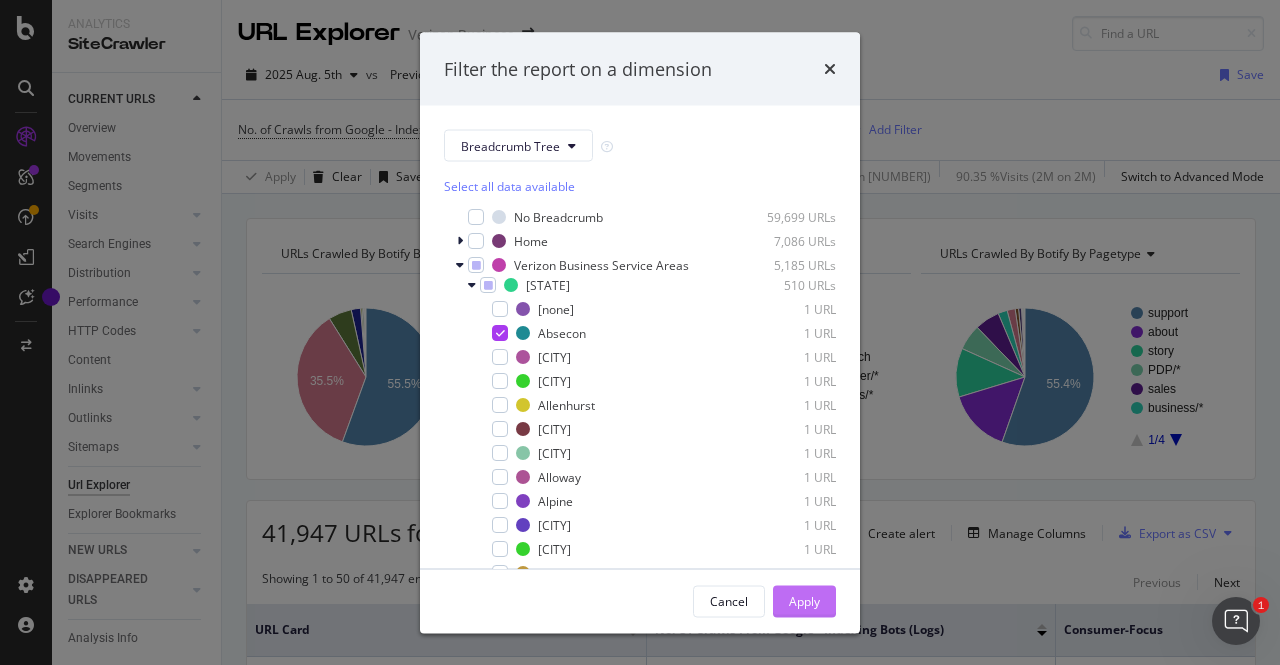 click on "Apply" at bounding box center (804, 600) 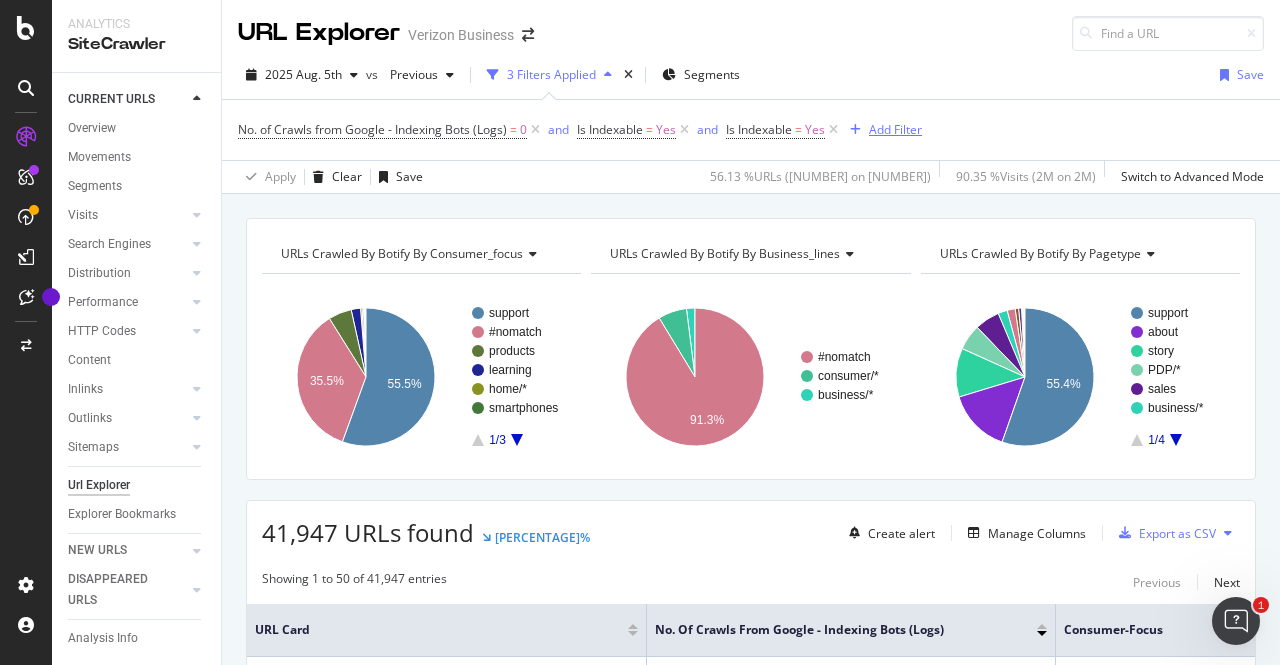 click on "Add Filter" at bounding box center [895, 129] 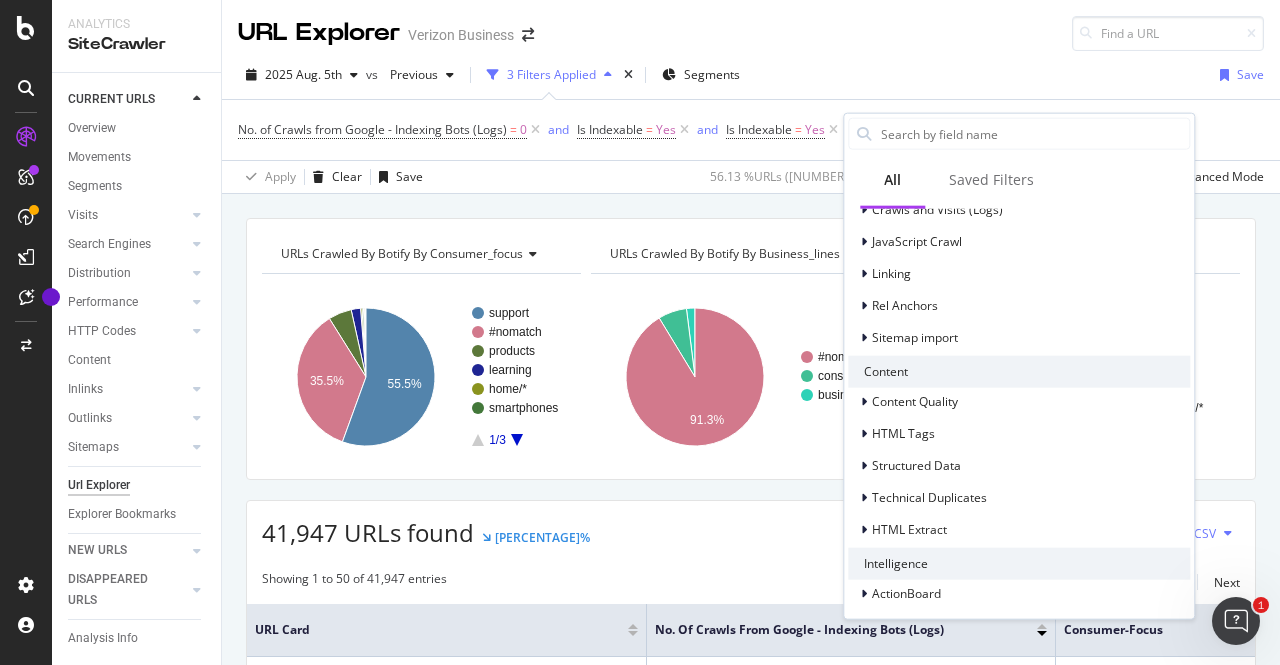 scroll, scrollTop: 539, scrollLeft: 0, axis: vertical 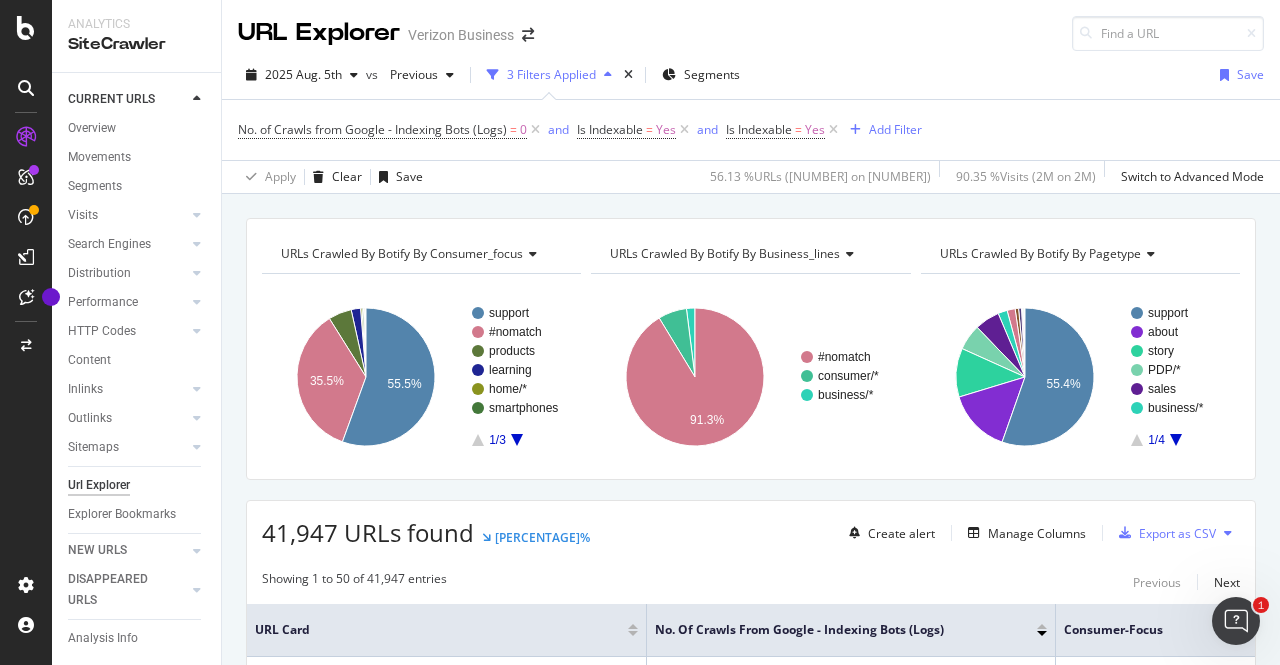 click on "URL Explorer Verizon Business" at bounding box center [751, 25] 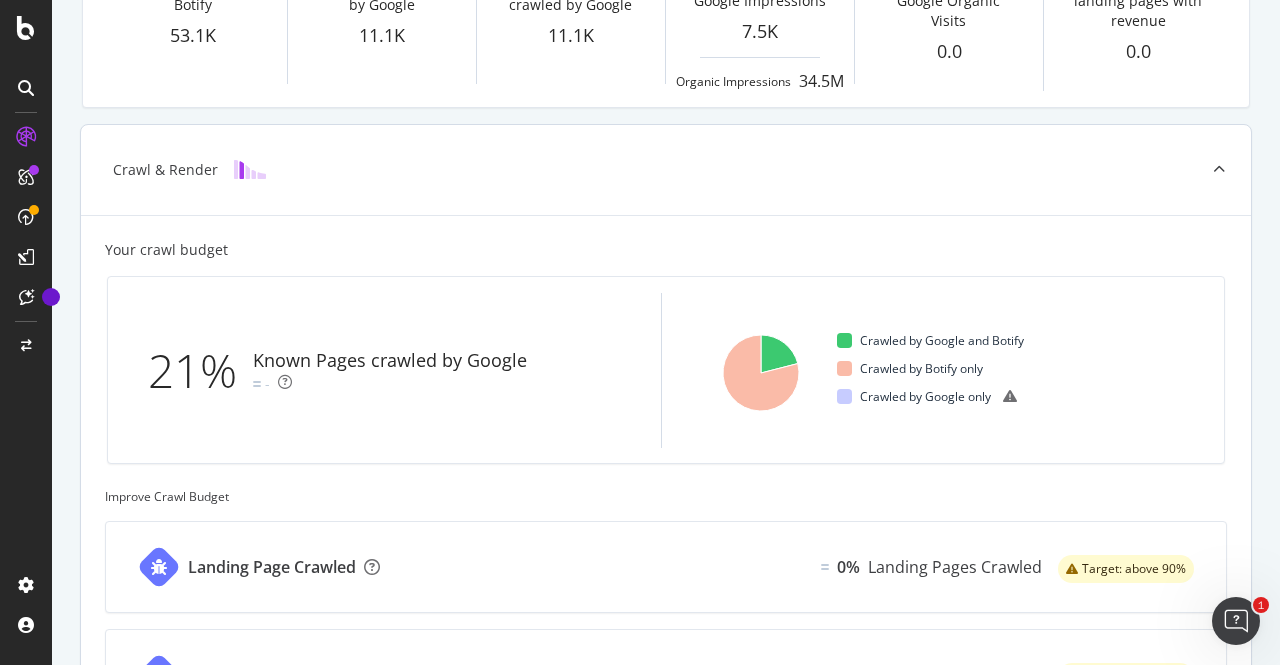 scroll, scrollTop: 373, scrollLeft: 0, axis: vertical 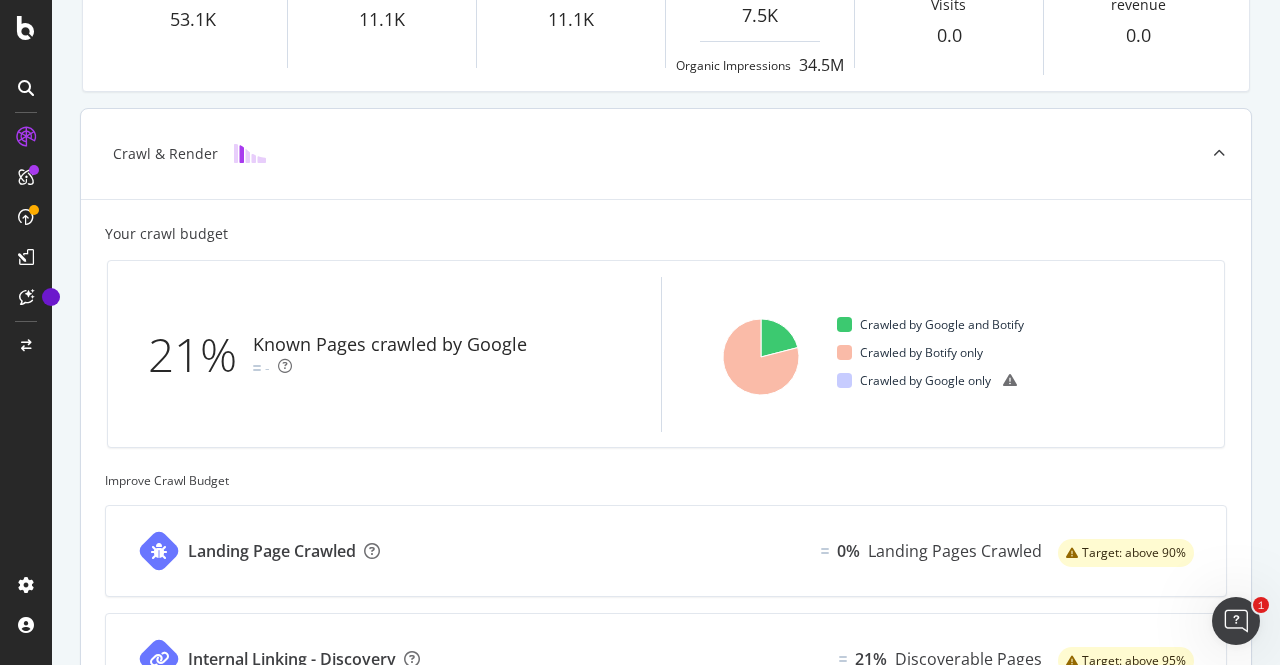 click at bounding box center (1219, 154) 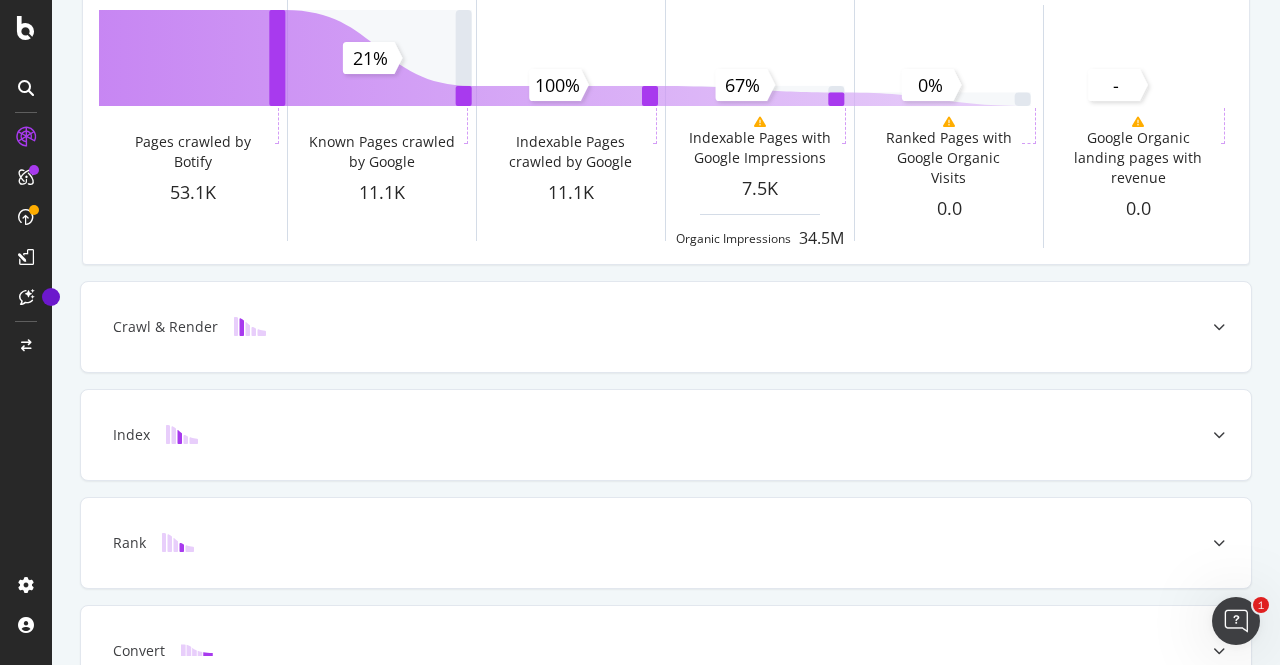 scroll, scrollTop: 200, scrollLeft: 0, axis: vertical 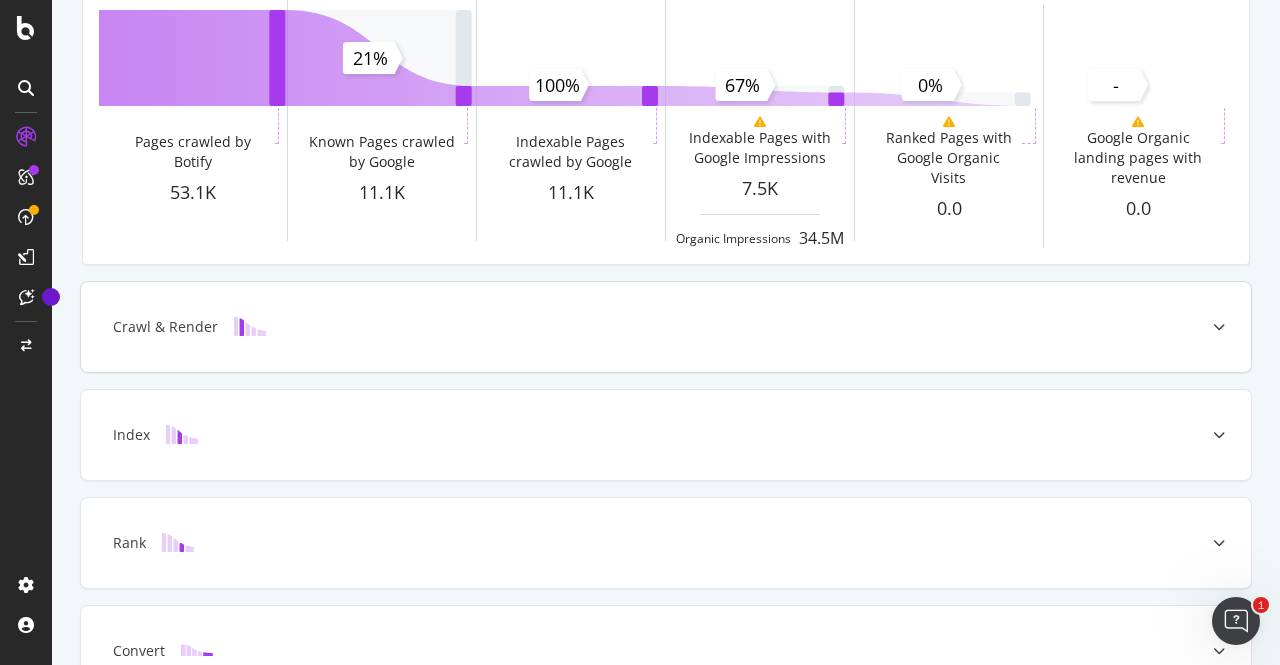 click at bounding box center (1219, 327) 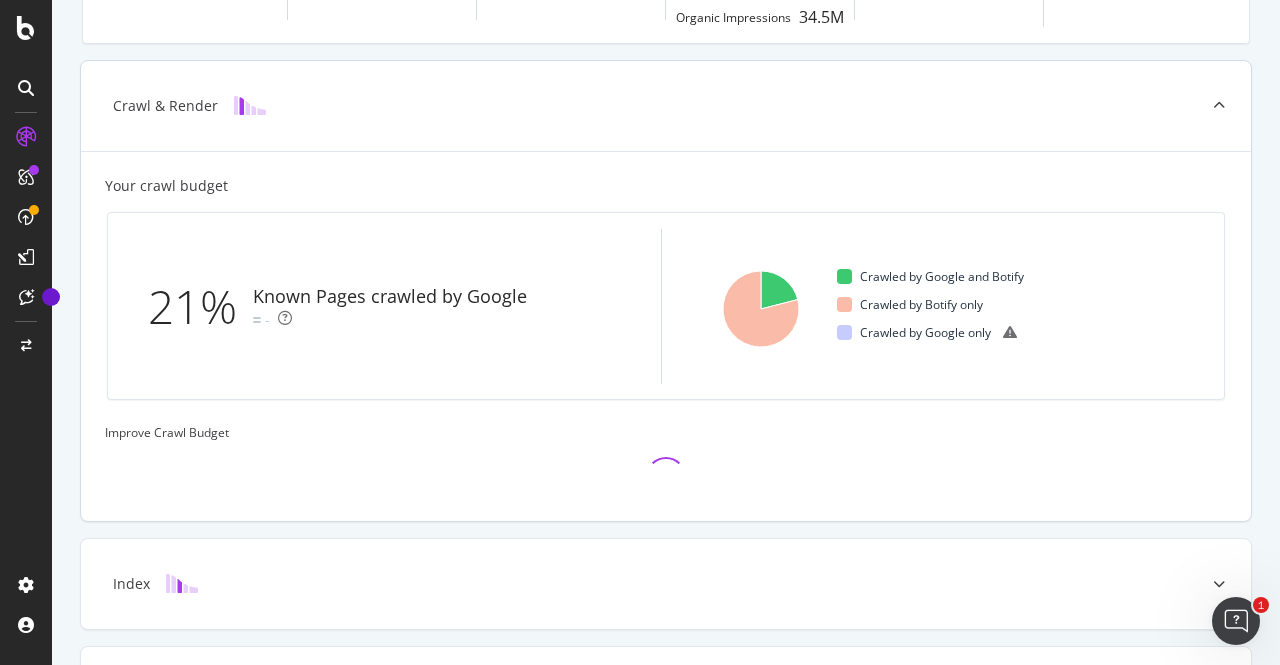 scroll, scrollTop: 480, scrollLeft: 0, axis: vertical 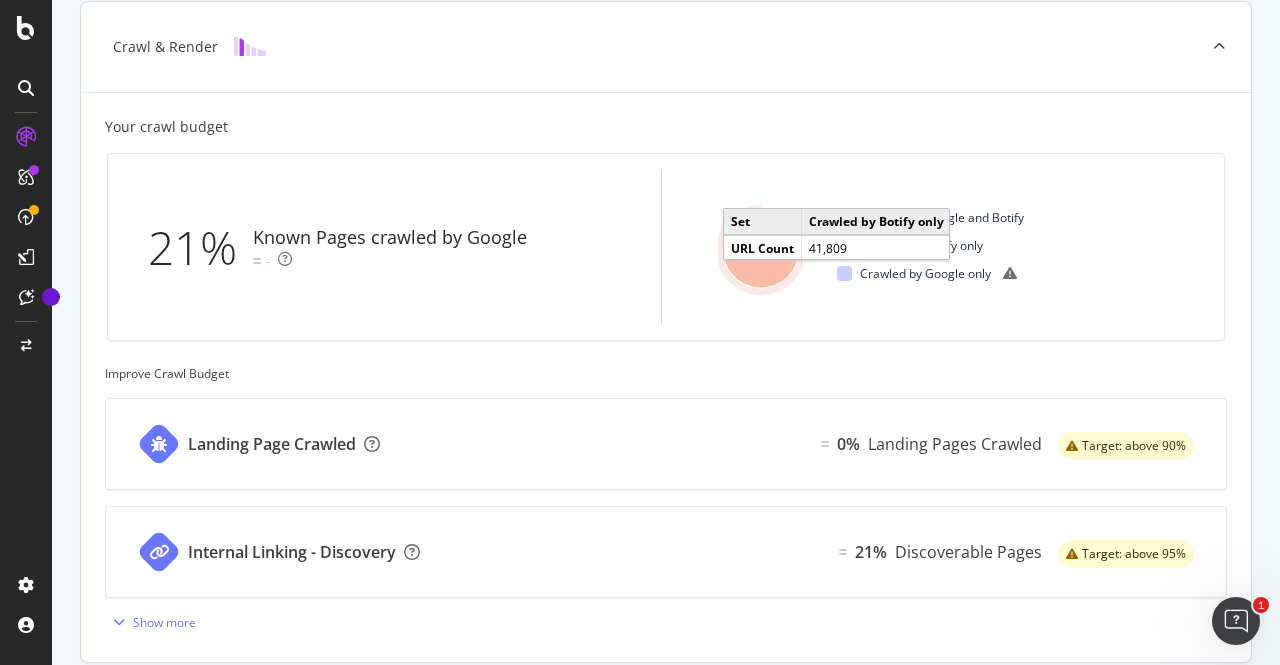 click 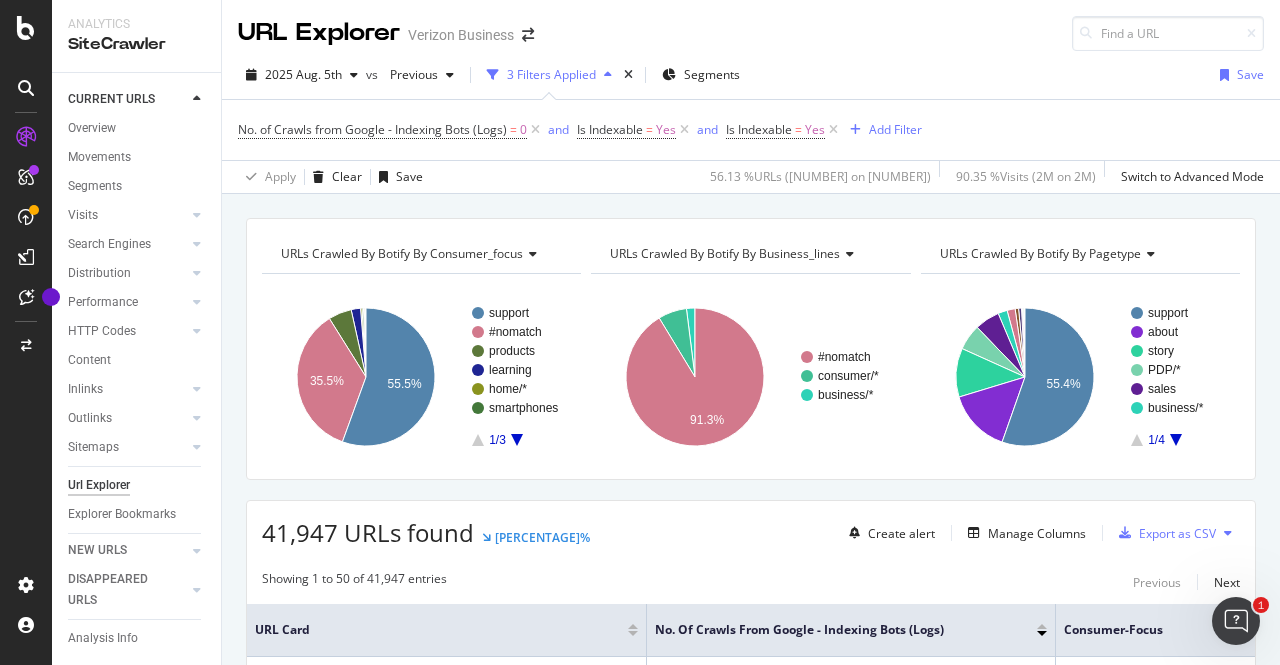 click on "URLs Crawled By Botify By consumer_focus" at bounding box center (402, 253) 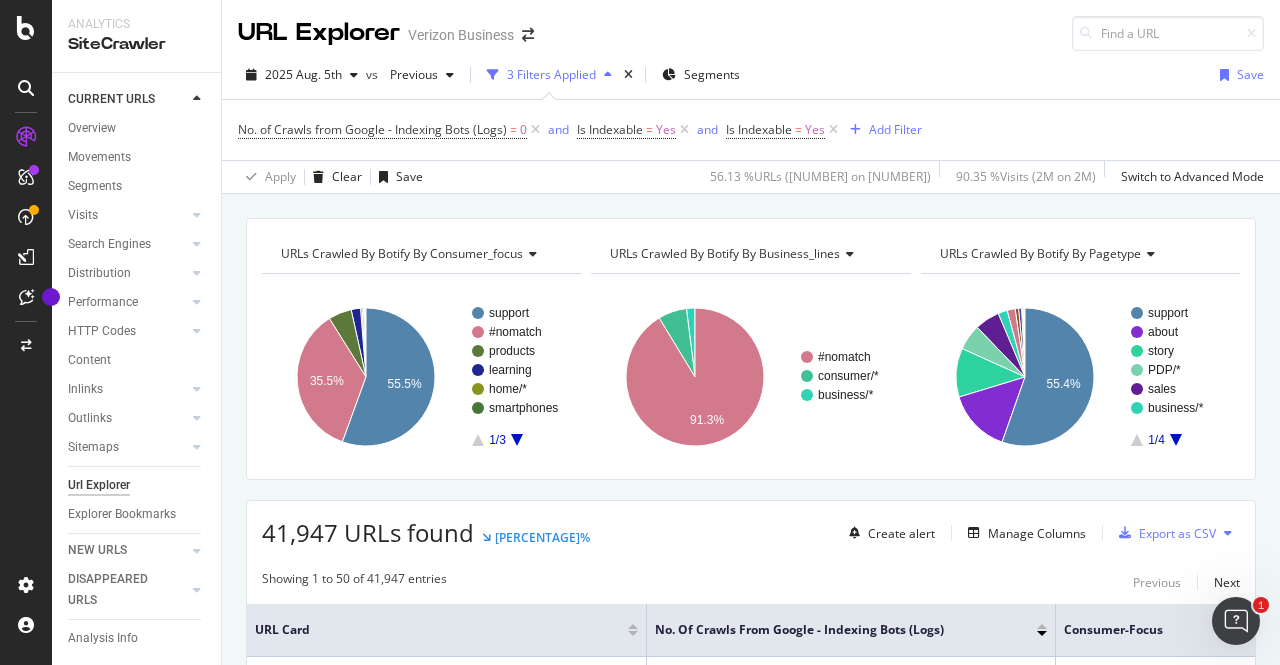 click on "[YEAR] Aug. 5th vs Previous 3 Filters Applied Segments Save" at bounding box center (751, 79) 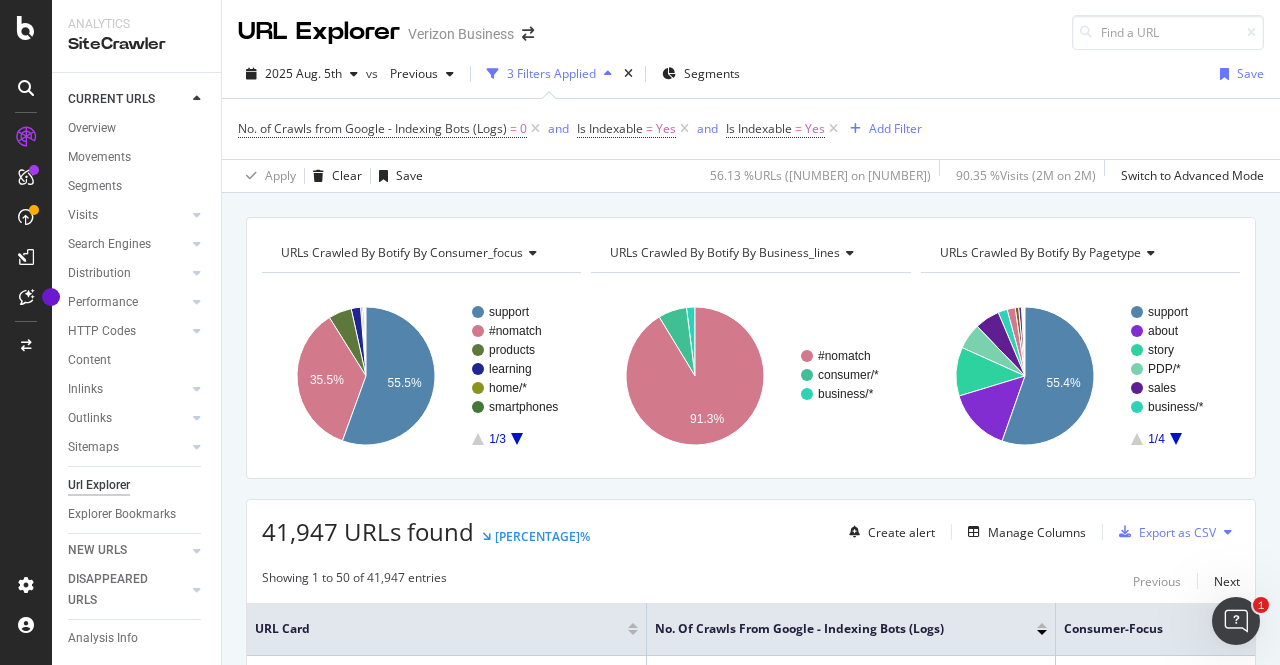 scroll, scrollTop: 0, scrollLeft: 0, axis: both 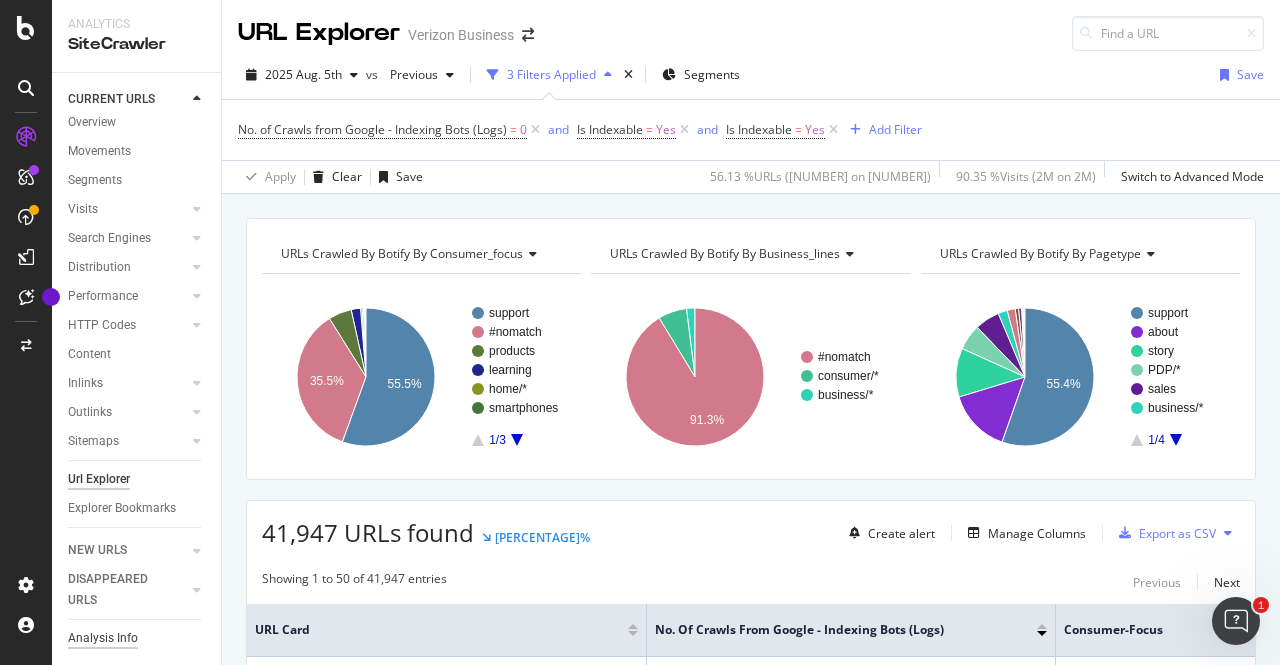 click on "Analysis Info" at bounding box center (103, 638) 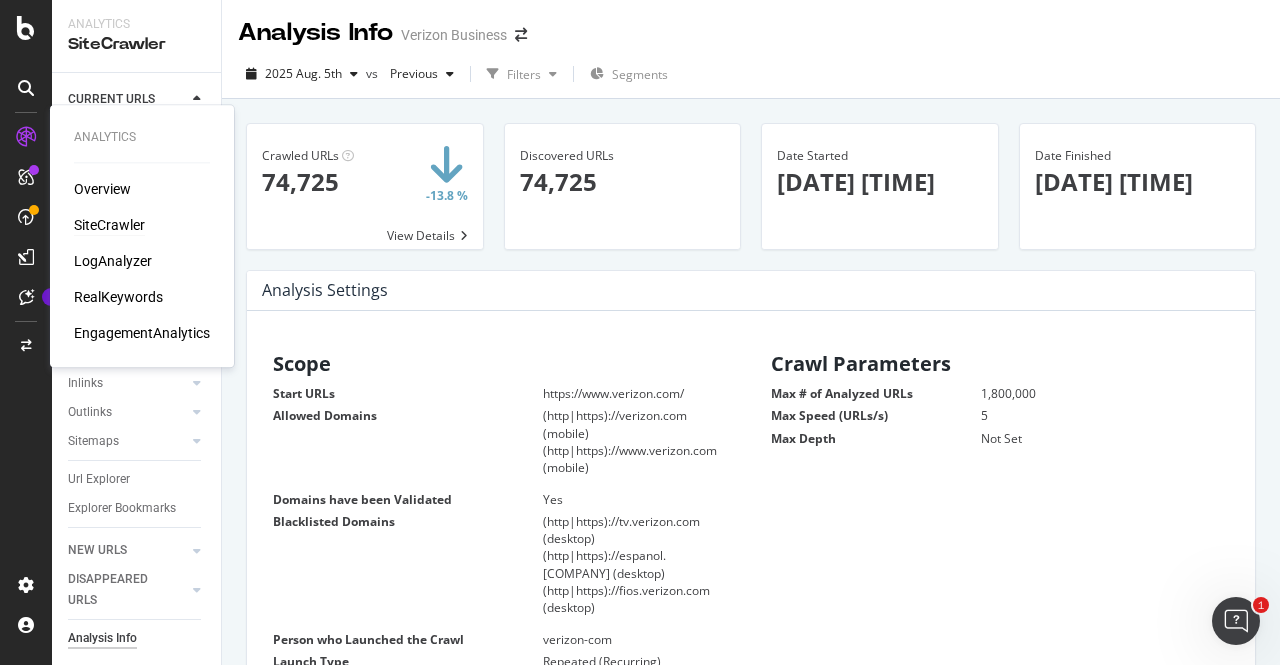 click on "SiteCrawler" at bounding box center [109, 225] 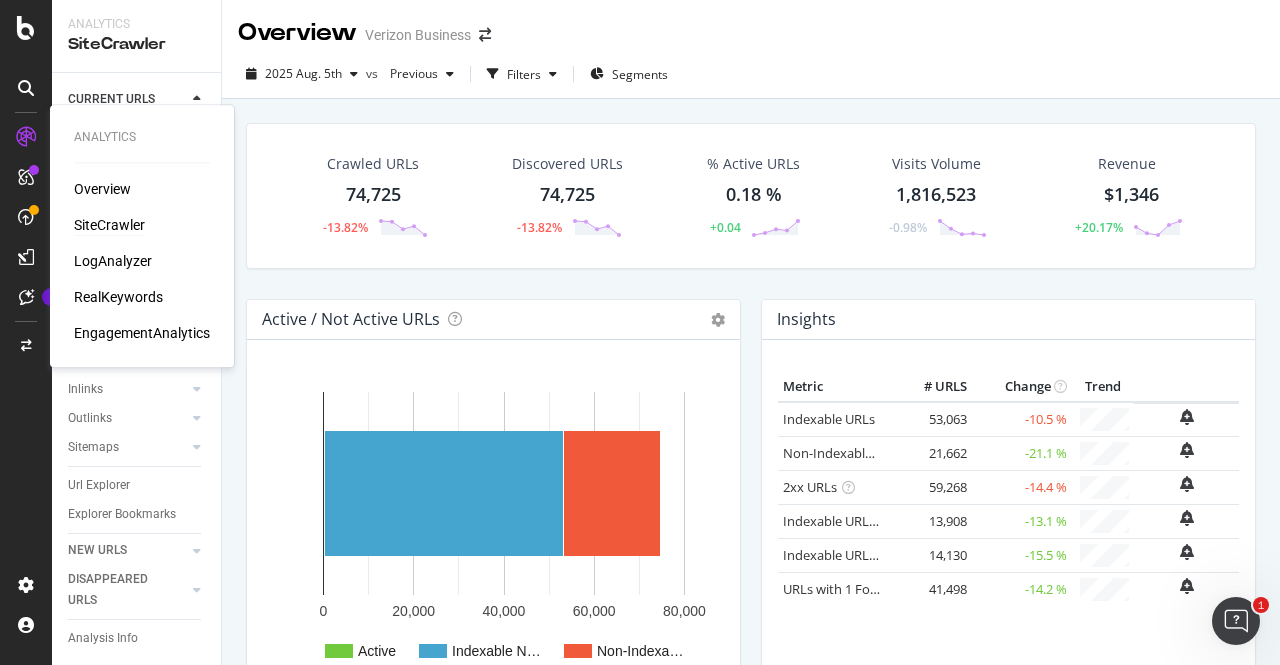 click on "SiteCrawler" at bounding box center (109, 225) 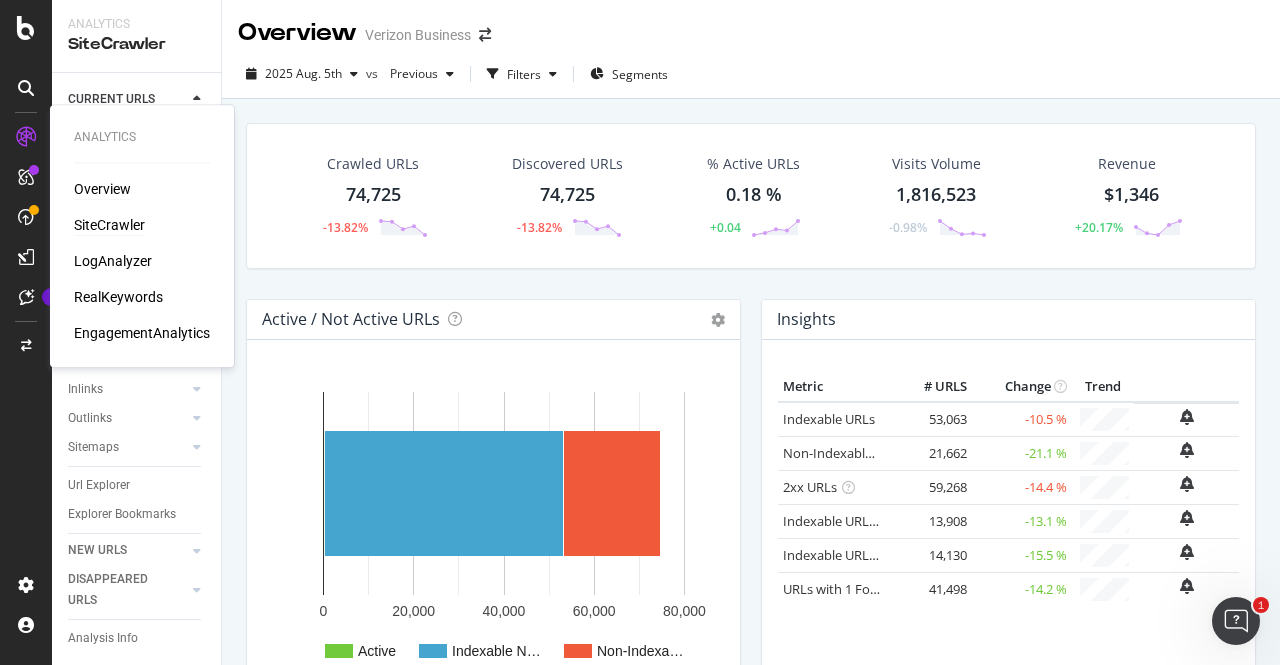 click on "Overview" at bounding box center (102, 189) 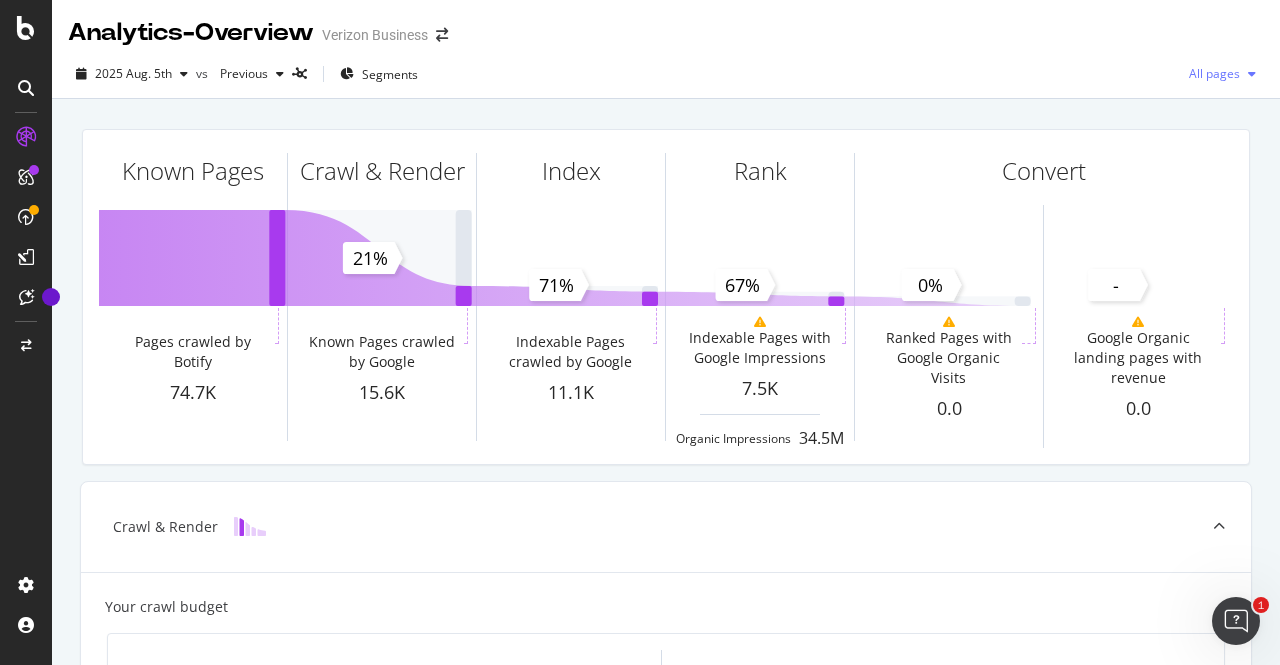 click on "All pages" at bounding box center [1210, 73] 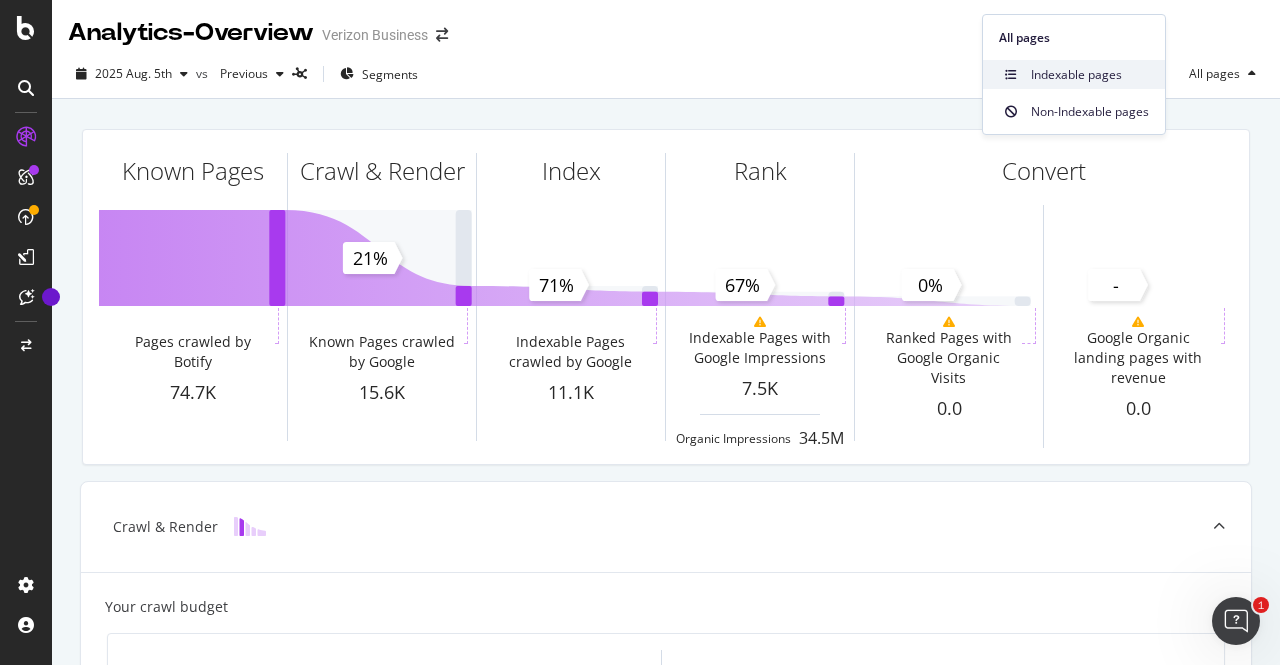 click on "Indexable pages" at bounding box center (1090, 75) 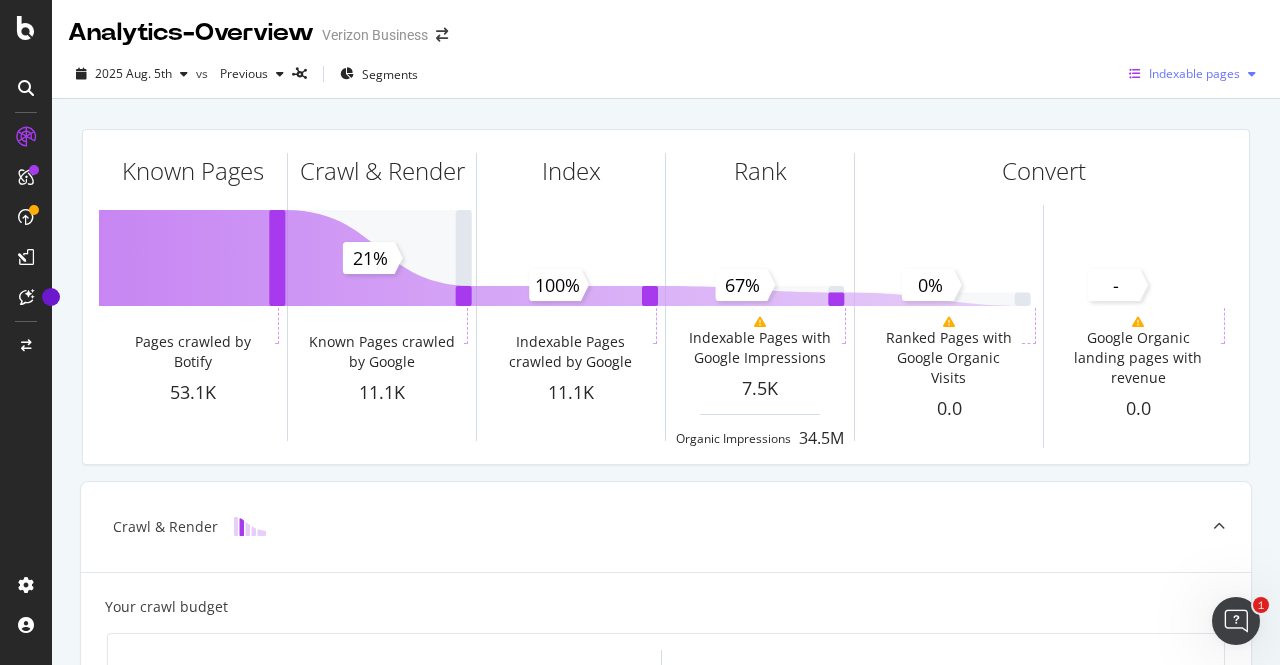 click on "Indexable pages" at bounding box center [1194, 73] 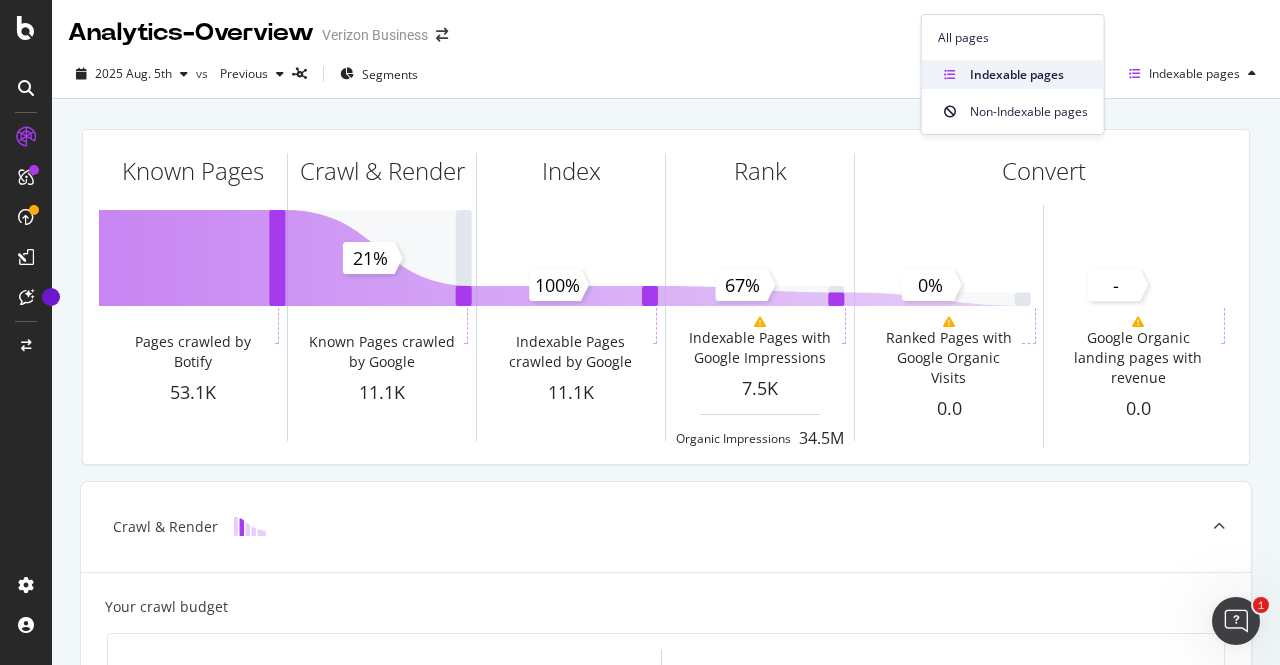 click on "Indexable pages" at bounding box center (1029, 75) 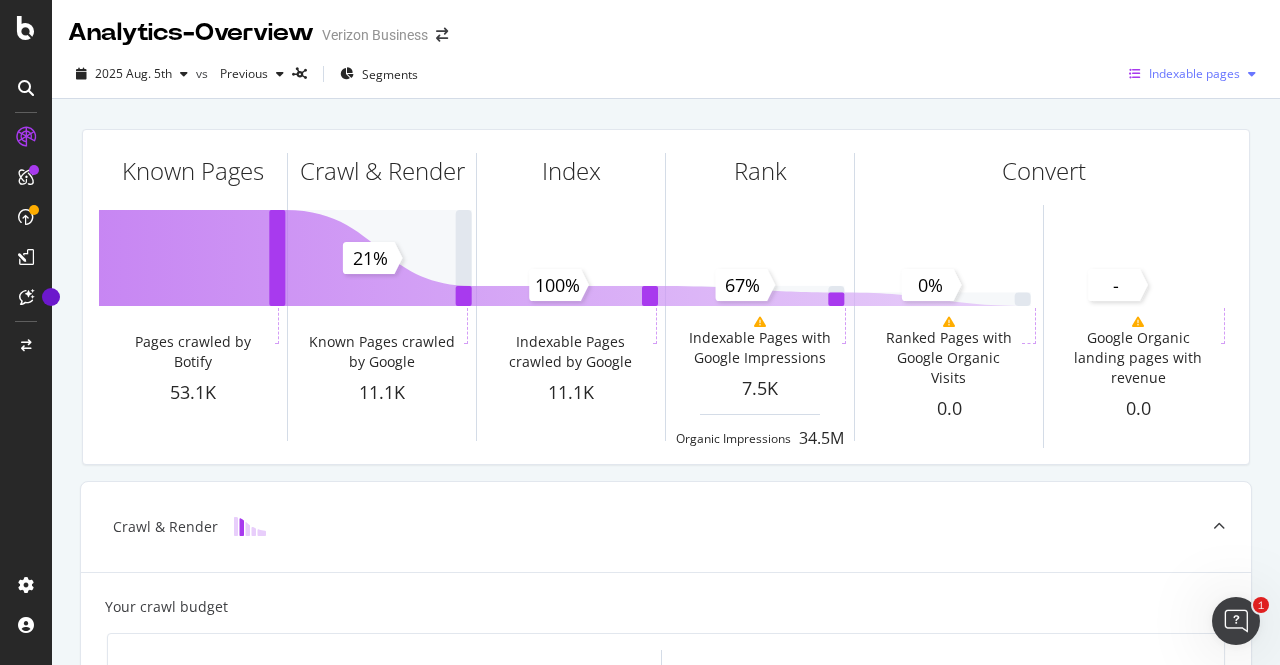 click on "Indexable pages" at bounding box center (1194, 73) 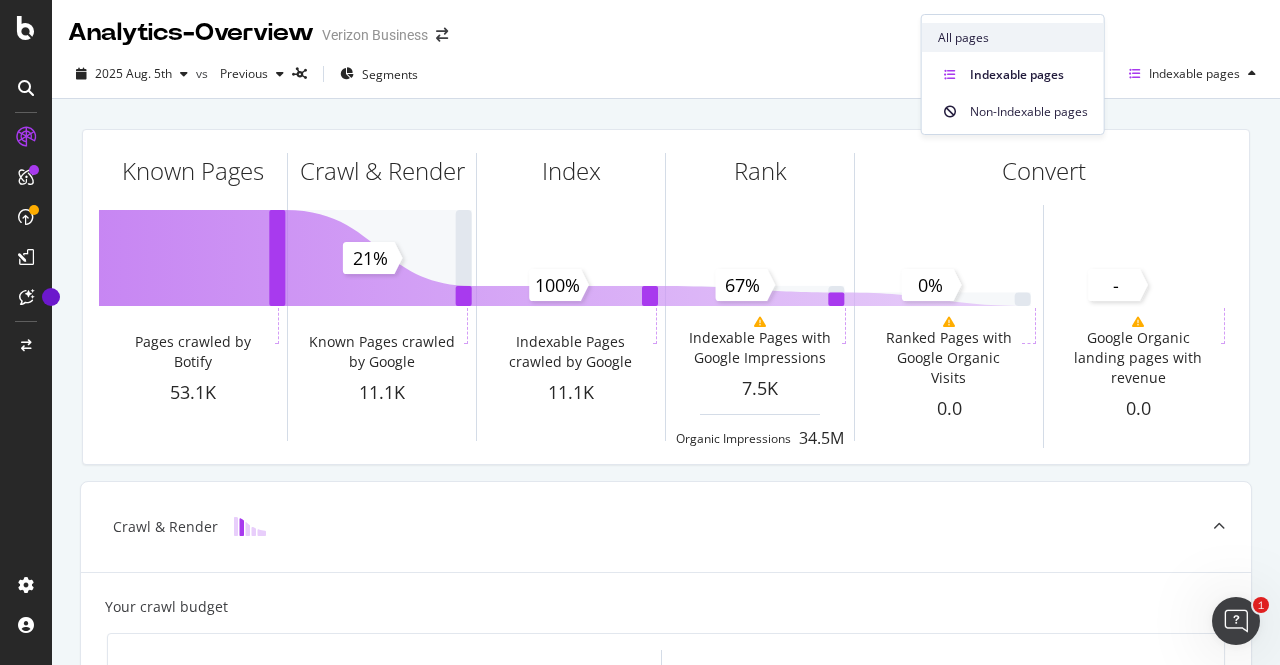 click on "All pages" at bounding box center (1013, 38) 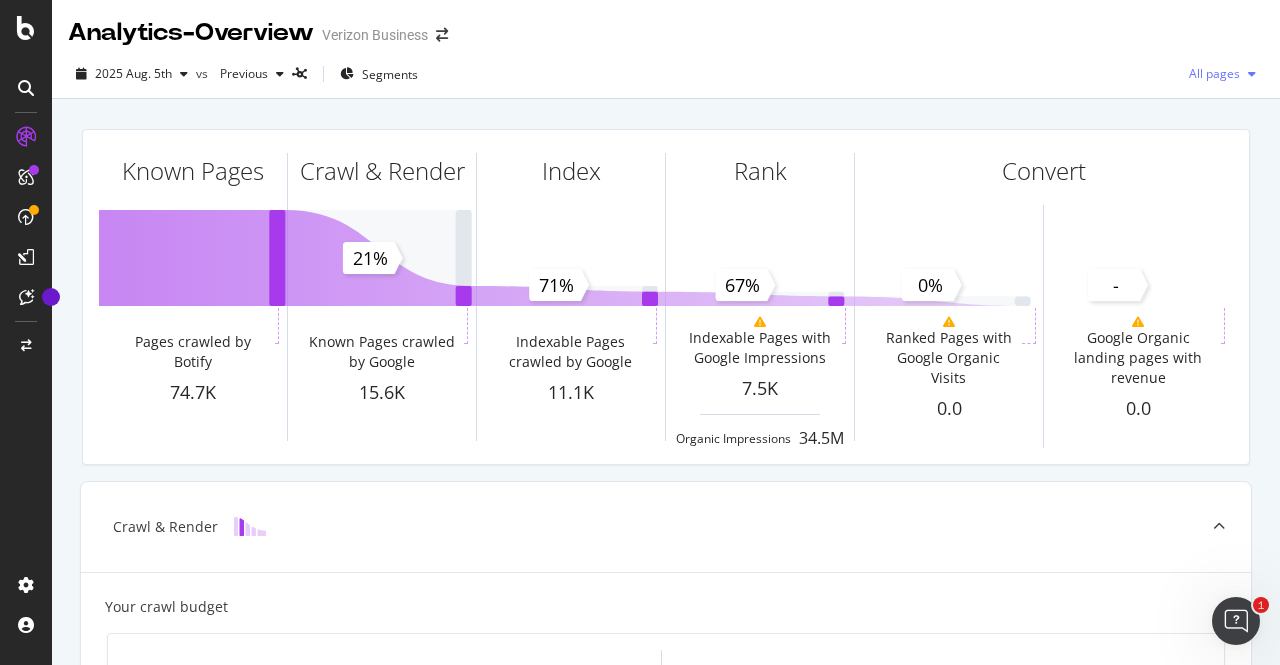 click on "All pages" at bounding box center [1210, 73] 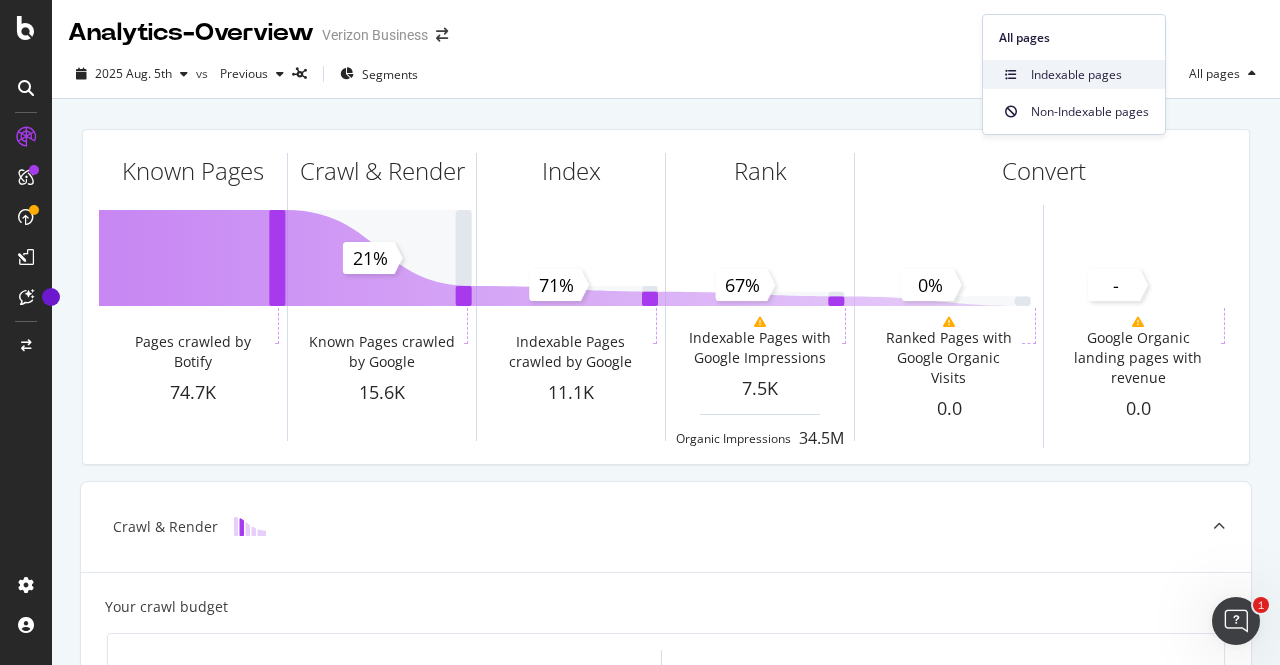 click on "Indexable pages" at bounding box center [1090, 75] 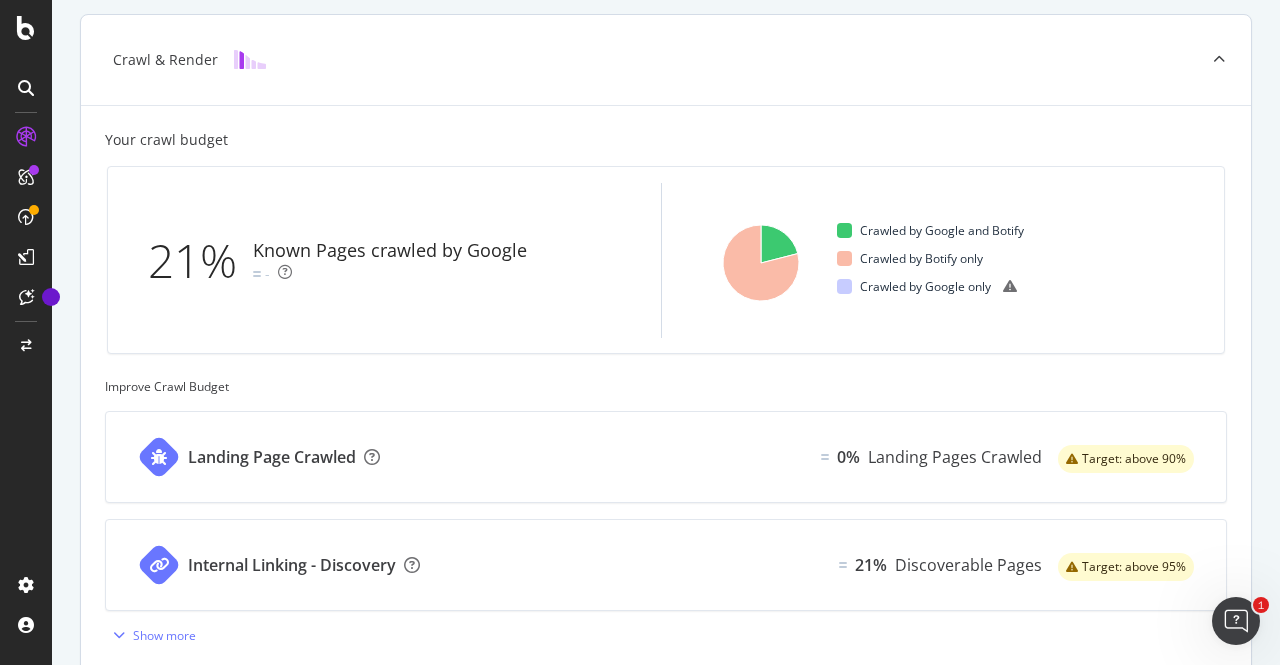 scroll, scrollTop: 461, scrollLeft: 0, axis: vertical 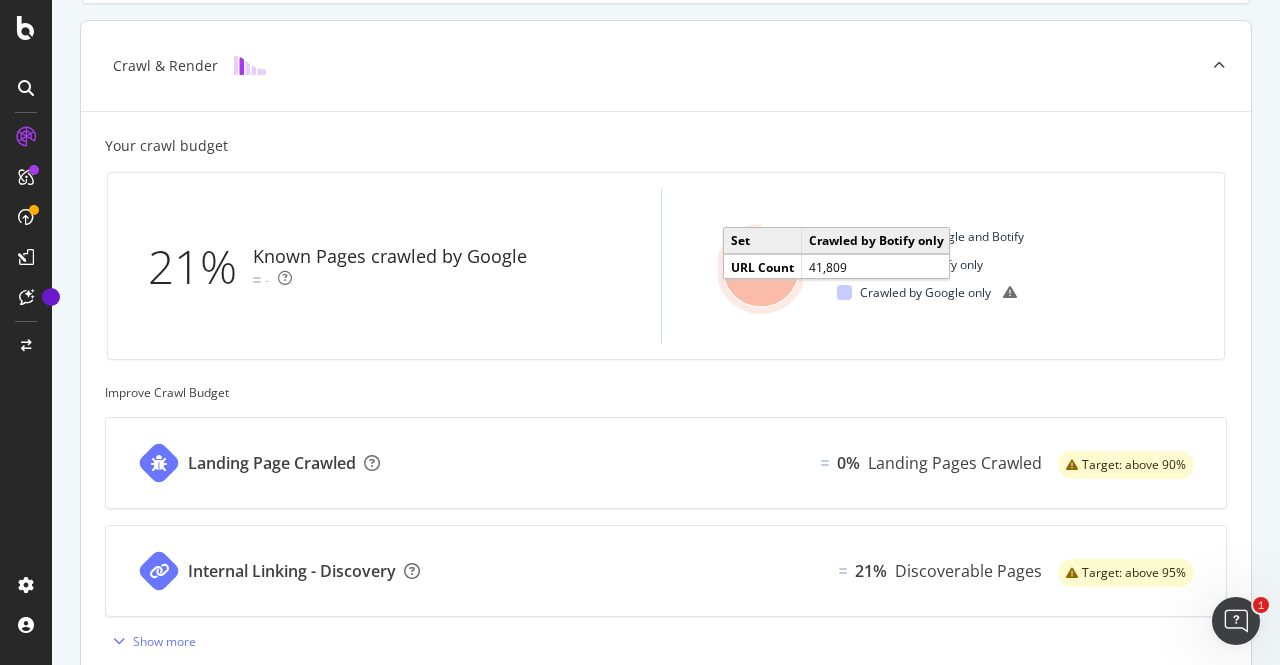 click 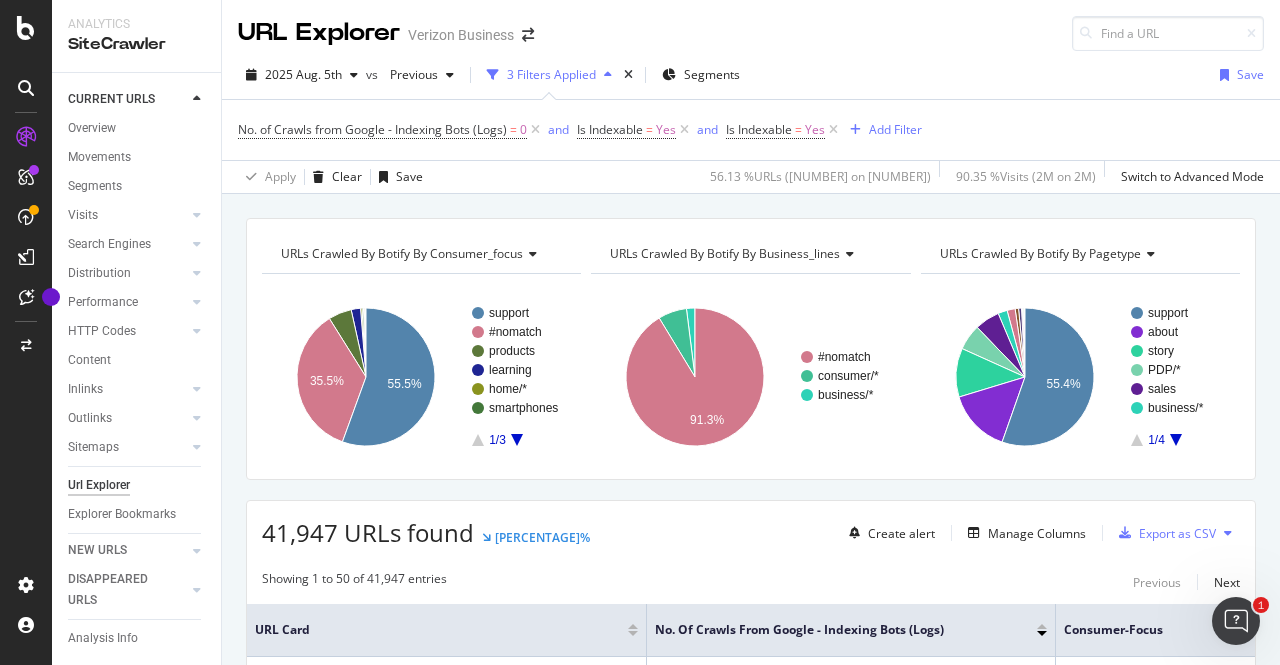 click on "URLs Crawled By Botify By pagetype" at bounding box center [1040, 253] 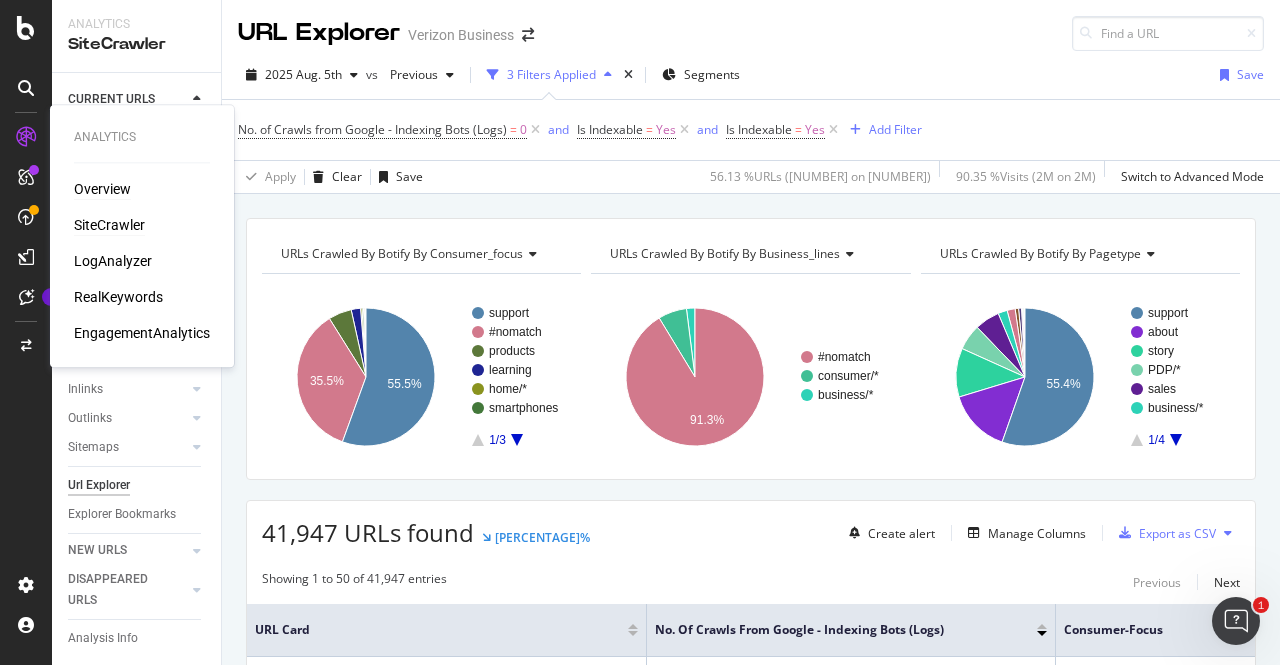 click on "Overview" at bounding box center (102, 189) 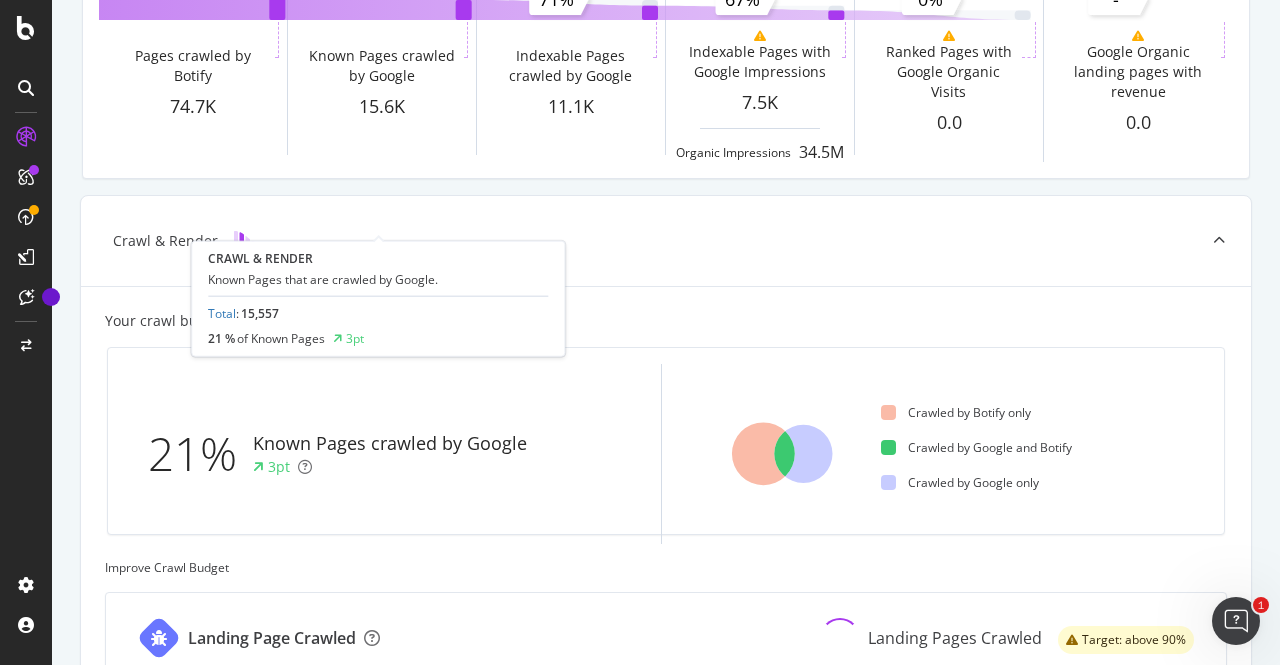 scroll, scrollTop: 311, scrollLeft: 0, axis: vertical 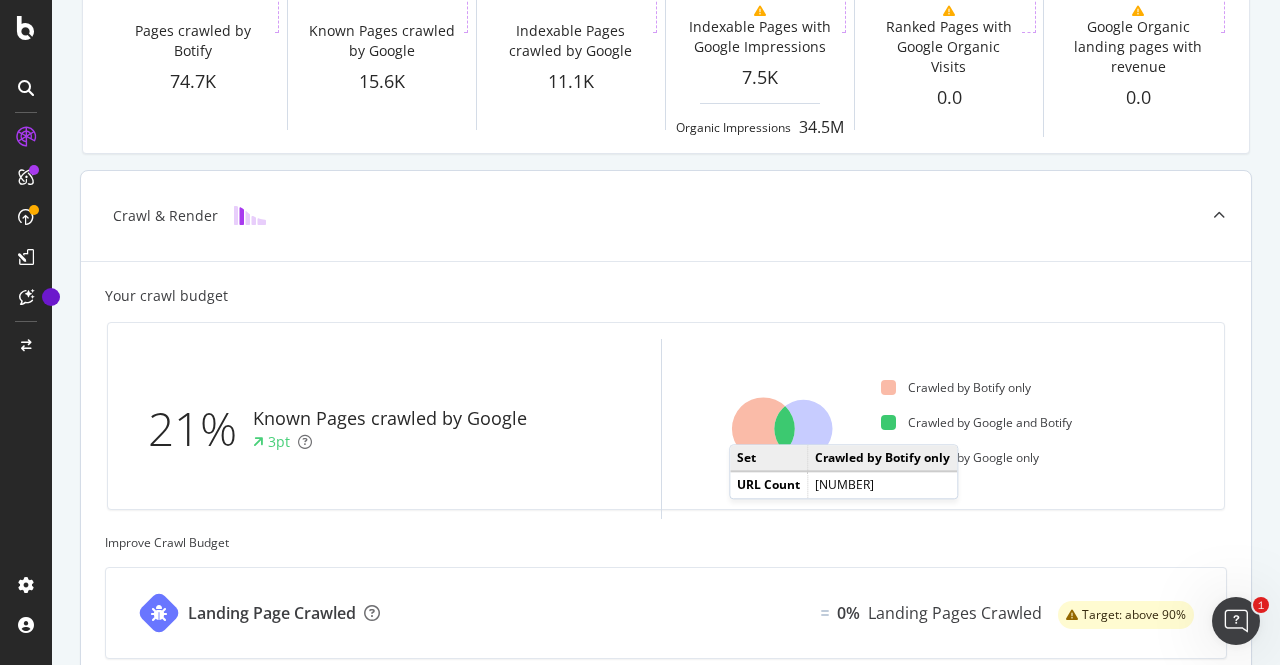 click 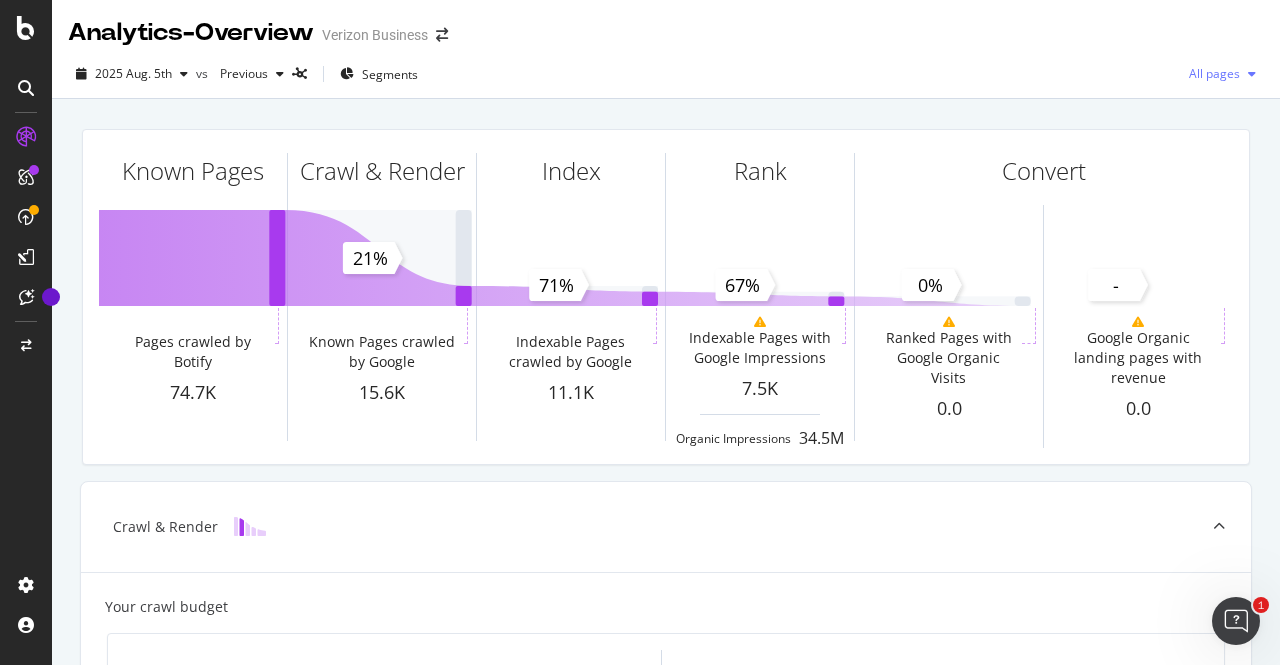 click on "All pages" at bounding box center [1210, 73] 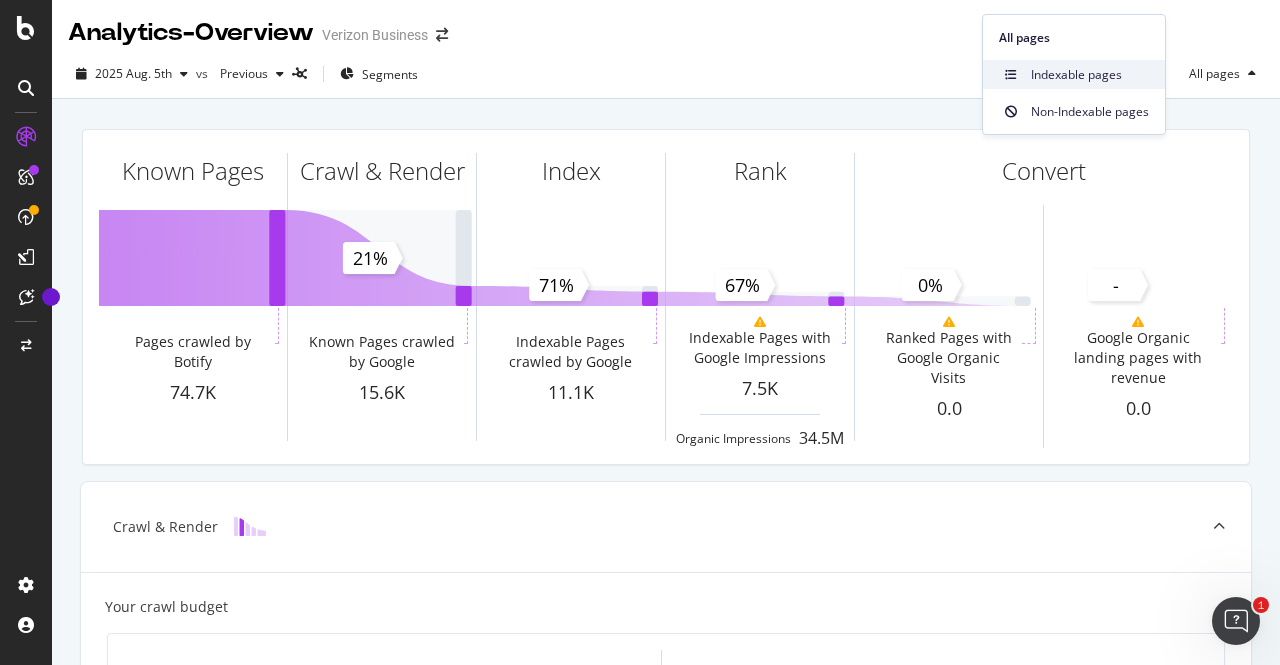 click on "Indexable pages" at bounding box center [1090, 75] 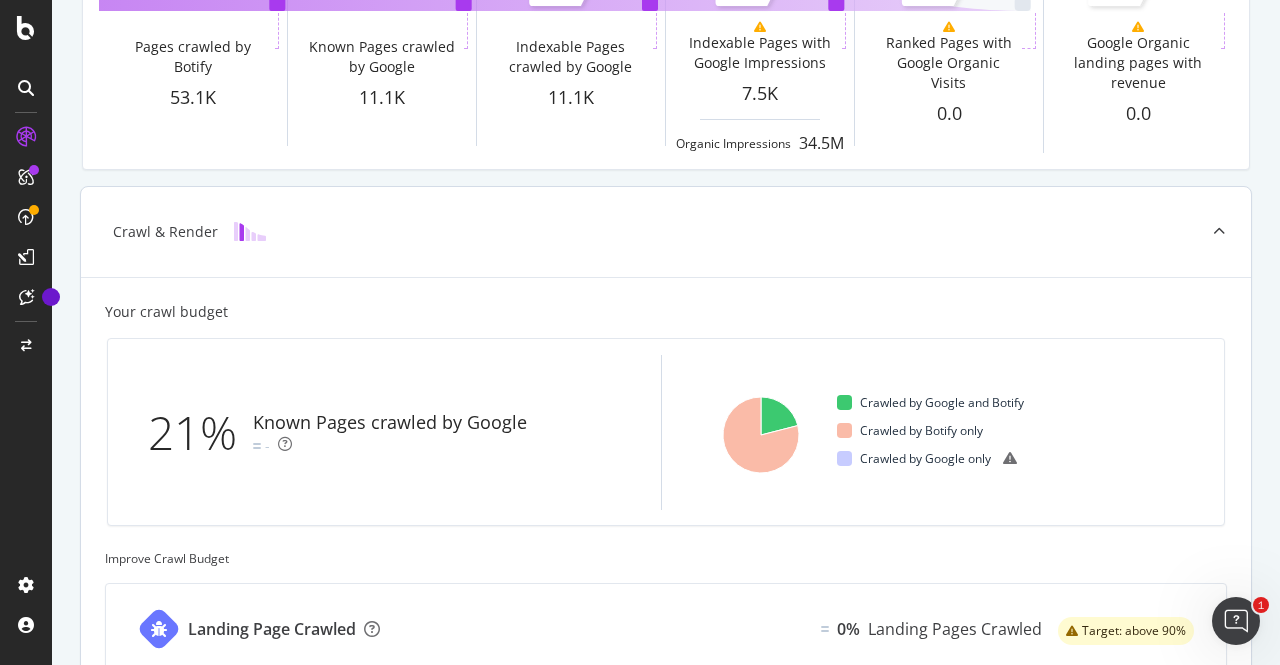 scroll, scrollTop: 304, scrollLeft: 0, axis: vertical 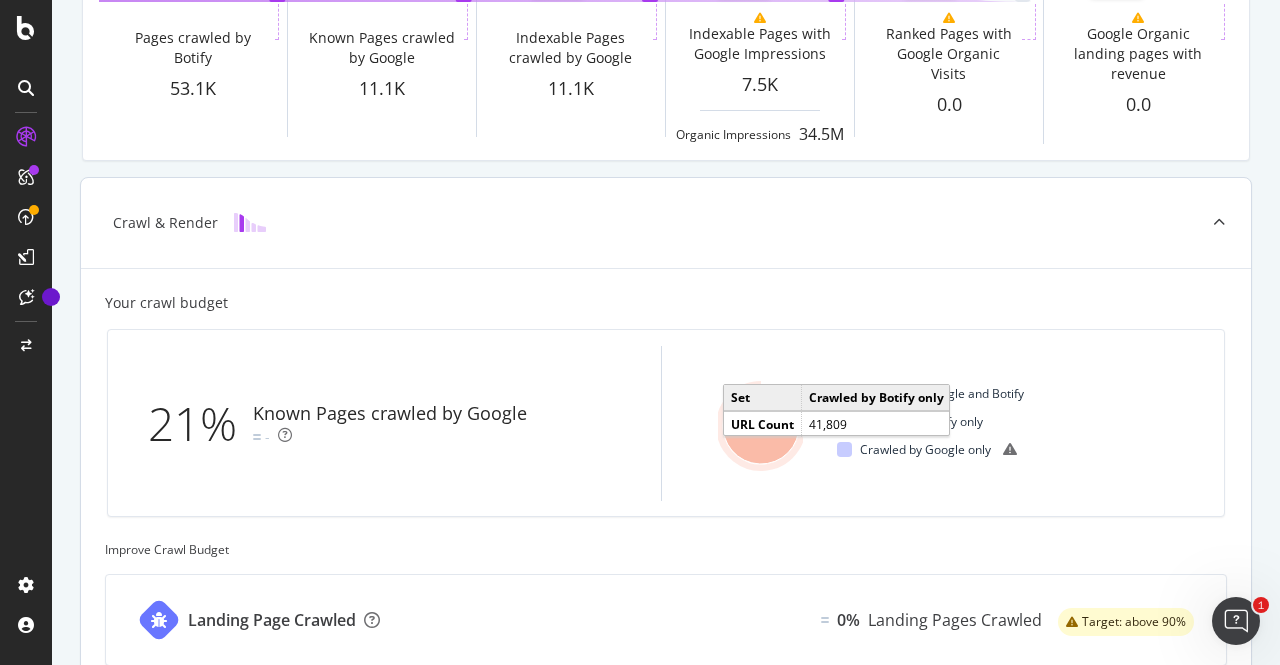 click 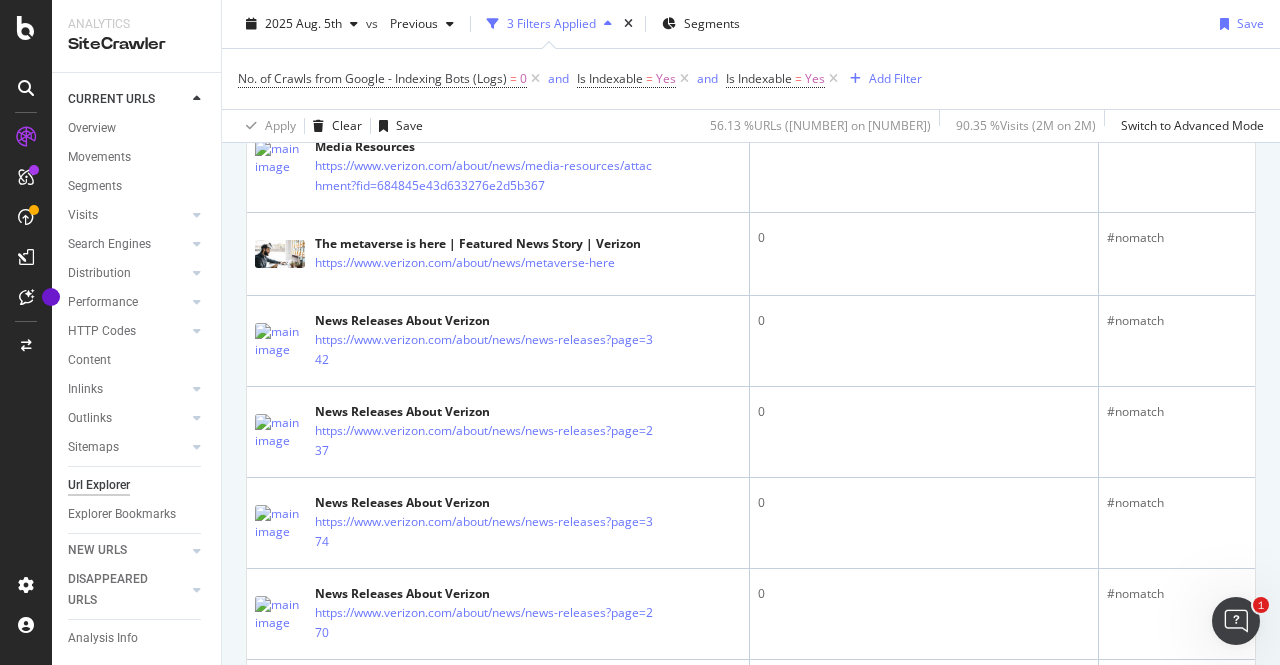 scroll, scrollTop: 4515, scrollLeft: 0, axis: vertical 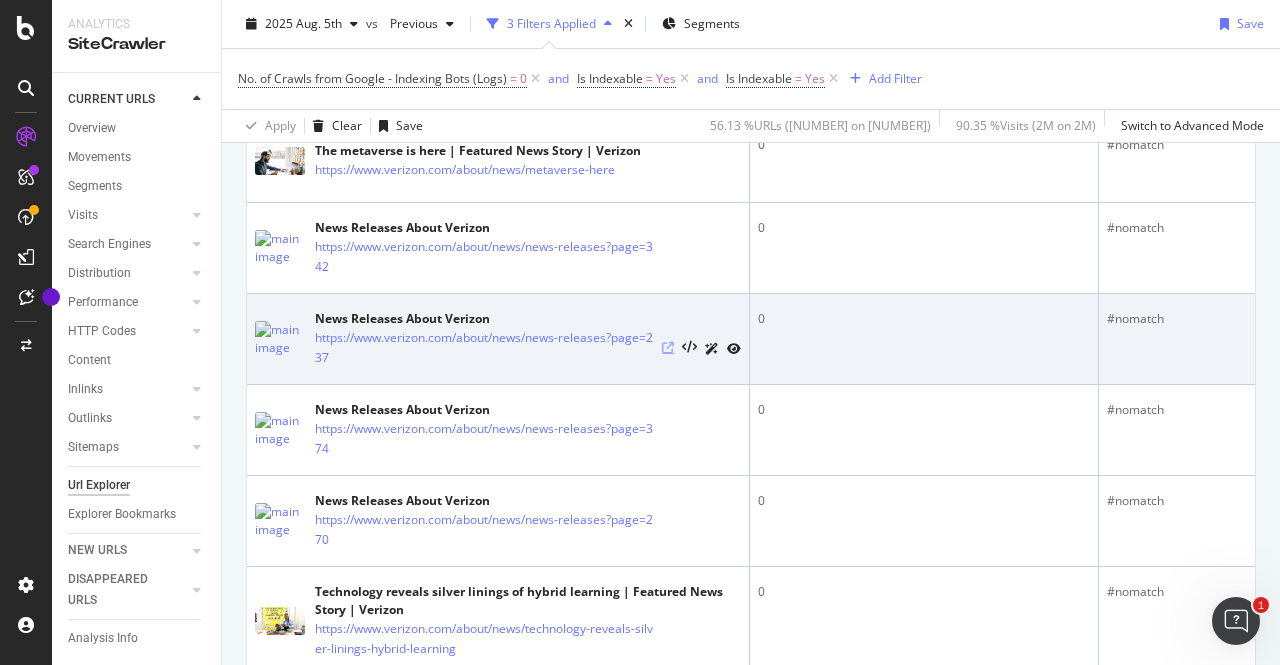 click at bounding box center [668, 348] 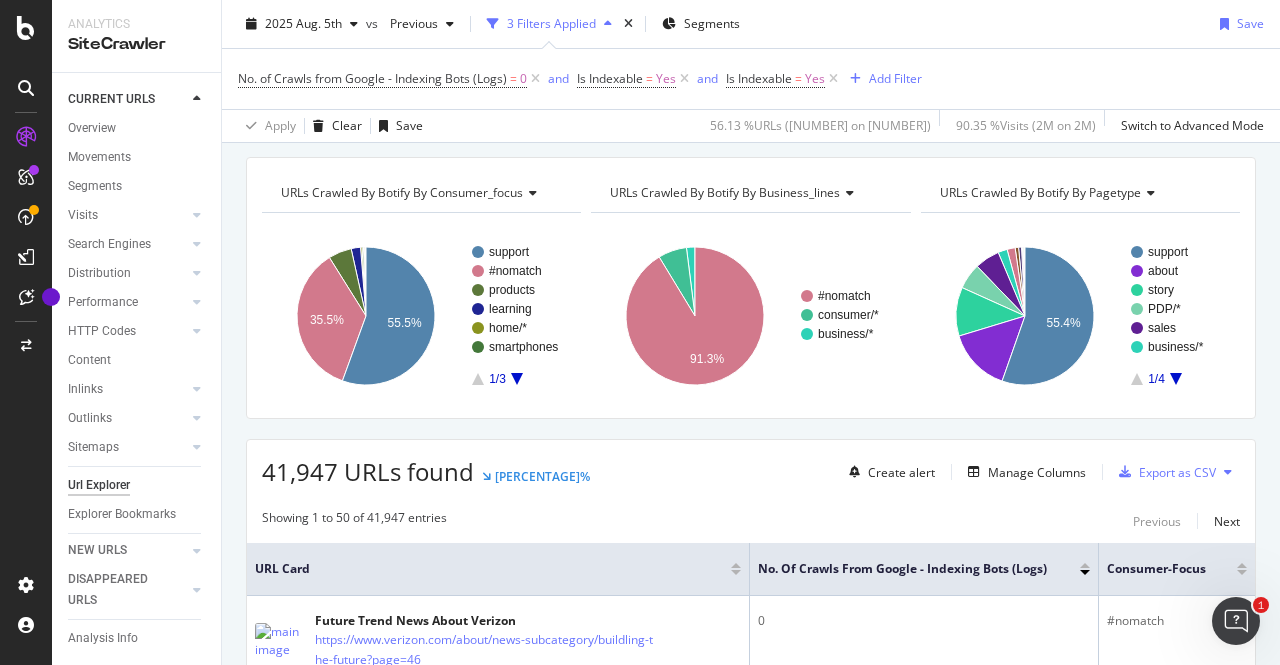 scroll, scrollTop: 0, scrollLeft: 0, axis: both 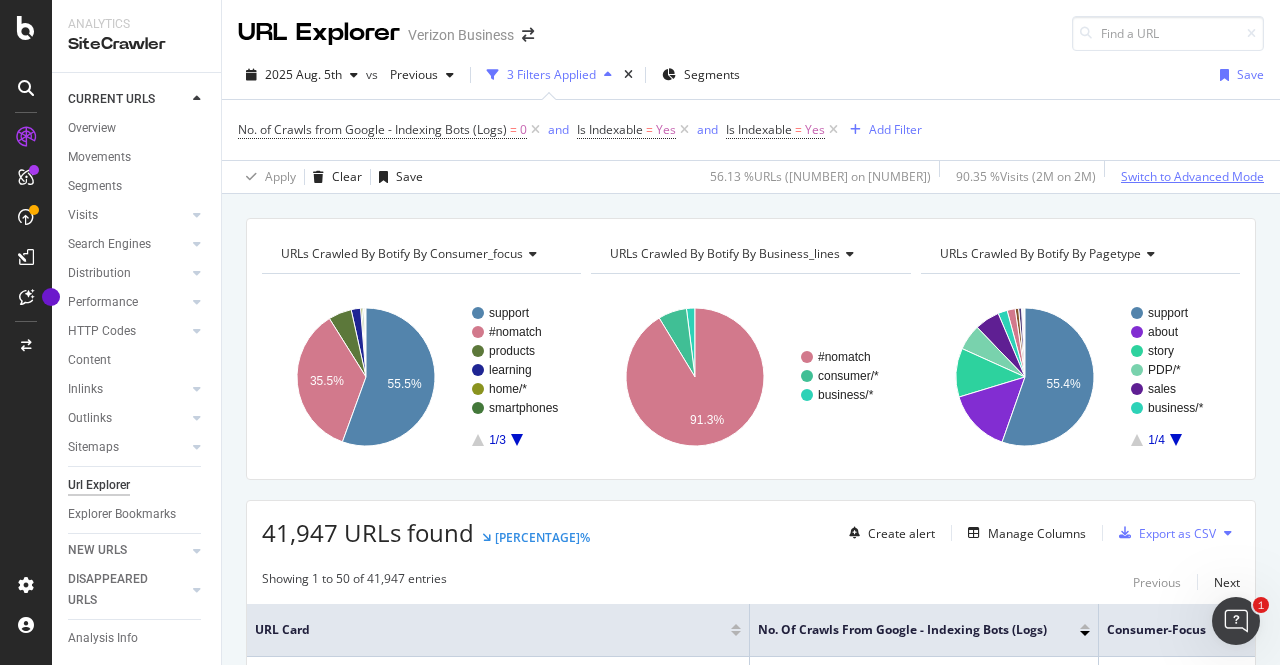 click on "Switch to Advanced Mode" at bounding box center [1192, 176] 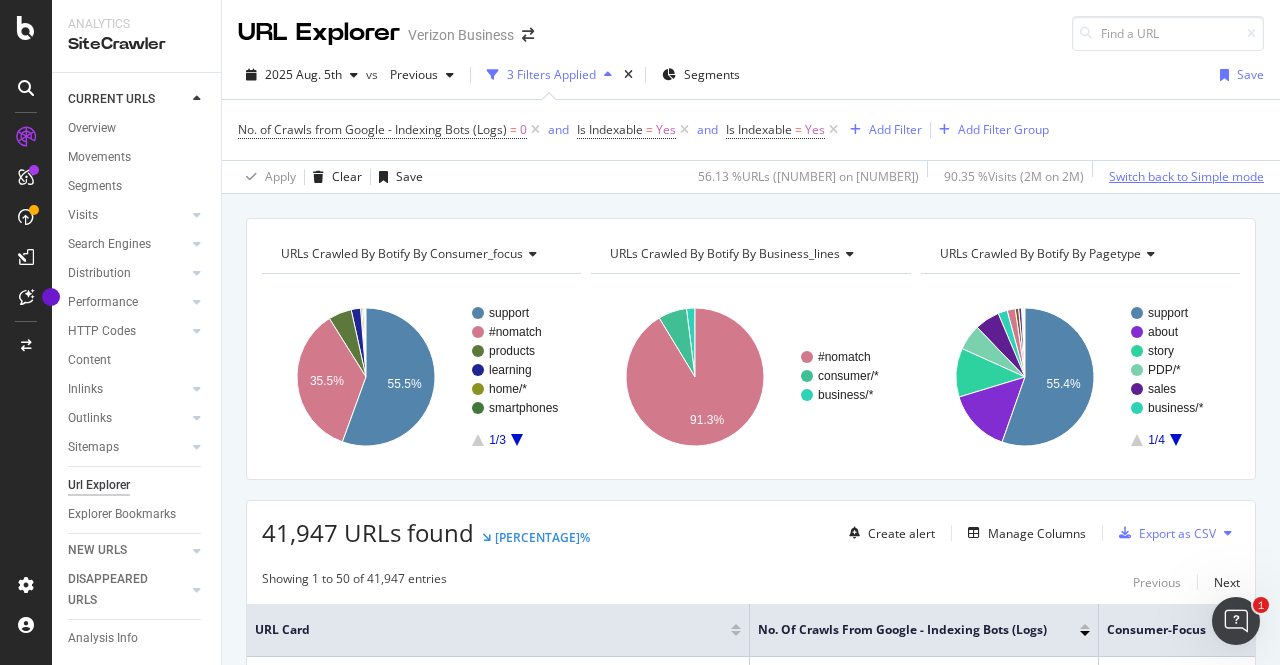 click on "Switch back to Simple mode" at bounding box center [1186, 176] 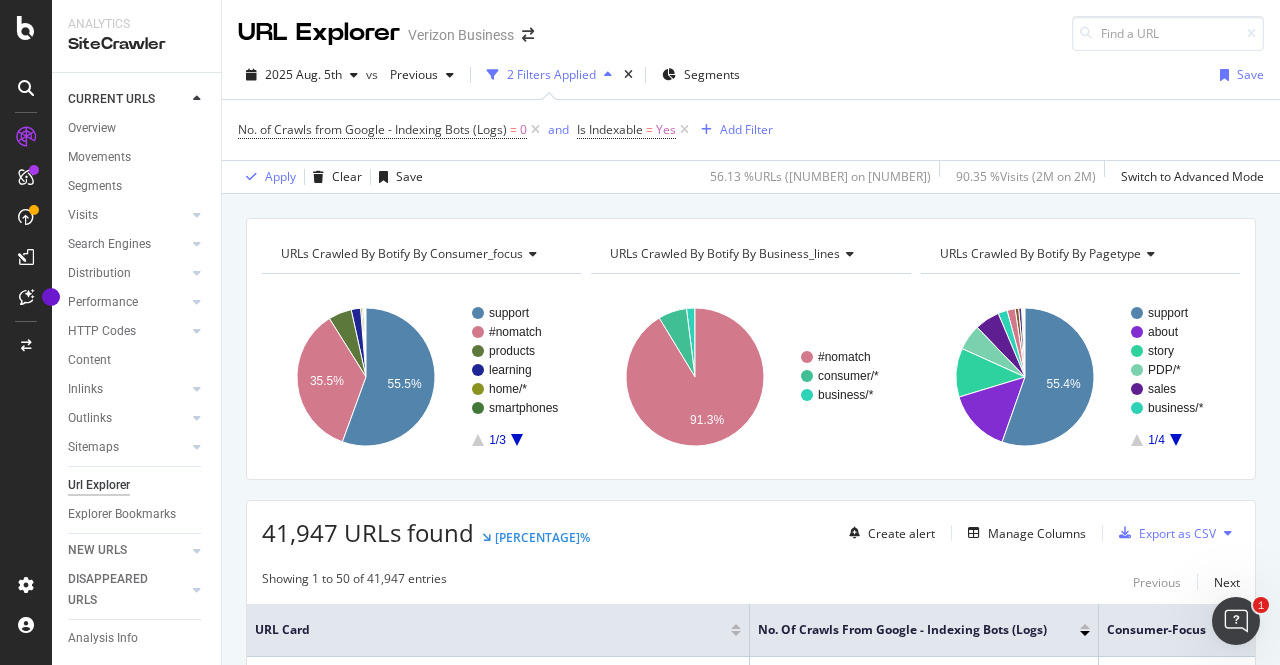 click on "2 Filters Applied" at bounding box center (551, 74) 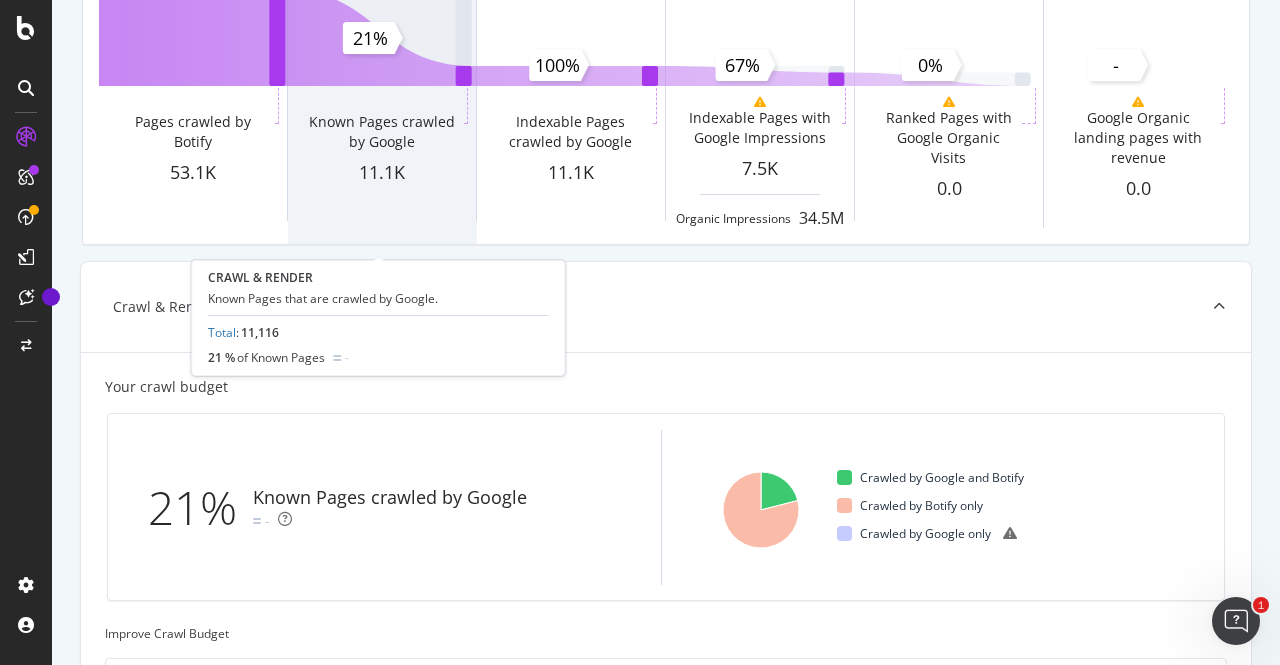 scroll, scrollTop: 233, scrollLeft: 0, axis: vertical 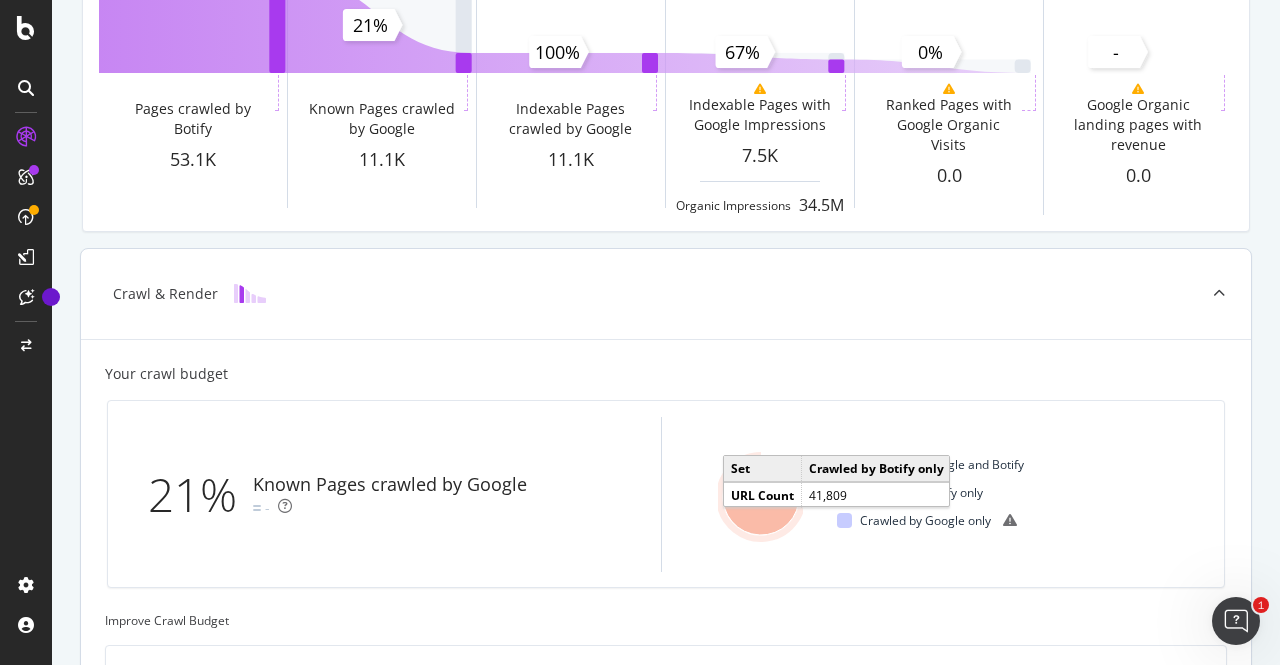 click 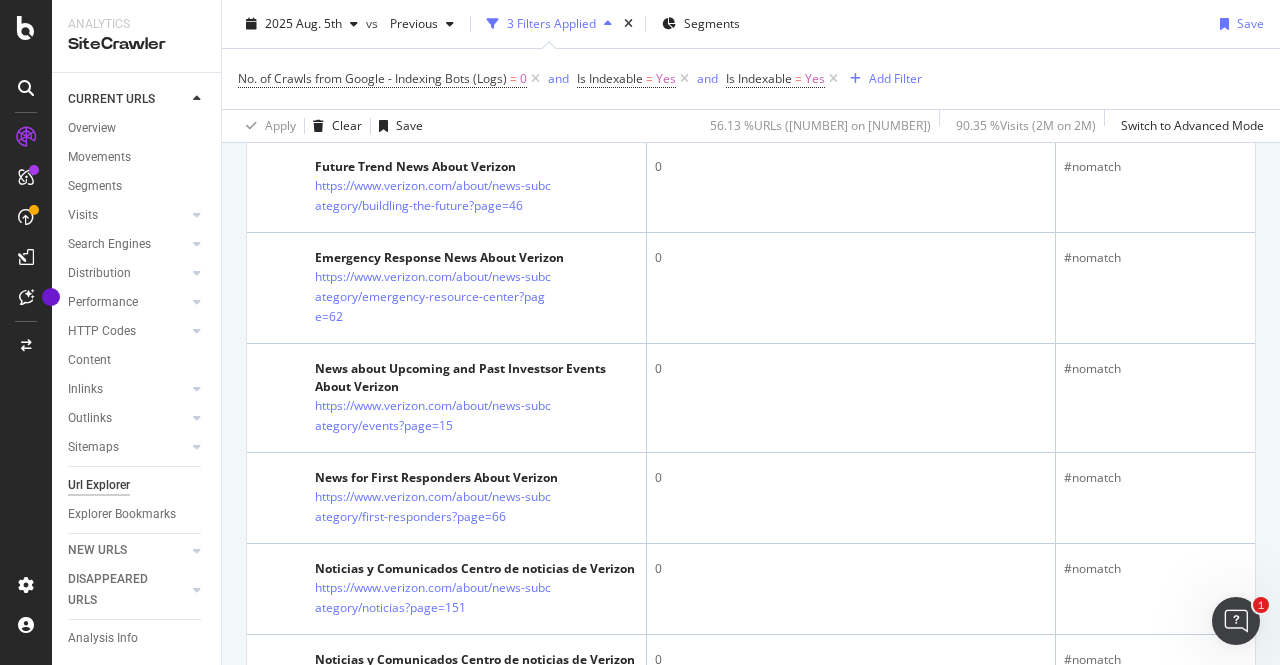 scroll, scrollTop: 516, scrollLeft: 0, axis: vertical 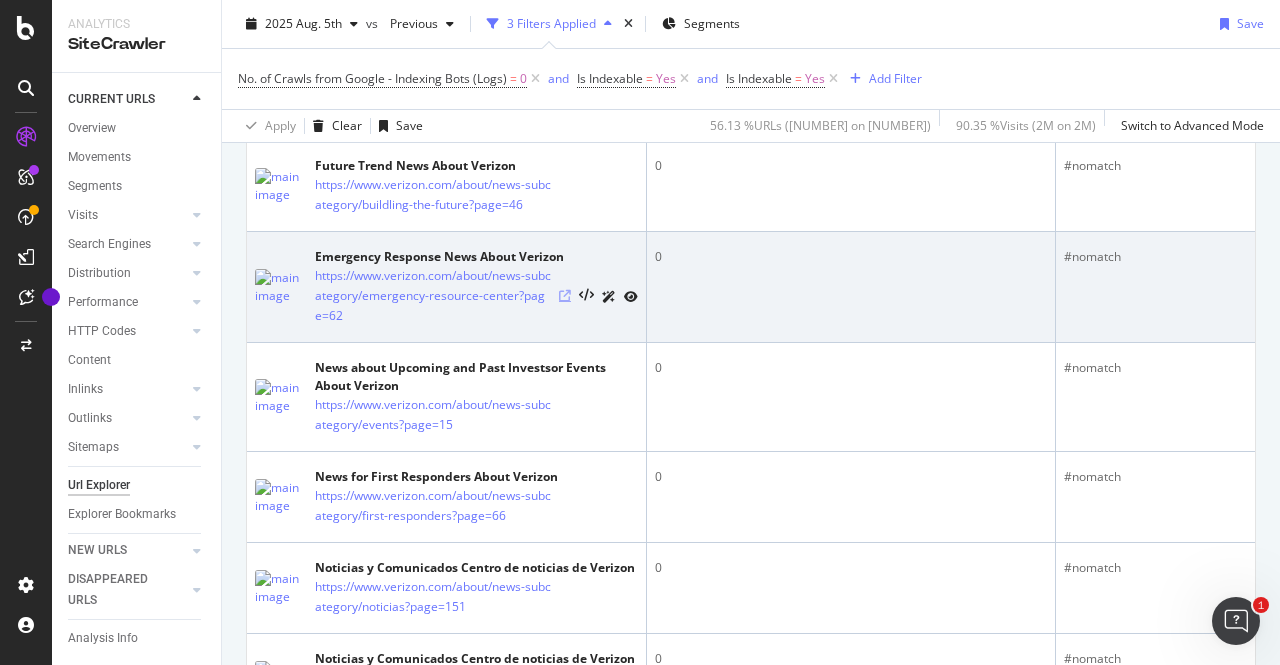 click at bounding box center (565, 296) 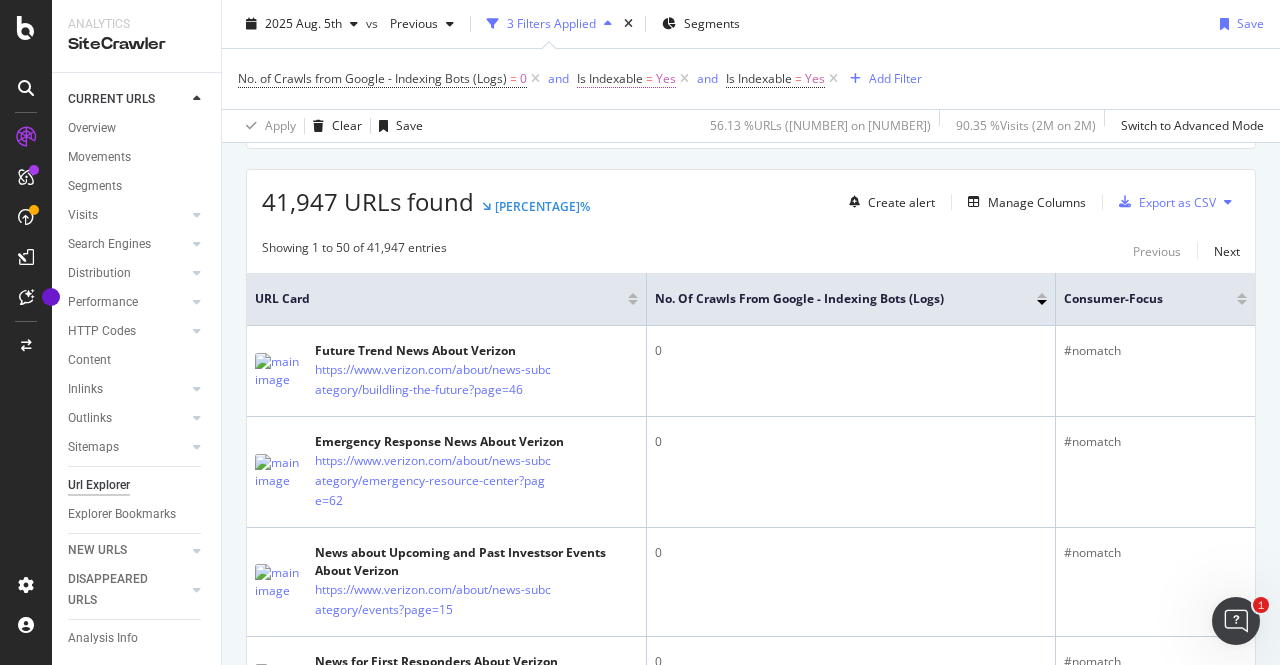 scroll, scrollTop: 314, scrollLeft: 0, axis: vertical 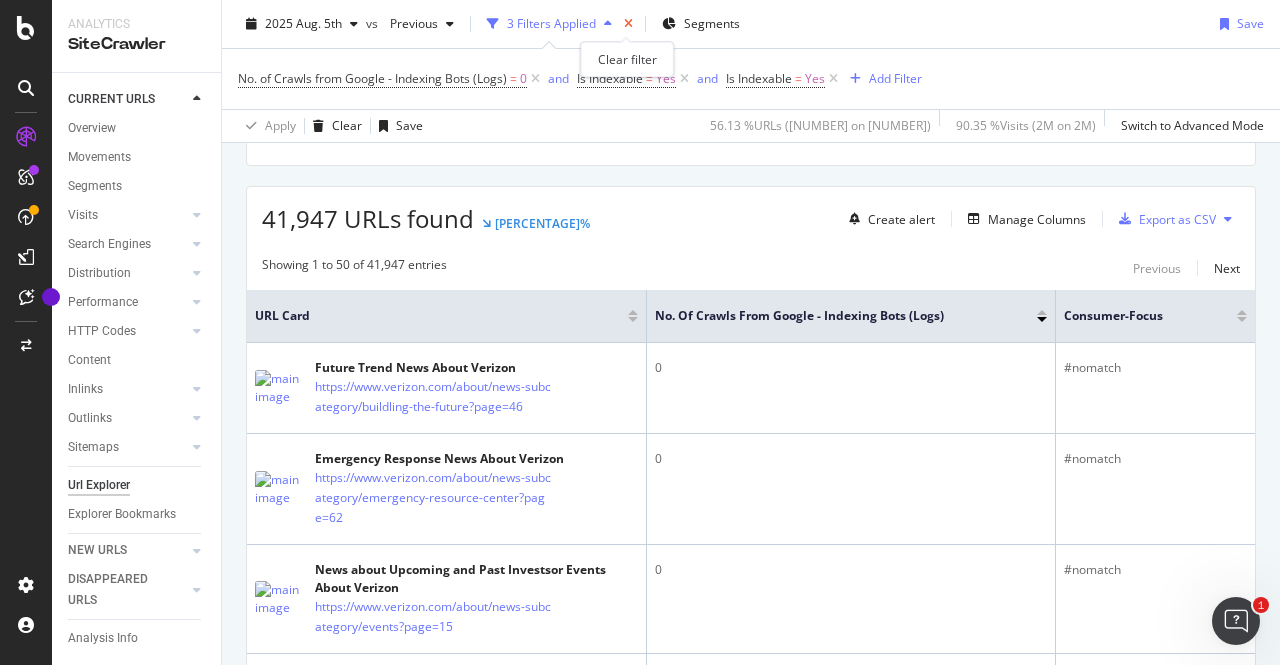 click at bounding box center (628, 24) 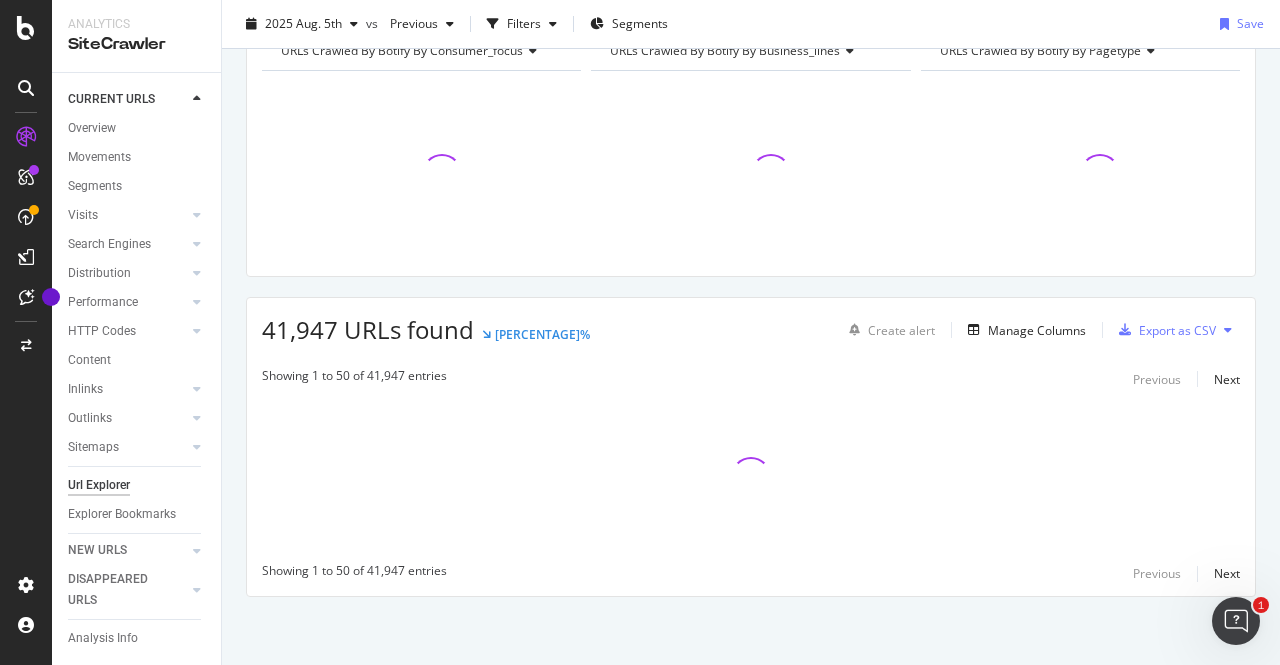 scroll, scrollTop: 0, scrollLeft: 0, axis: both 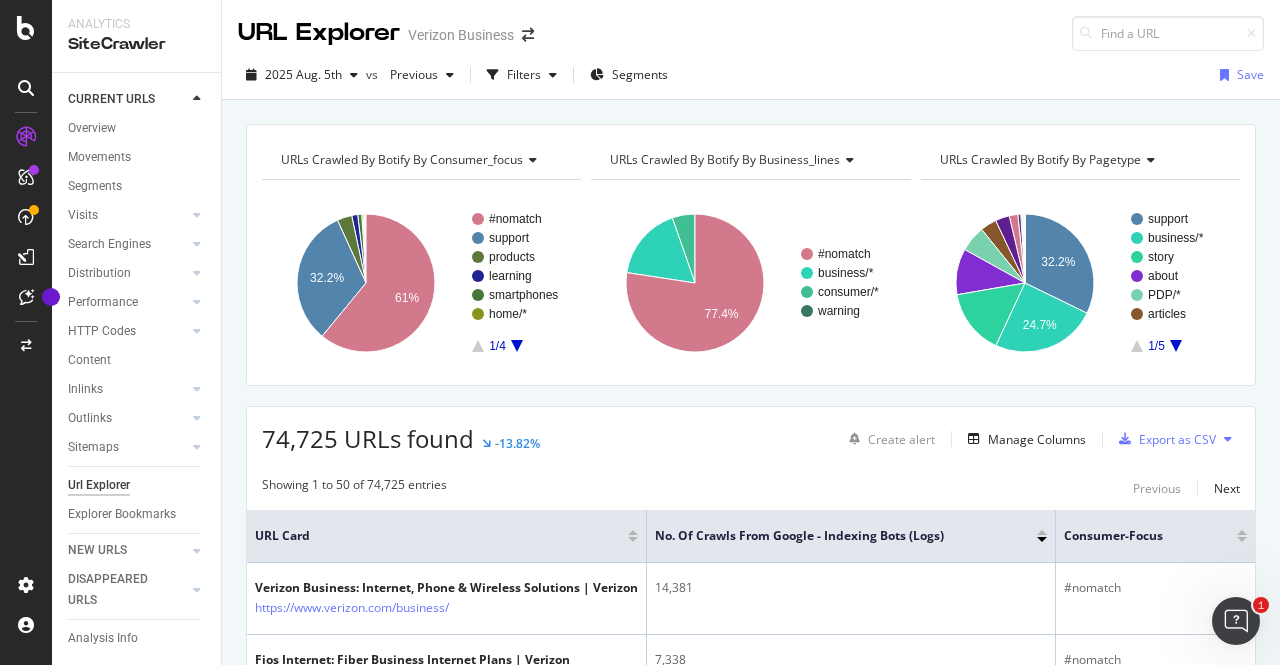 click on "URLs Crawled By Botify By consumer_focus" at bounding box center [402, 159] 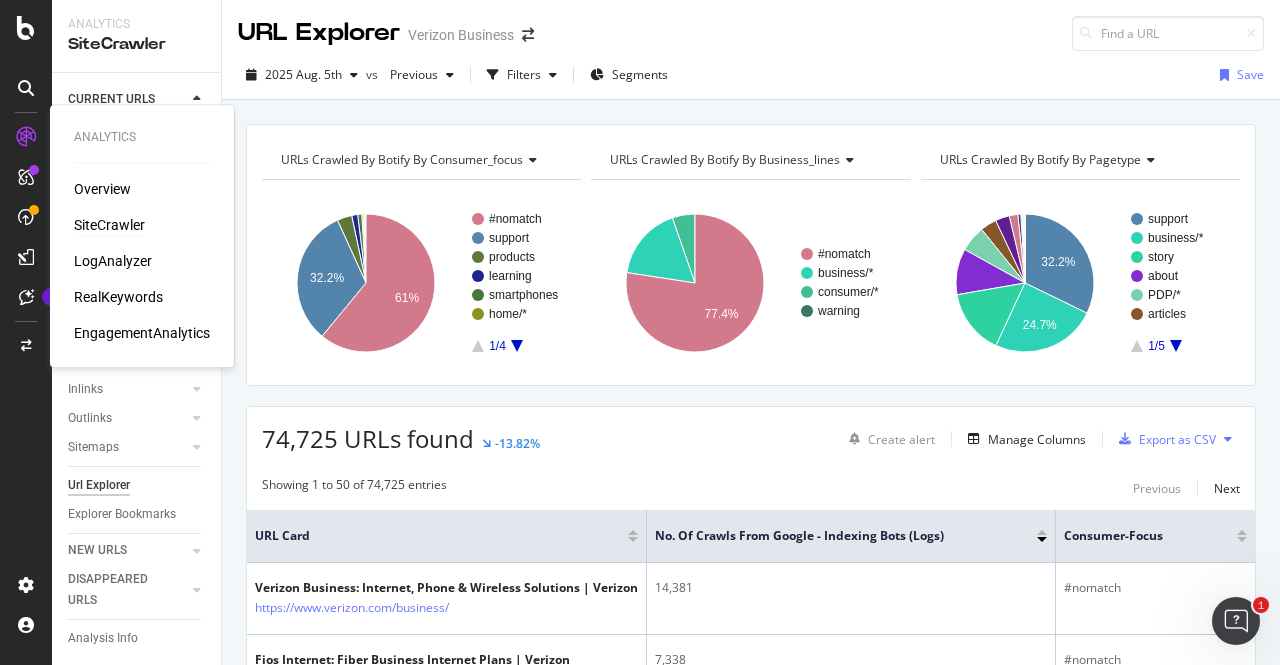 click on "SiteCrawler" at bounding box center [109, 225] 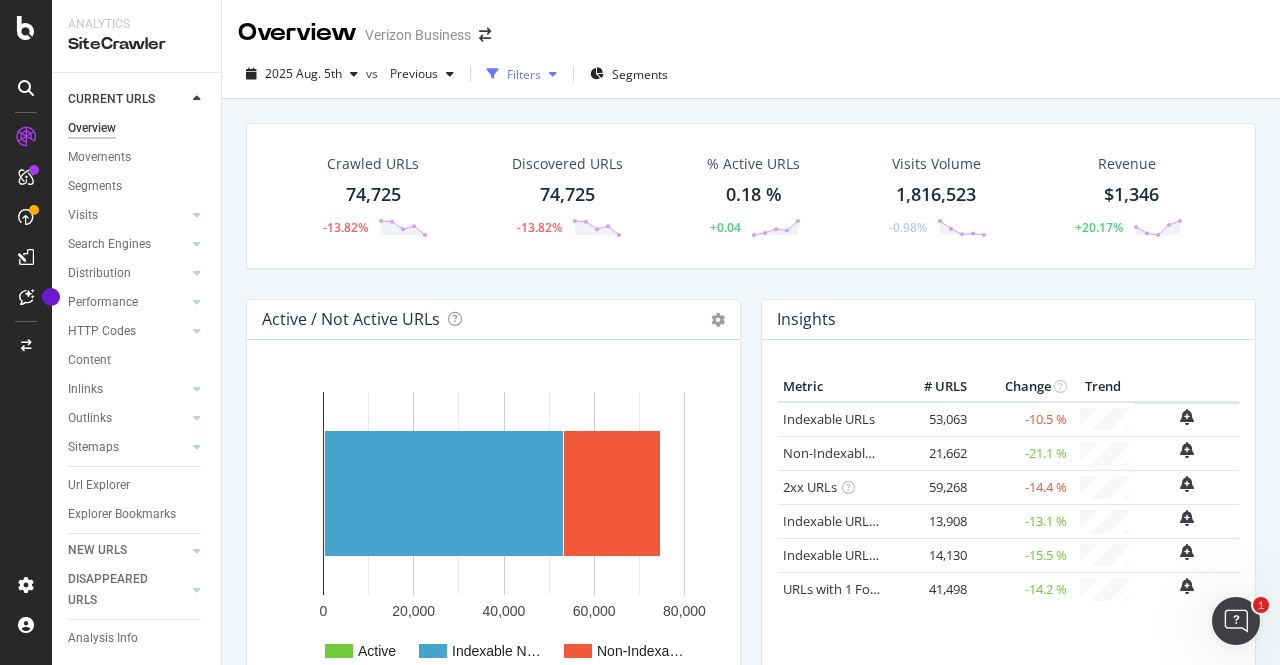 click on "Filters" at bounding box center [524, 74] 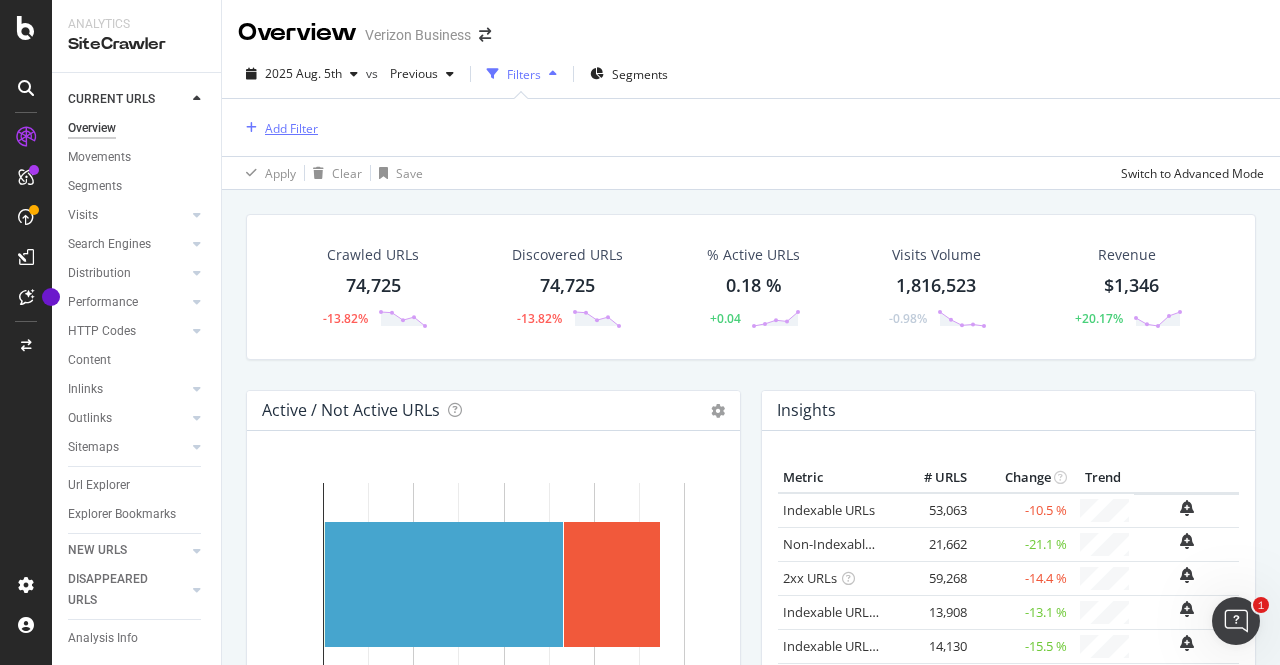 click on "Add Filter" at bounding box center (291, 128) 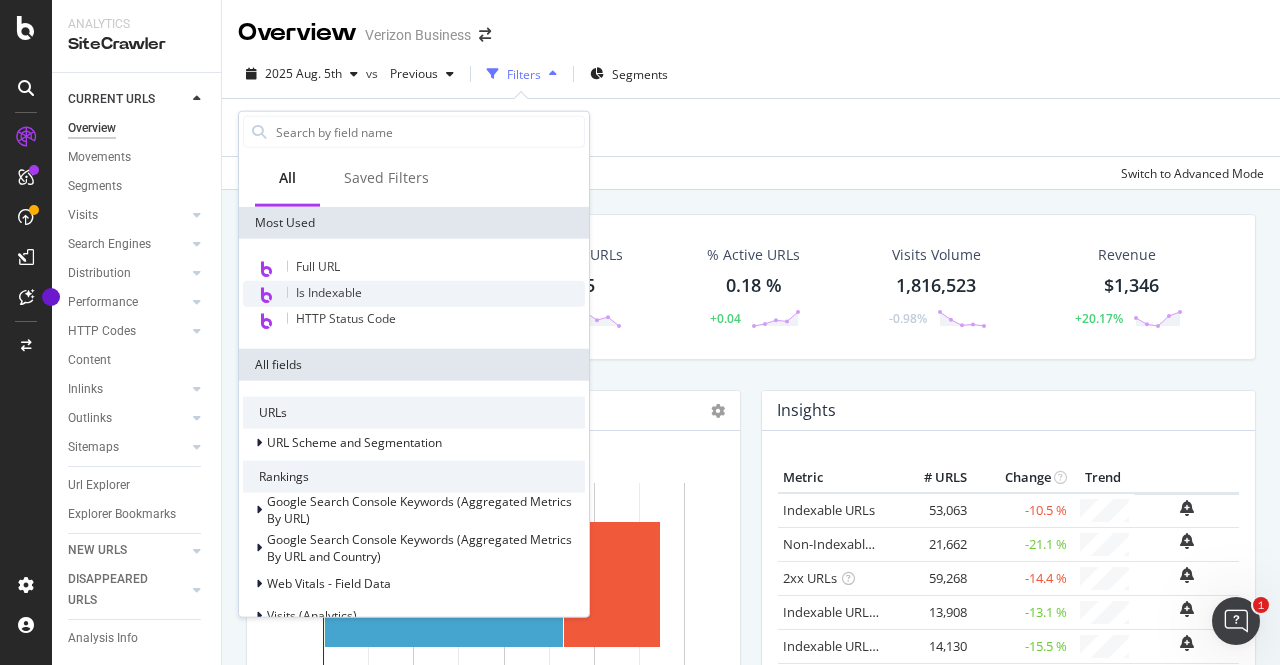 click on "Is Indexable" at bounding box center [329, 292] 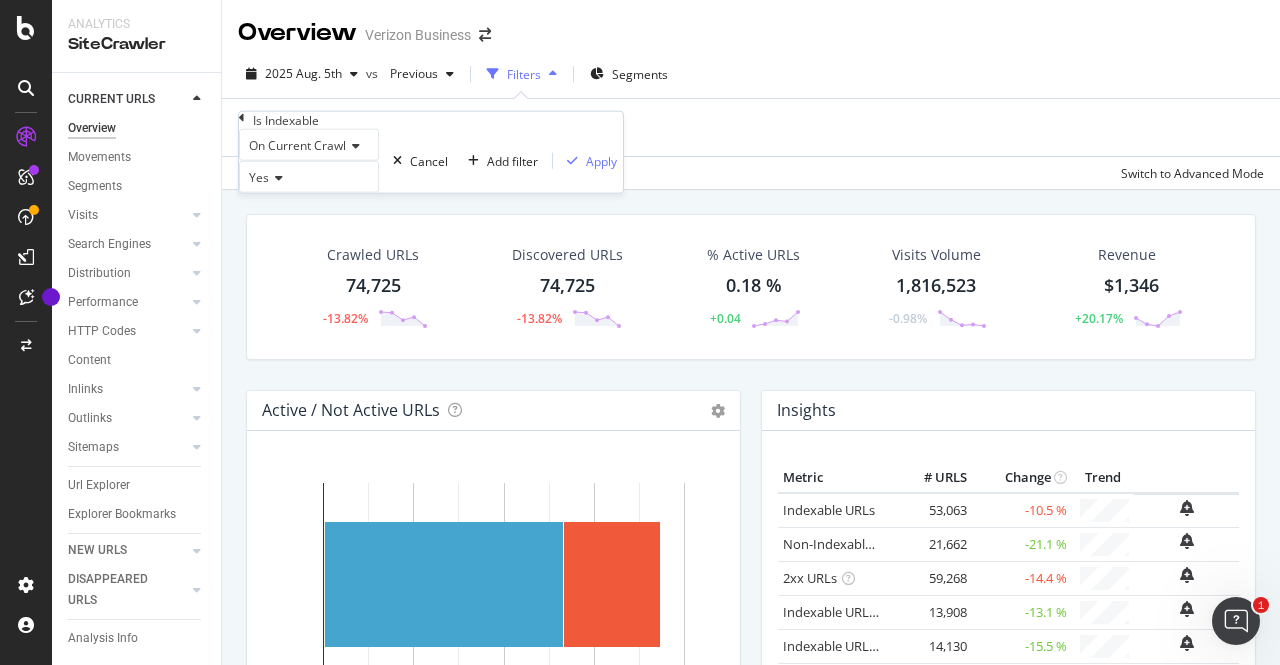 click on "On Current Crawl" at bounding box center (297, 145) 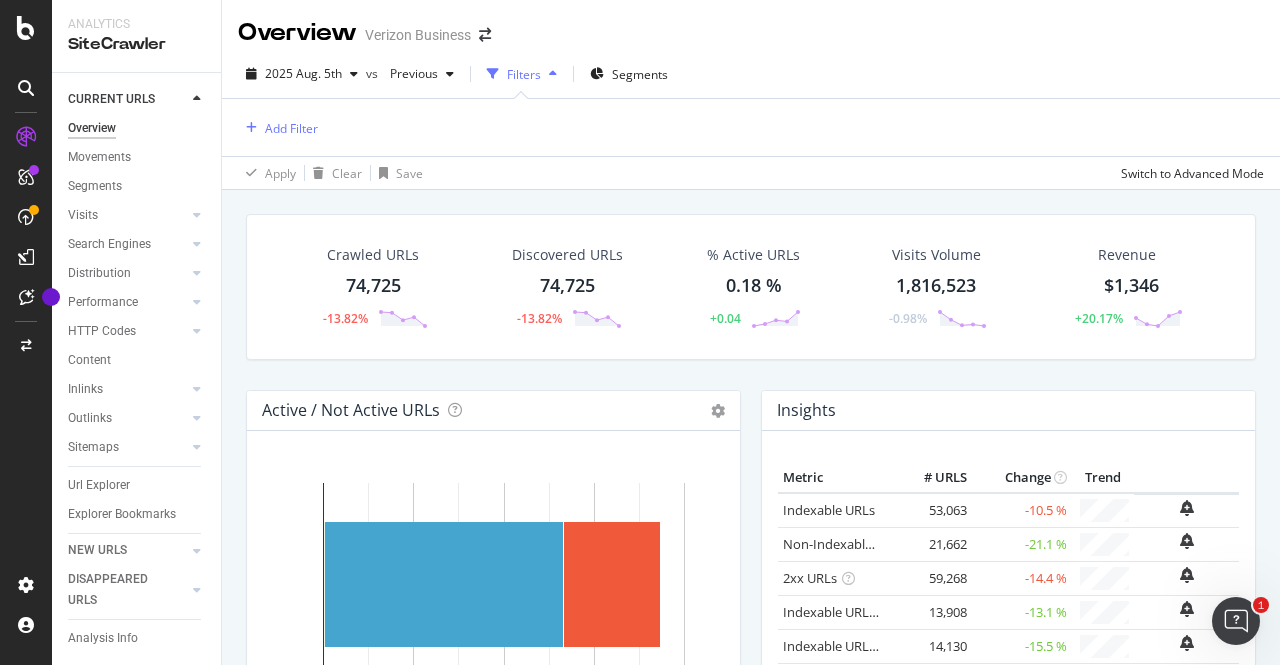 click on "Add Filter" at bounding box center [751, 127] 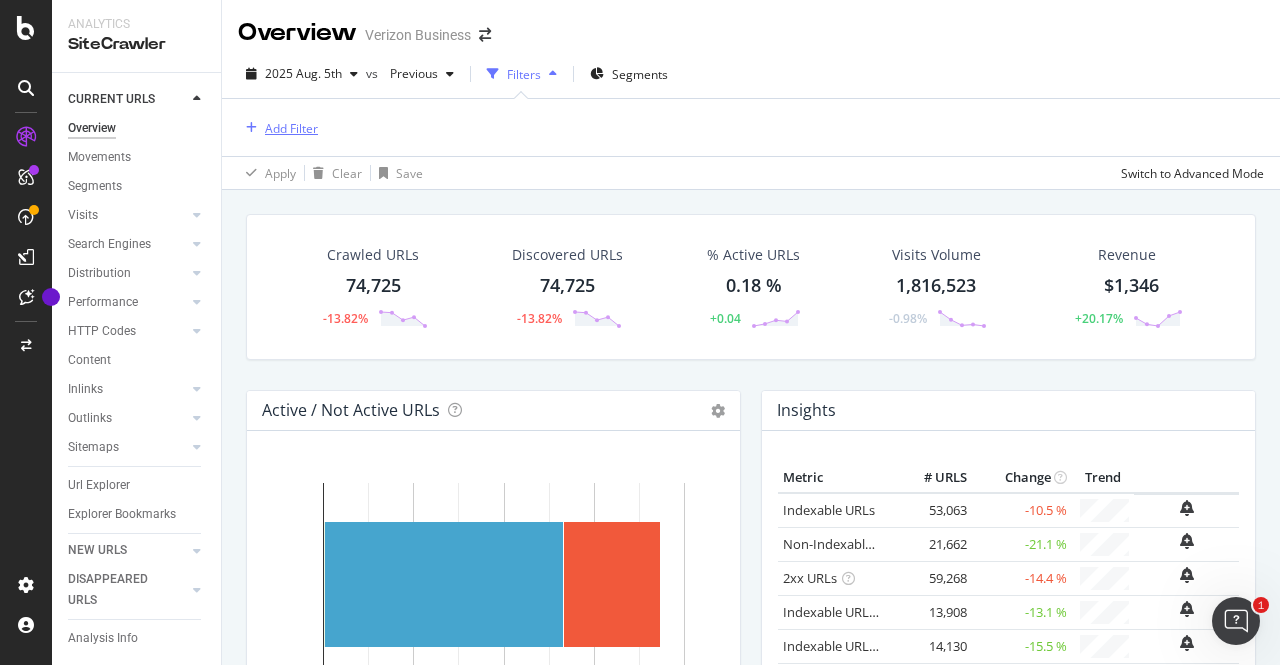 click on "Add Filter" at bounding box center (291, 128) 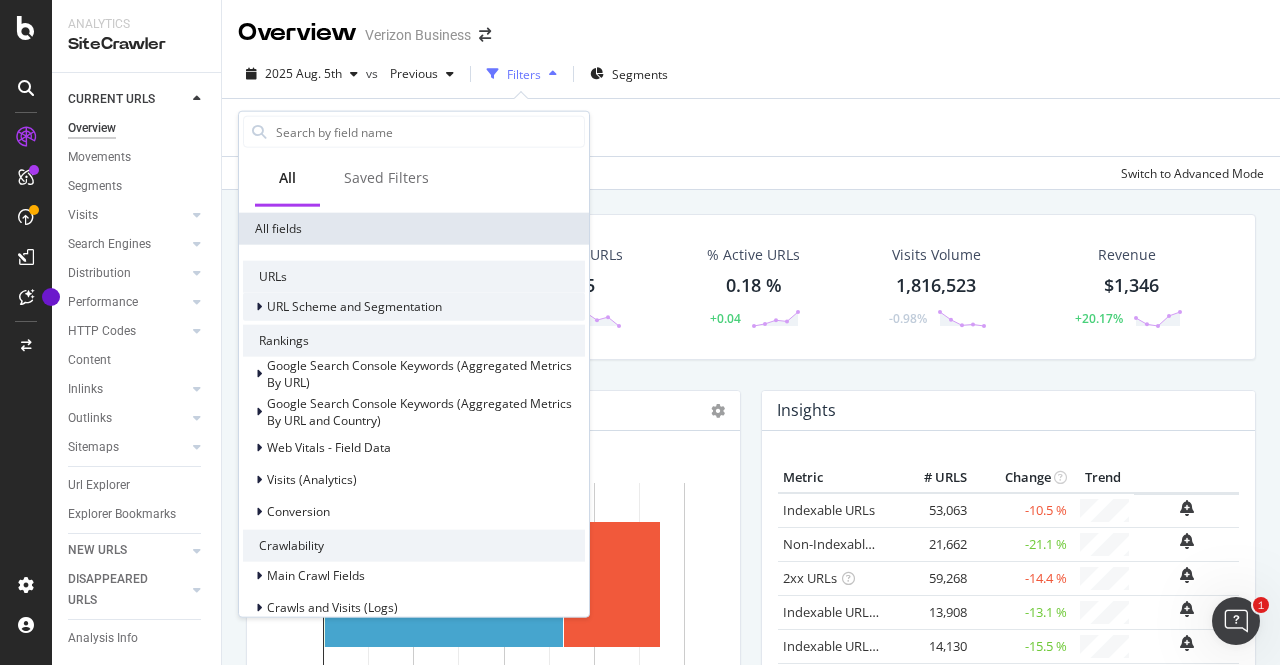 scroll, scrollTop: 0, scrollLeft: 0, axis: both 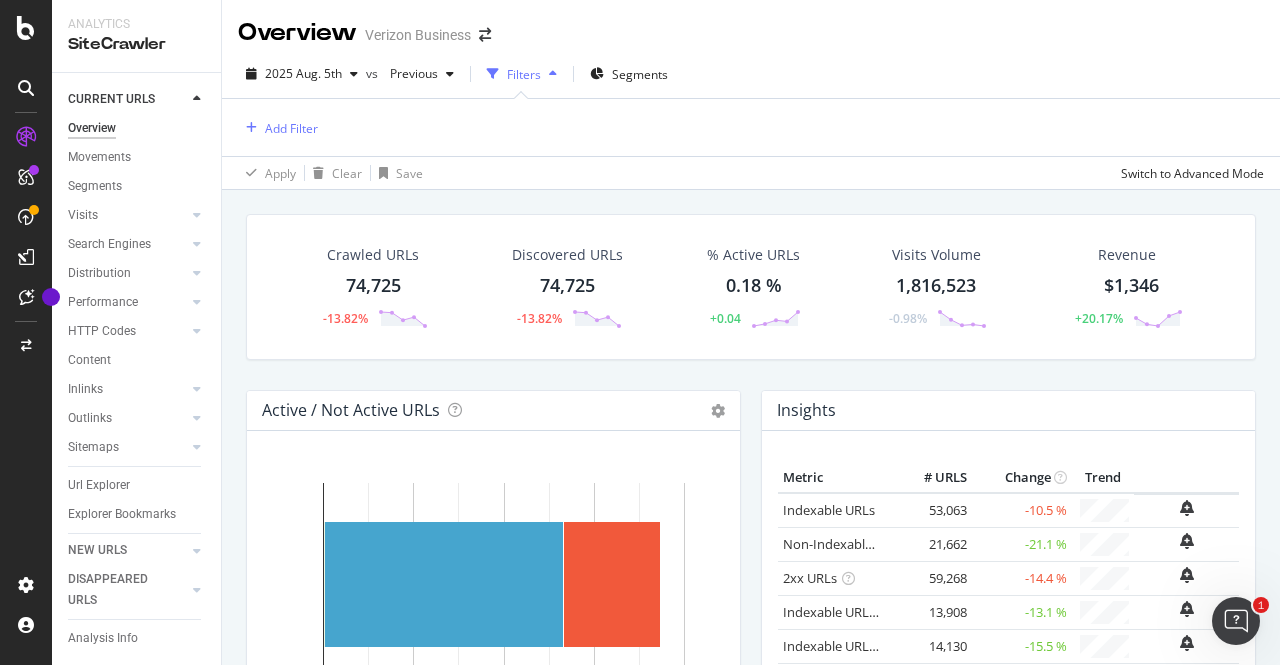 click on "Add Filter" at bounding box center [751, 127] 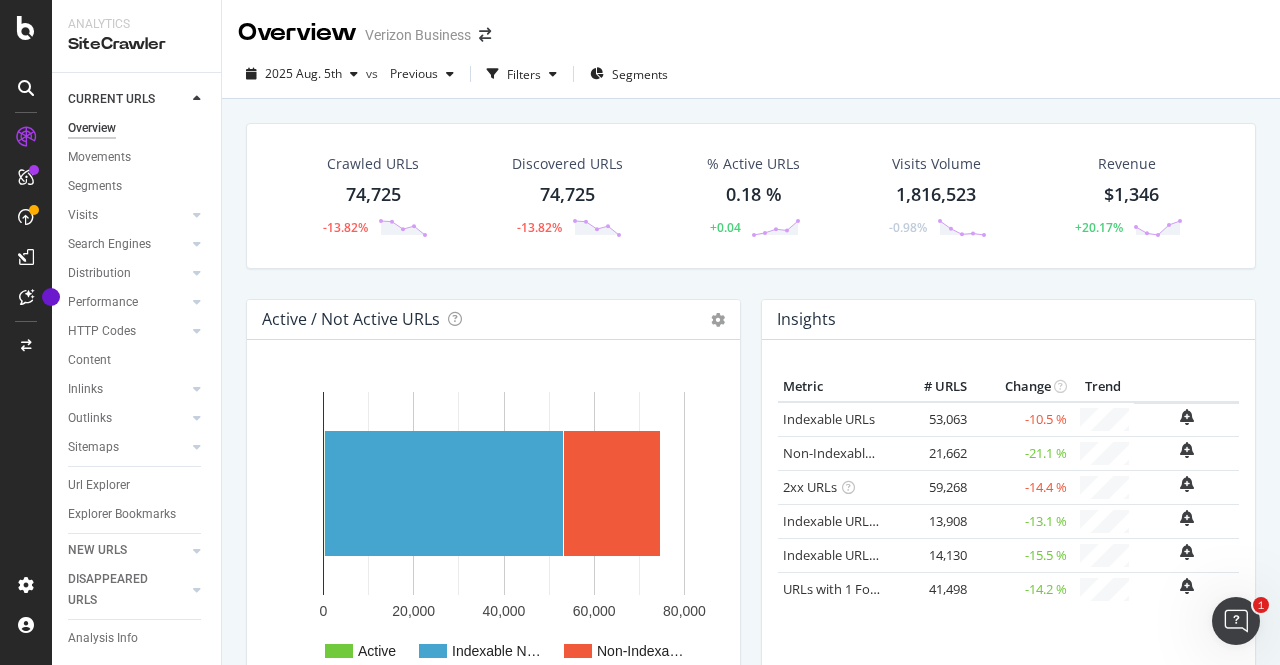 click at bounding box center (197, 99) 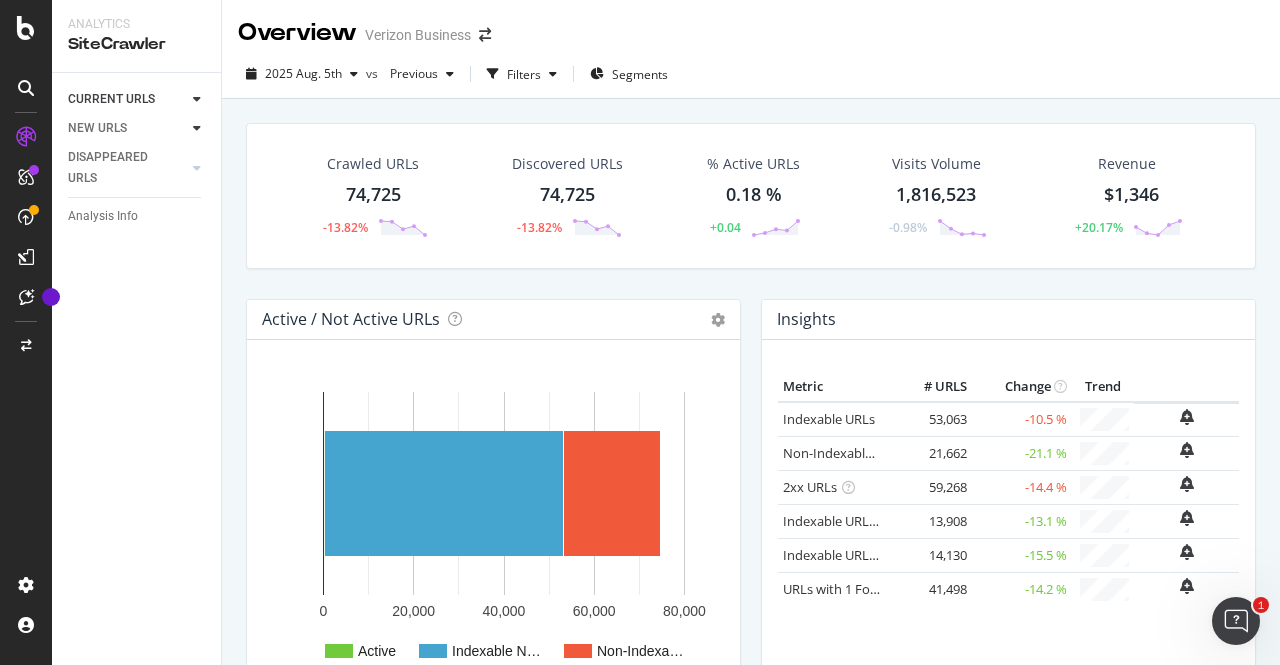 click at bounding box center (197, 128) 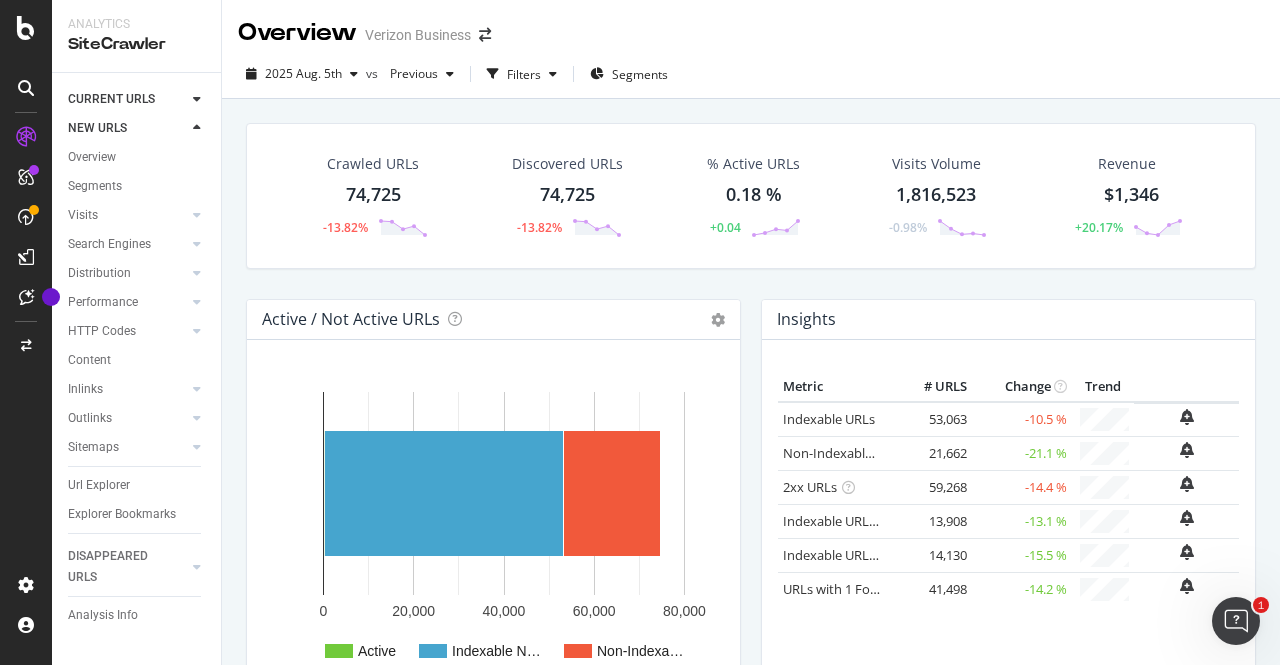 click at bounding box center (197, 128) 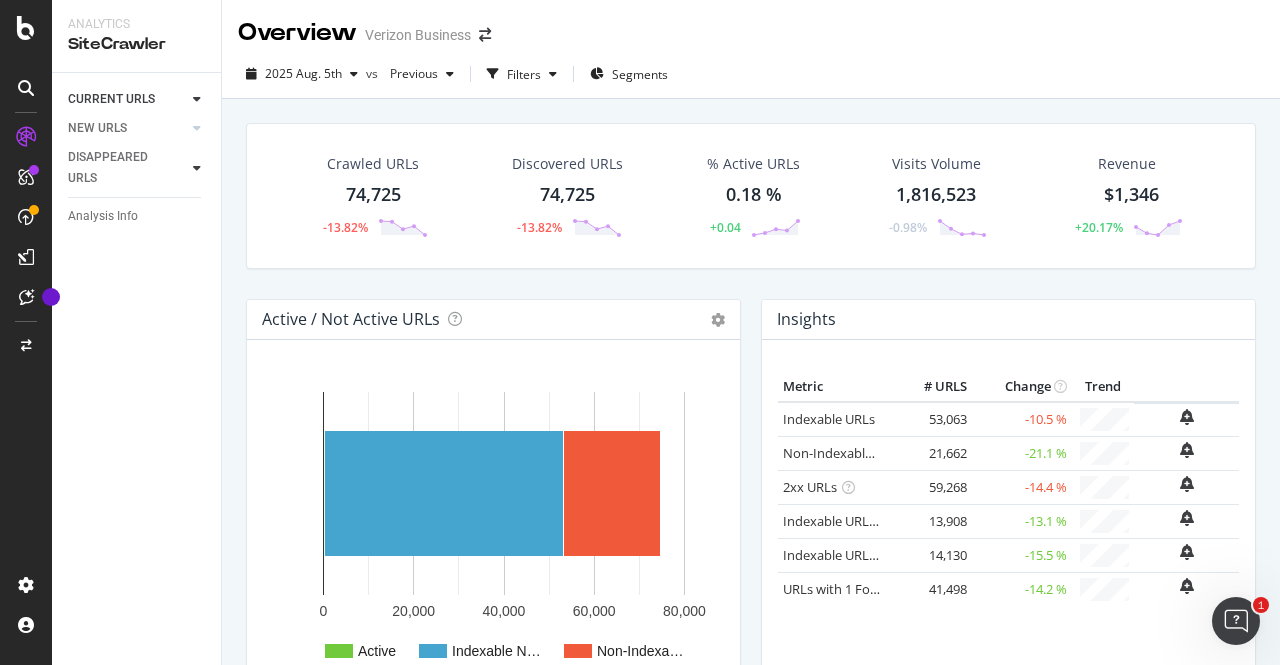 click at bounding box center (197, 168) 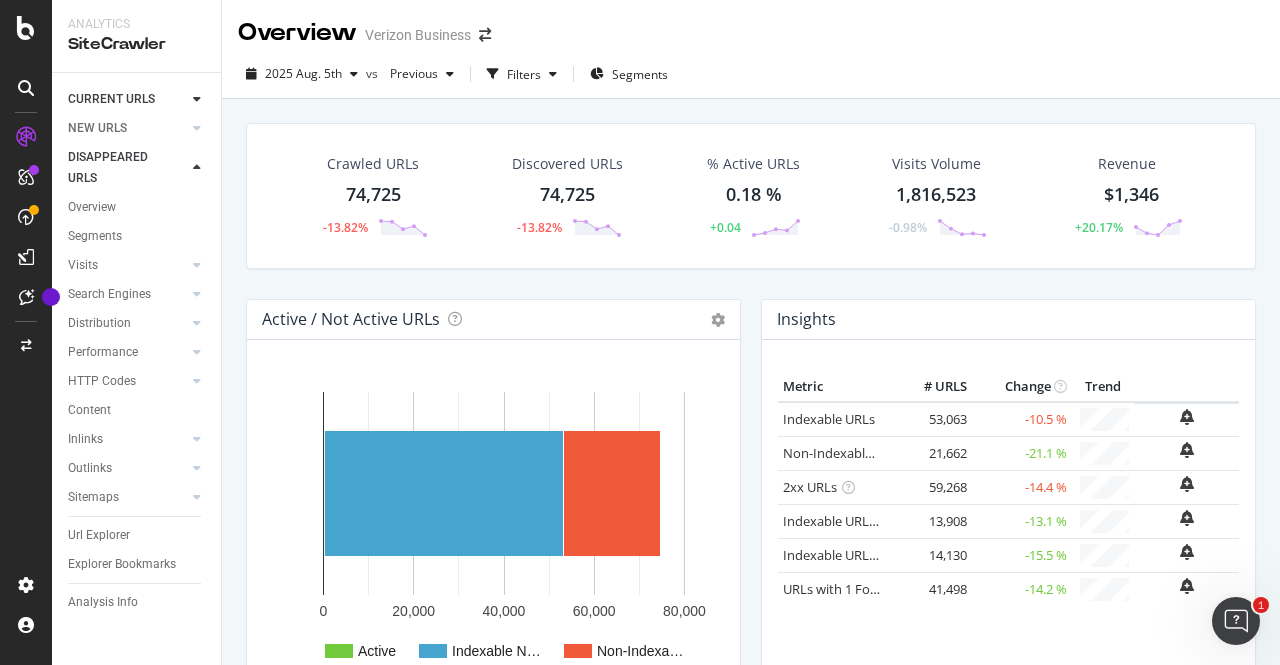 click at bounding box center (197, 168) 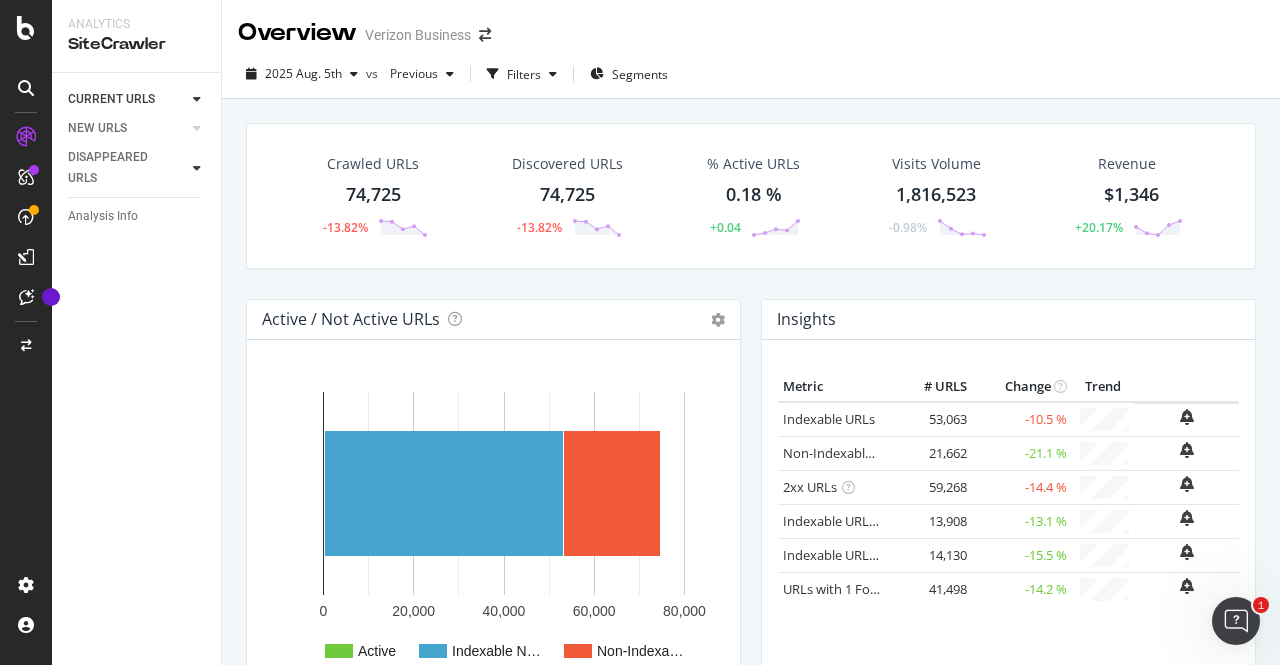 click at bounding box center (197, 168) 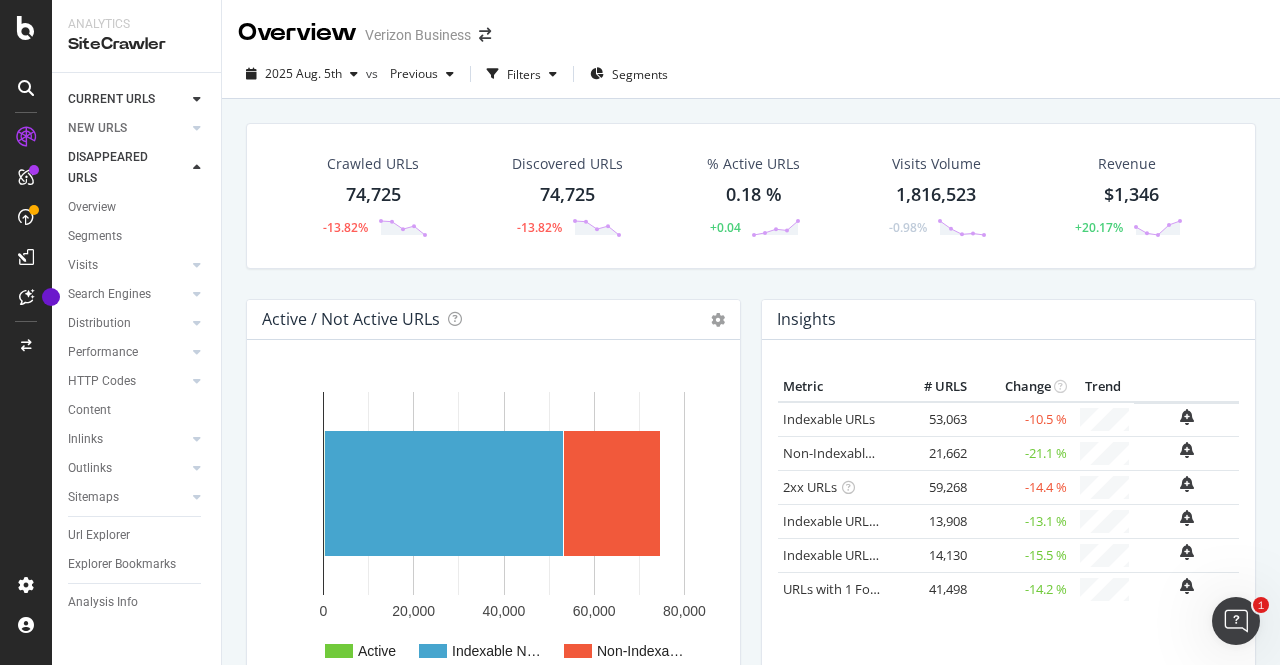 click at bounding box center [197, 168] 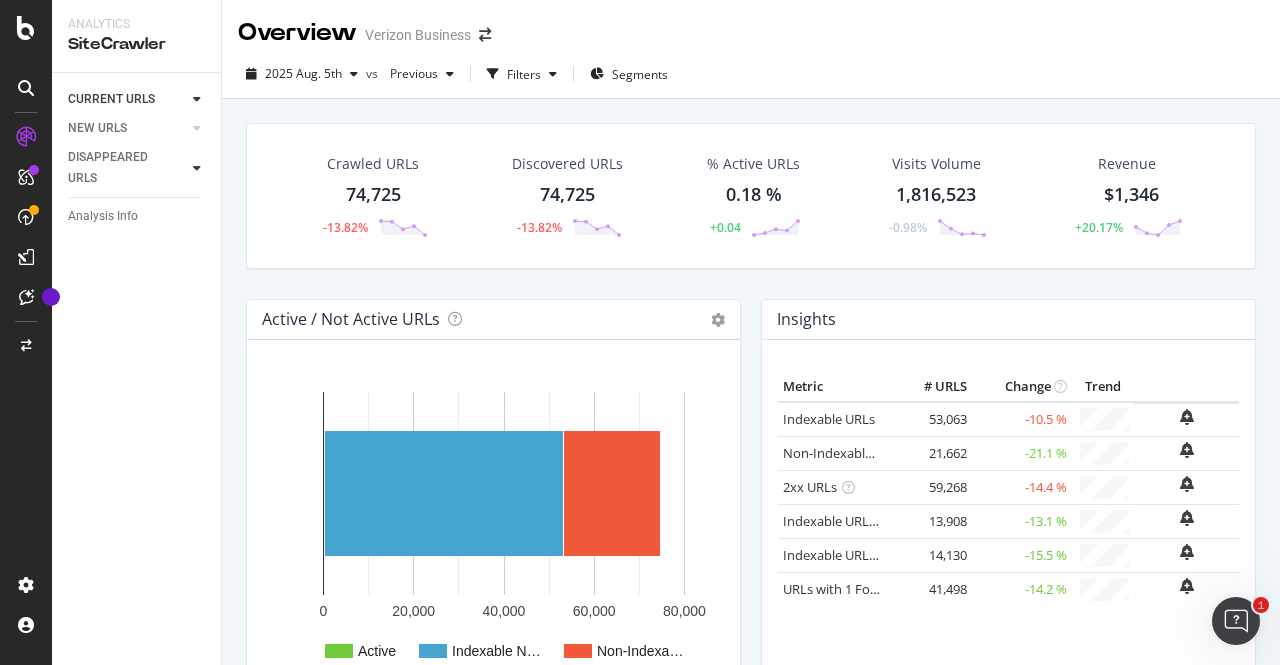 click at bounding box center [197, 168] 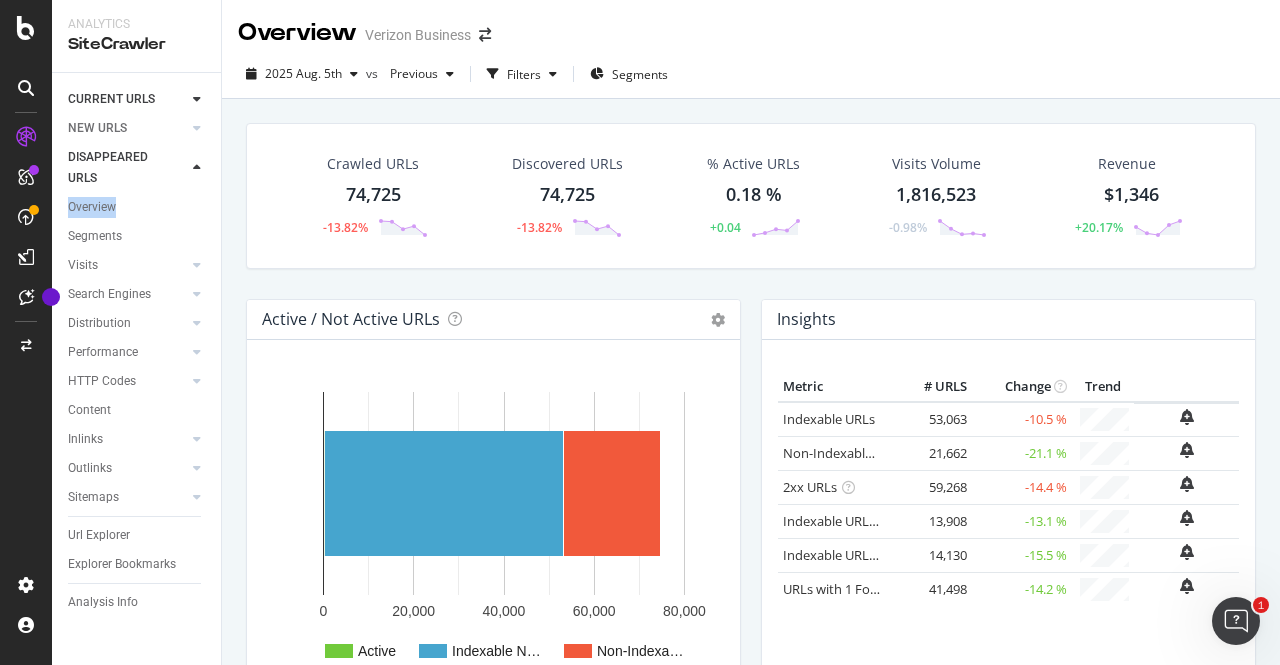 click at bounding box center (197, 168) 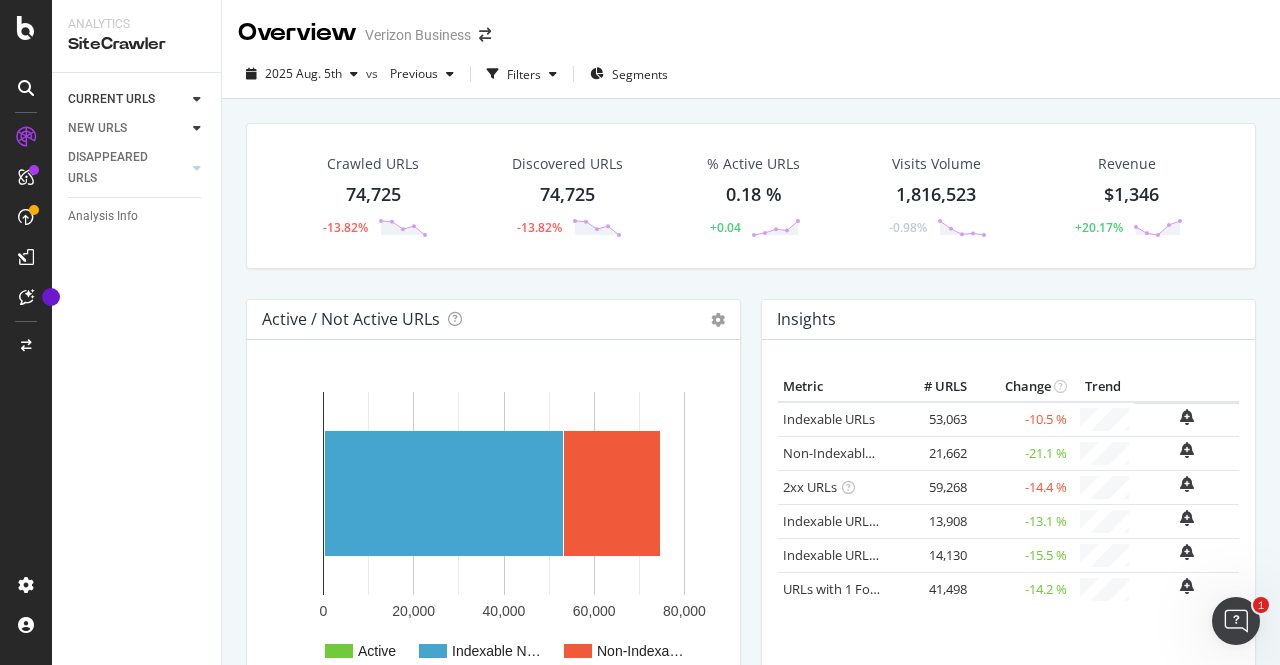 click at bounding box center (197, 128) 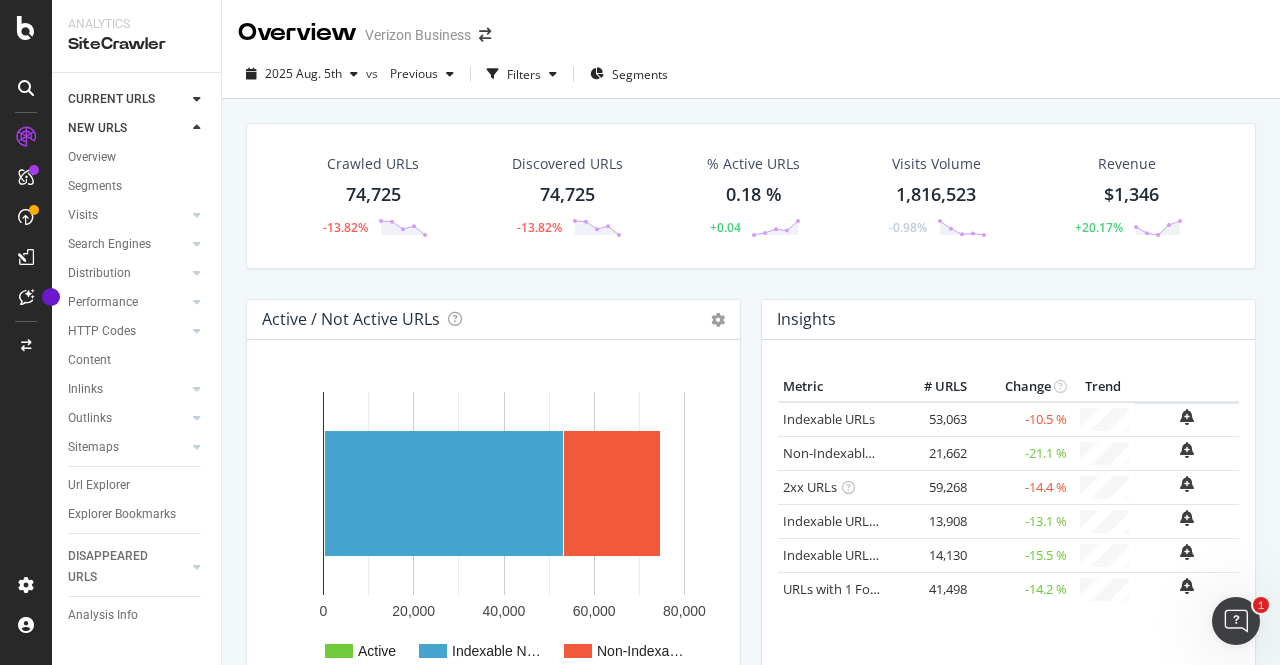 click at bounding box center (197, 128) 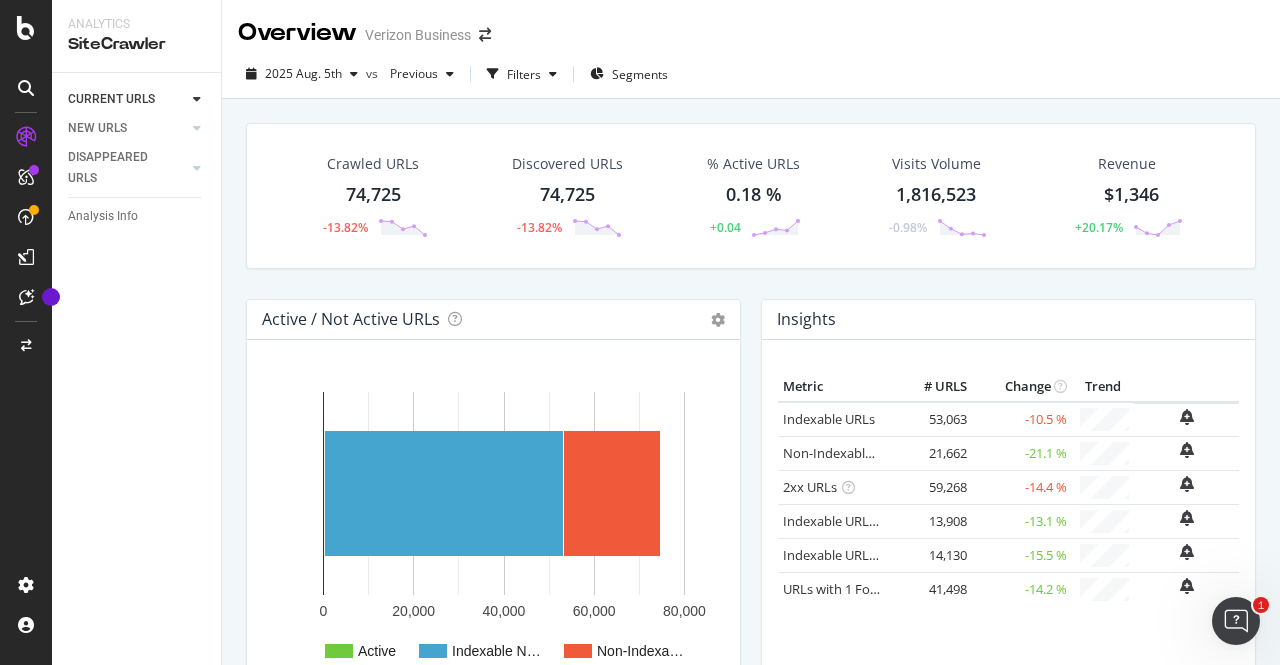 click at bounding box center (197, 99) 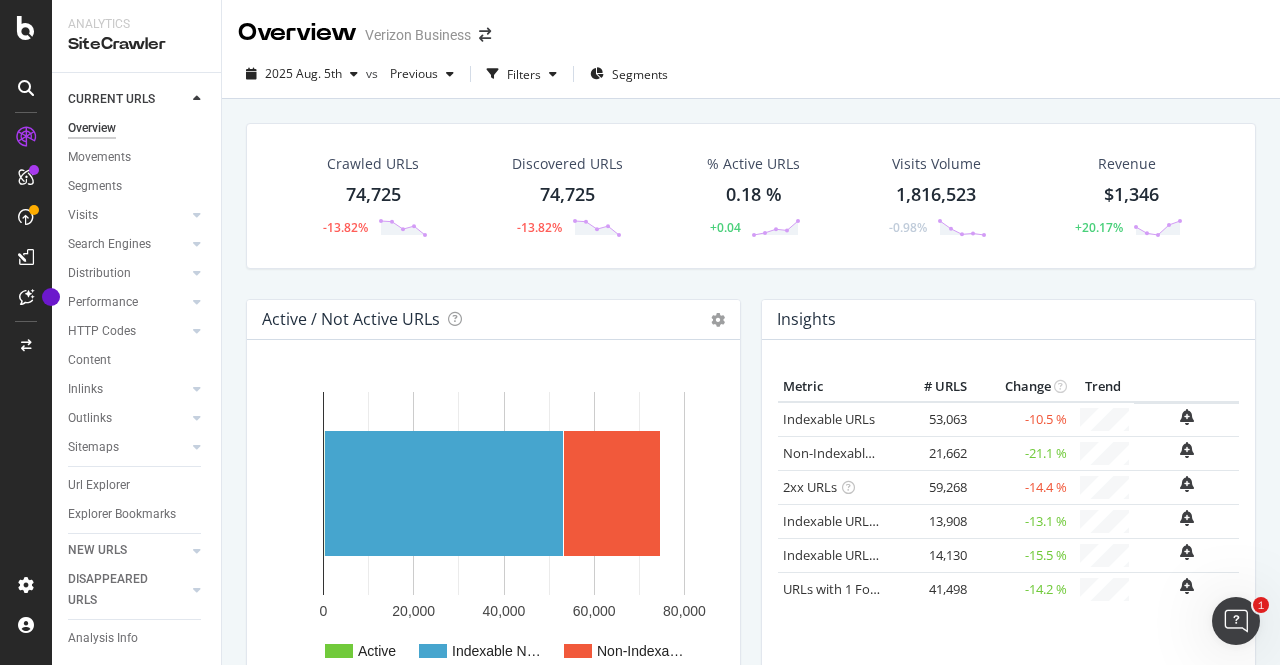 click on "2025 Aug. 5th vs Previous Filters Segments" at bounding box center (751, 78) 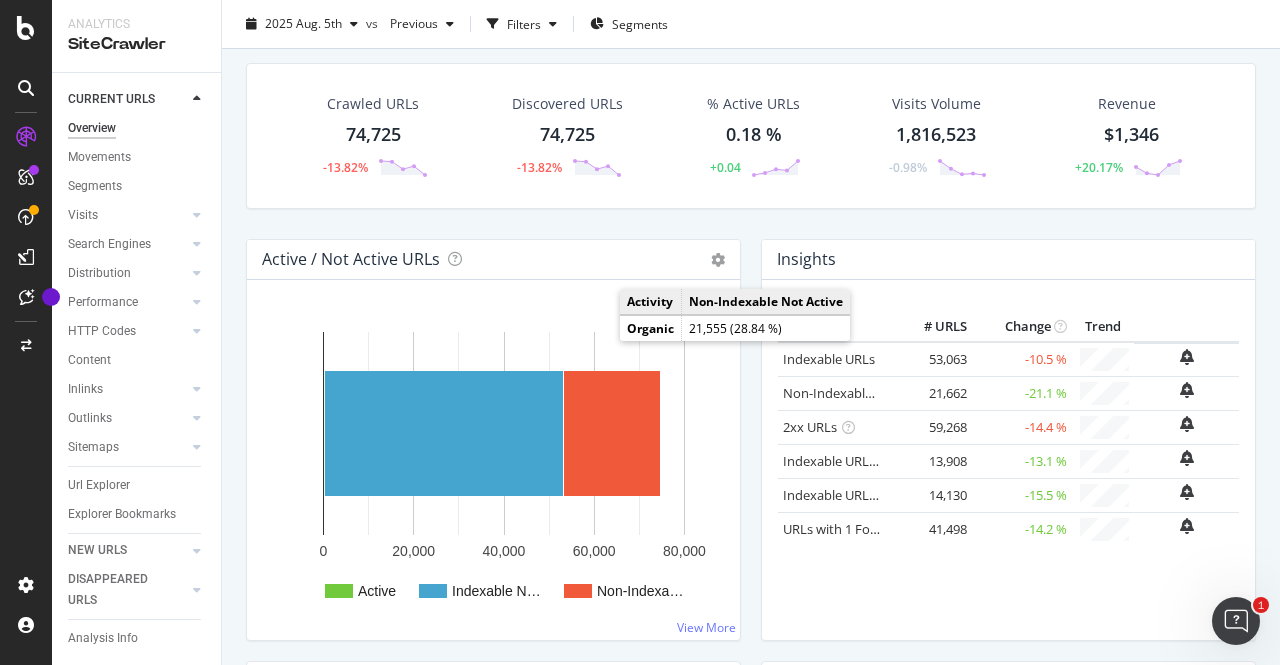scroll, scrollTop: 0, scrollLeft: 0, axis: both 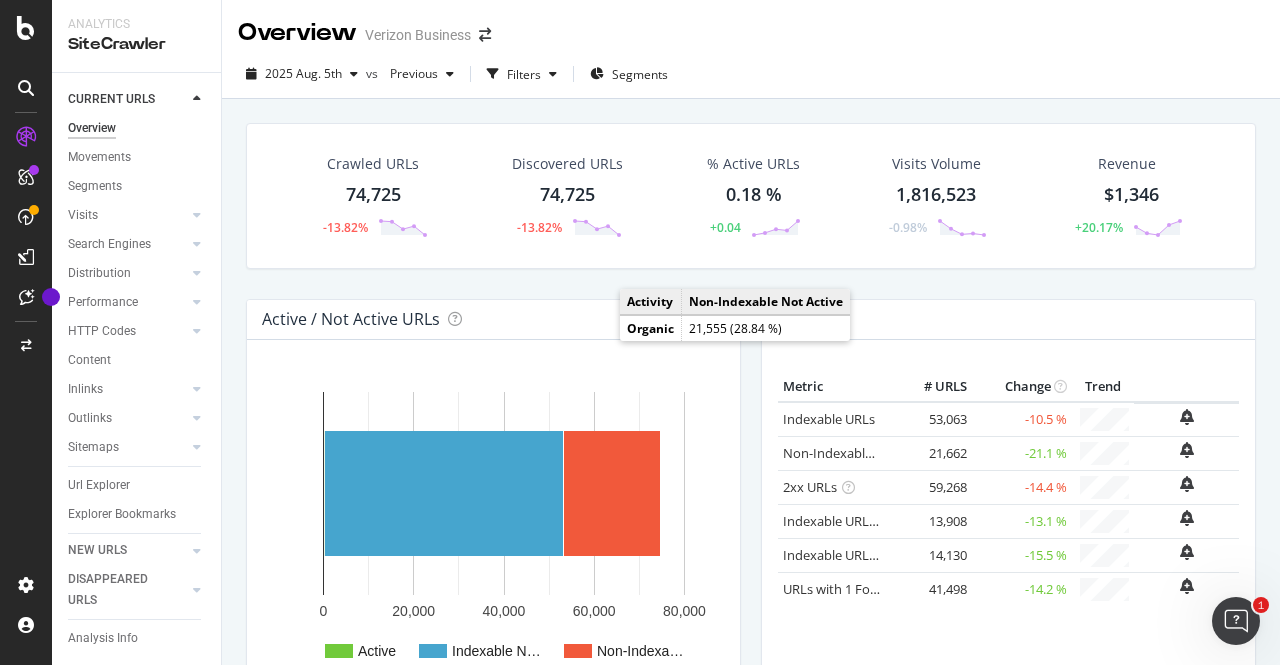 click on "Metric
# URLS
Change
Trend
Indexable URLs
53,063
-10.5 %
Non-Indexable URLs" at bounding box center (1008, 510) 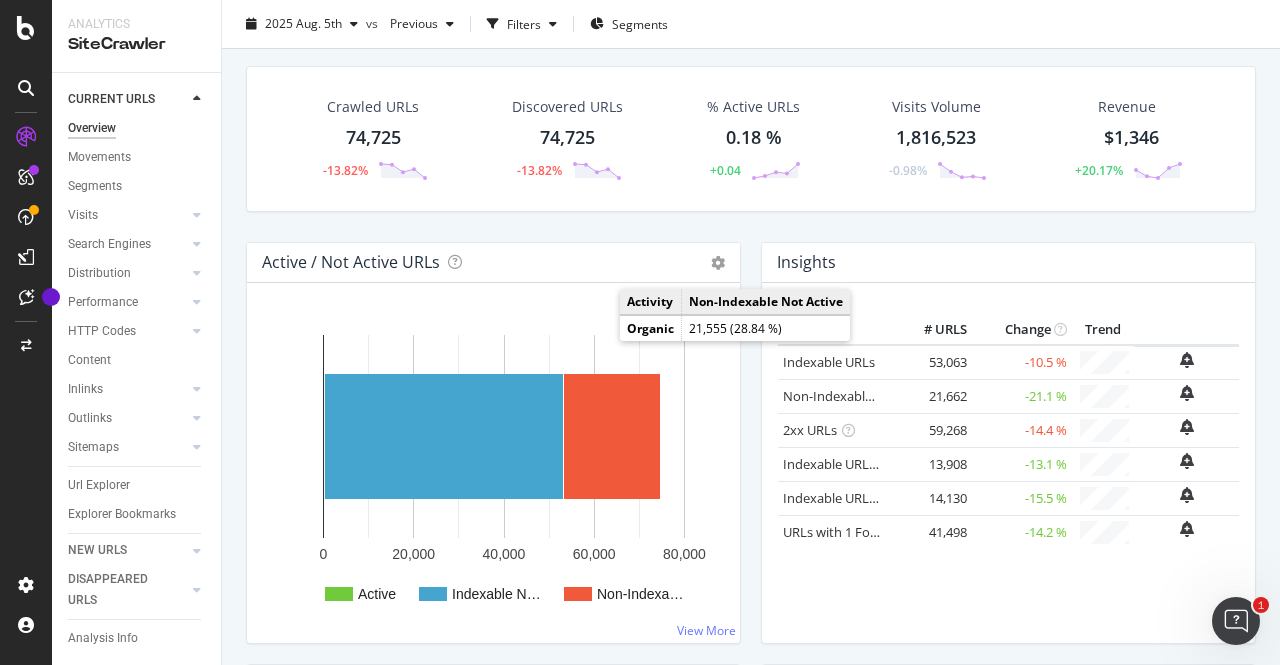 scroll, scrollTop: 58, scrollLeft: 0, axis: vertical 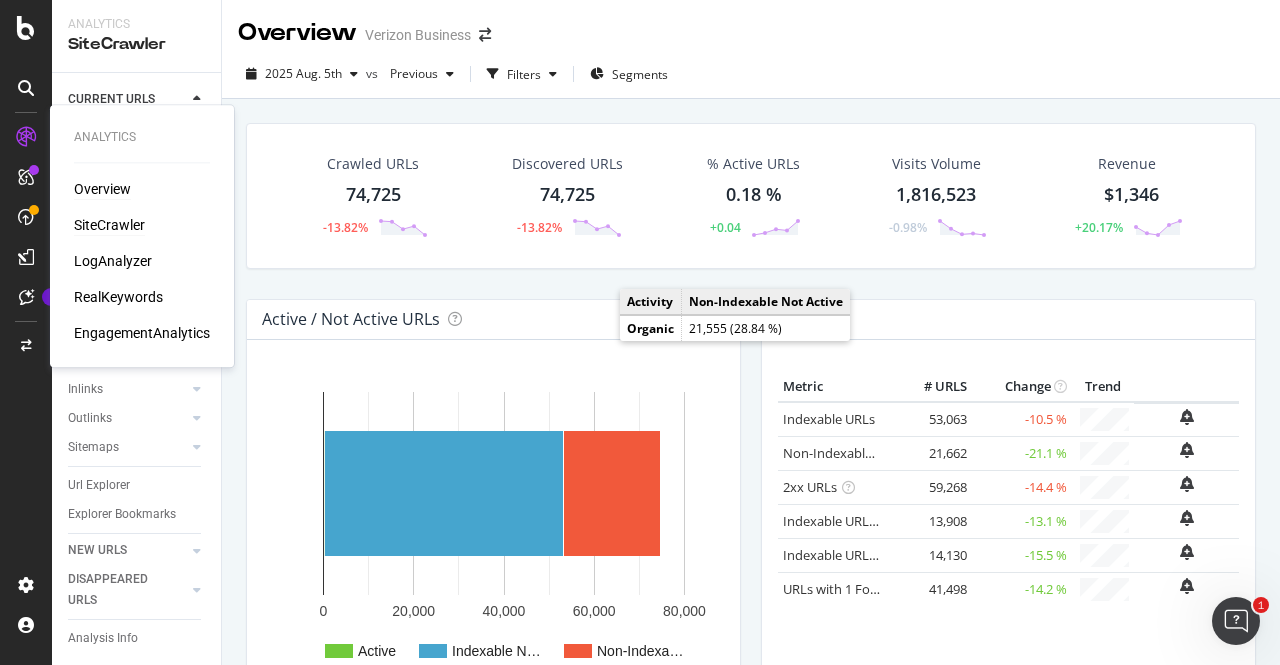 click on "Overview" at bounding box center [102, 189] 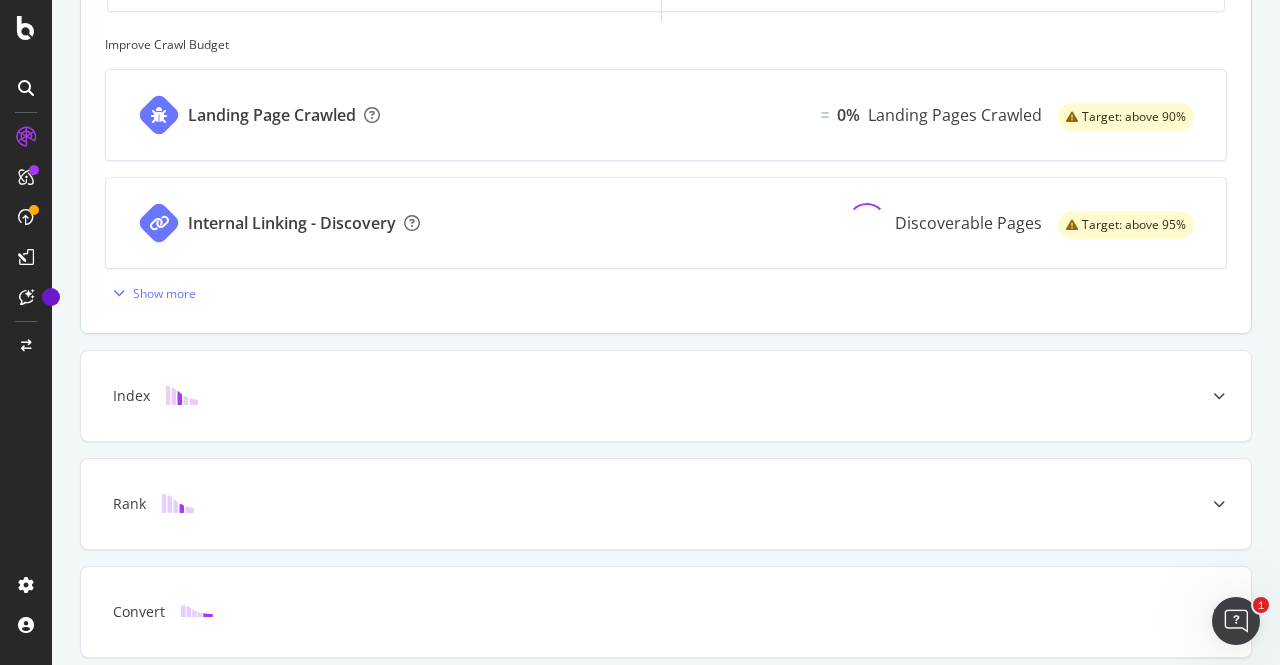scroll, scrollTop: 883, scrollLeft: 0, axis: vertical 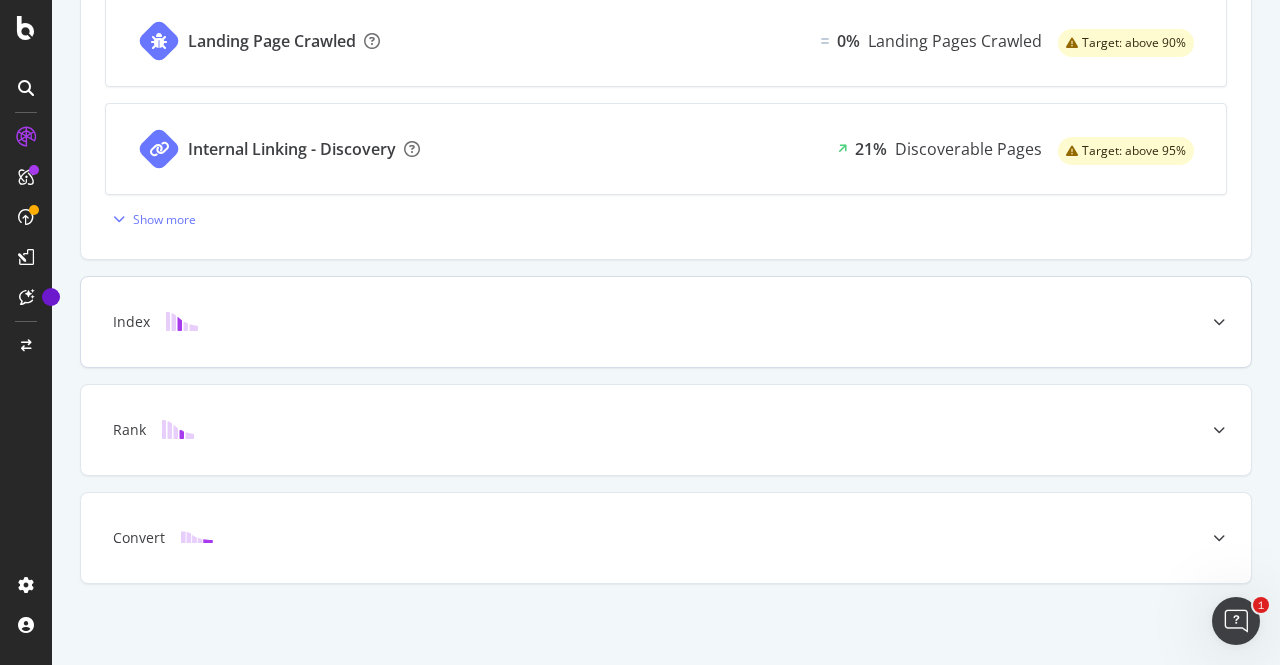 click on "Index" at bounding box center [131, 322] 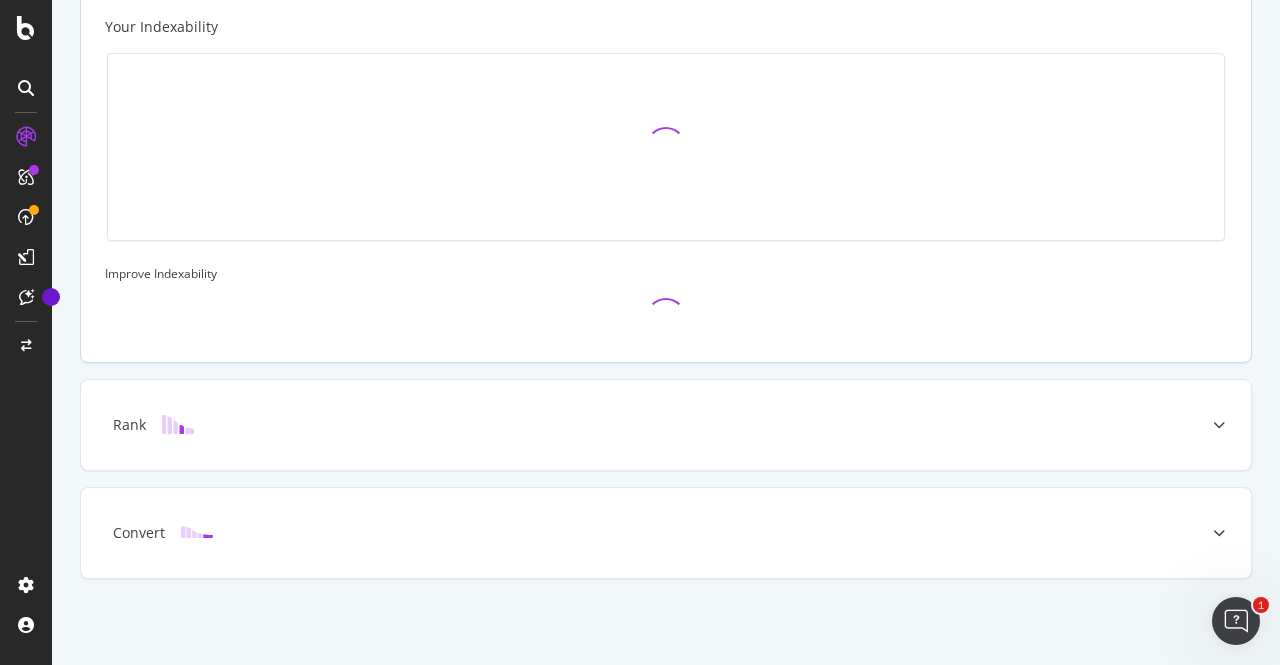 scroll, scrollTop: 588, scrollLeft: 0, axis: vertical 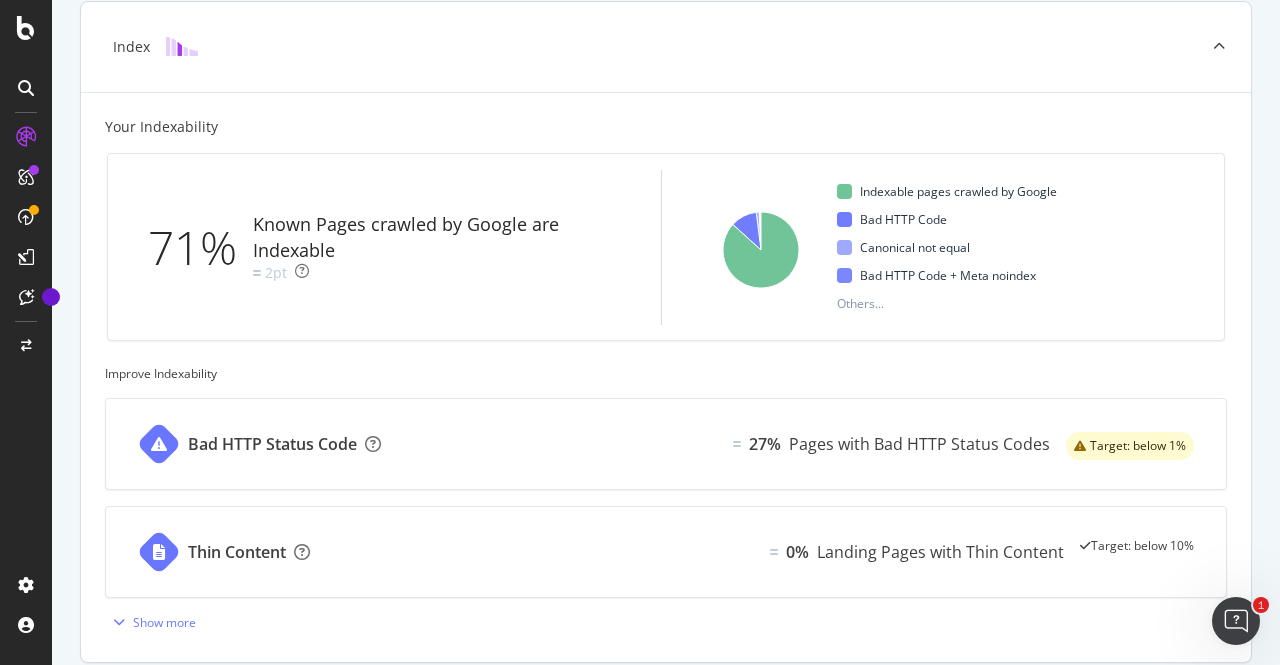 click on "Thin Content 0% Landing Pages with Thin Content Target: below 10%" at bounding box center (666, 552) 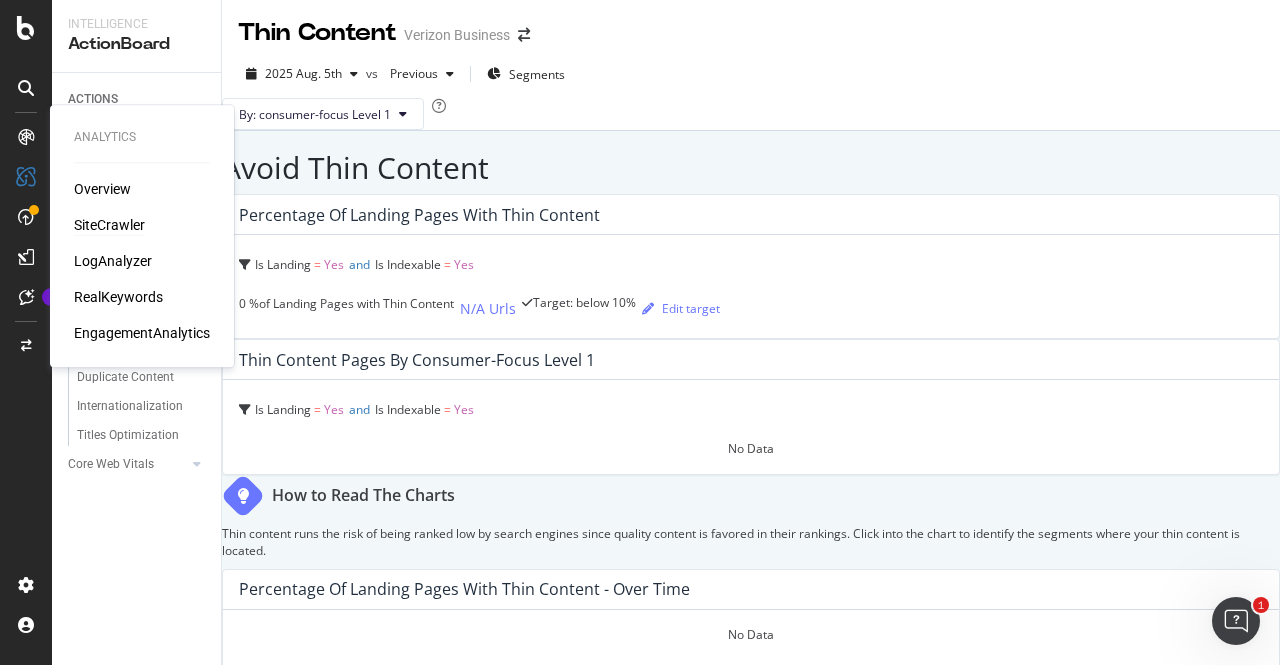 click on "SiteCrawler" at bounding box center (109, 225) 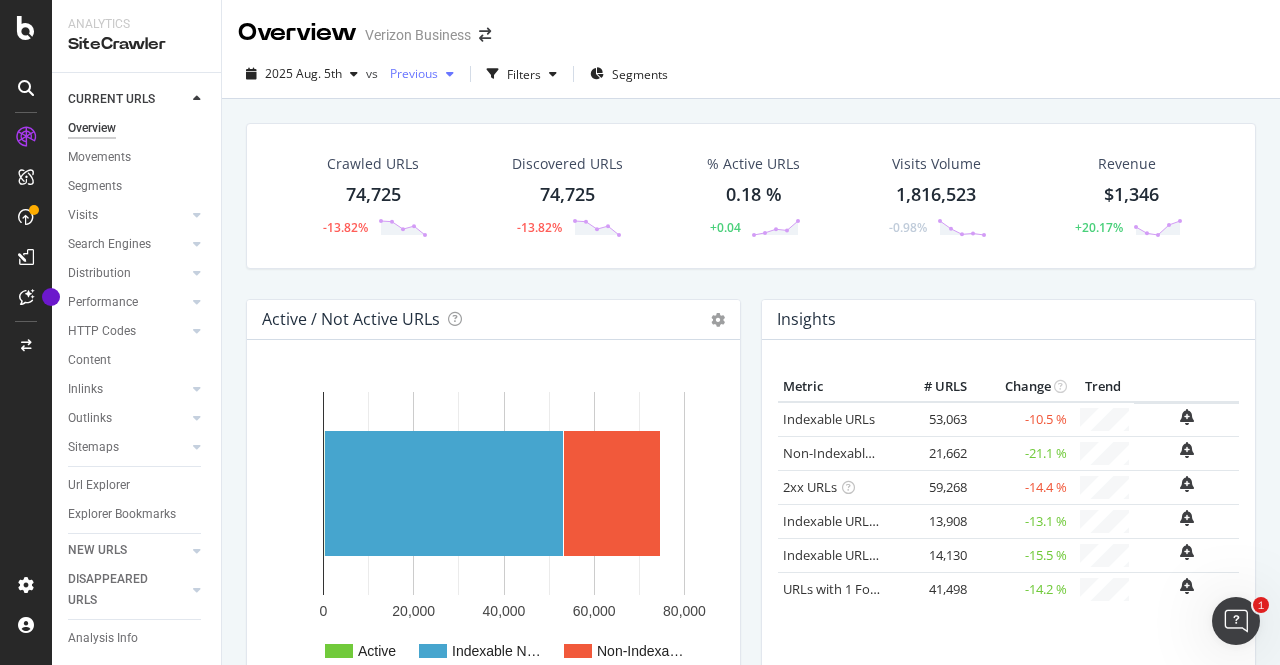 click on "Previous" at bounding box center [410, 73] 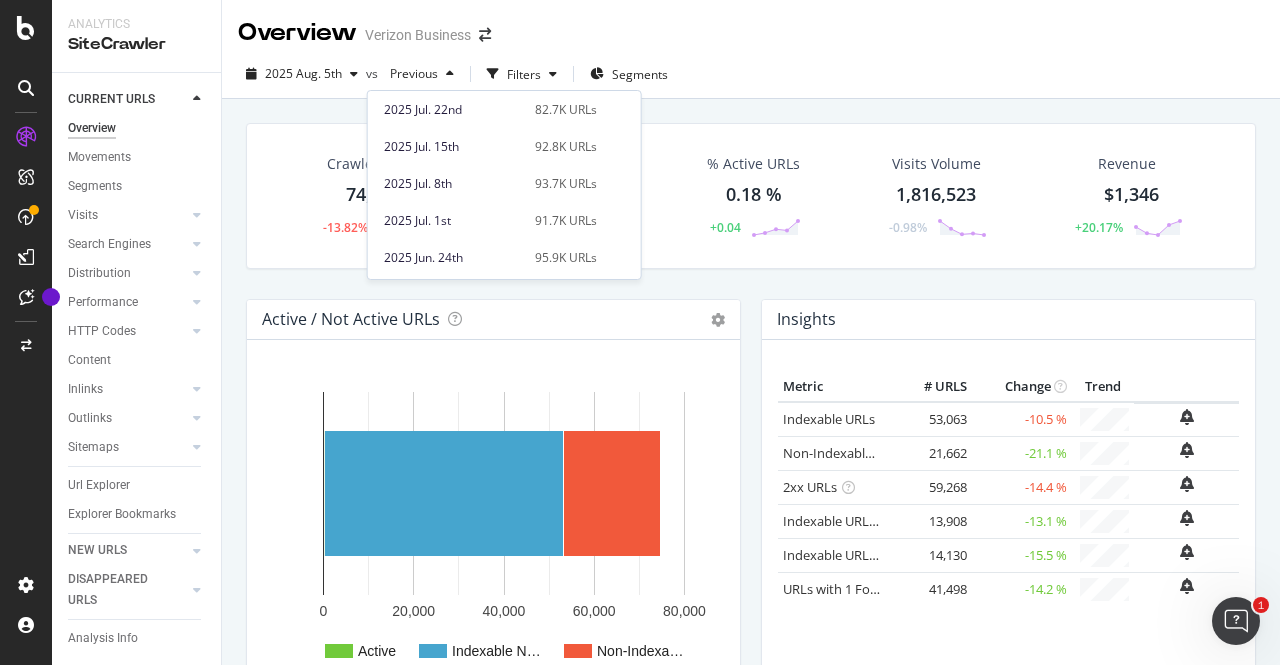 scroll, scrollTop: 0, scrollLeft: 0, axis: both 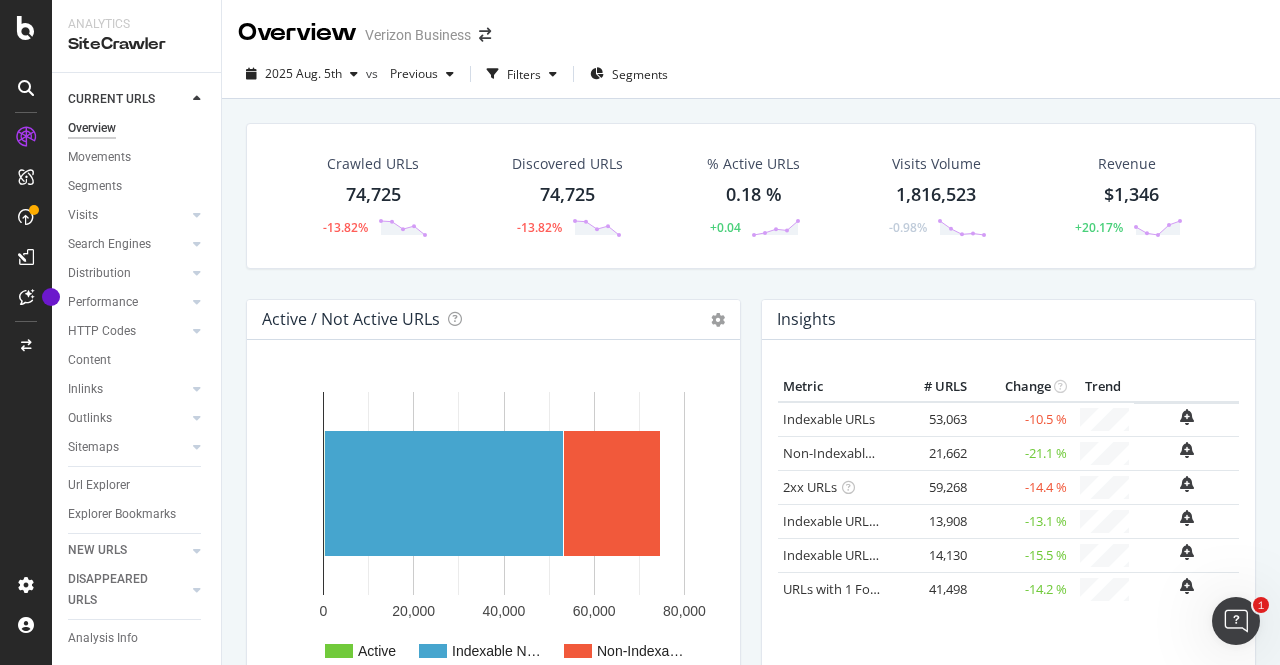 click on "2025 Aug. 5th vs Previous Filters Segments" at bounding box center [751, 78] 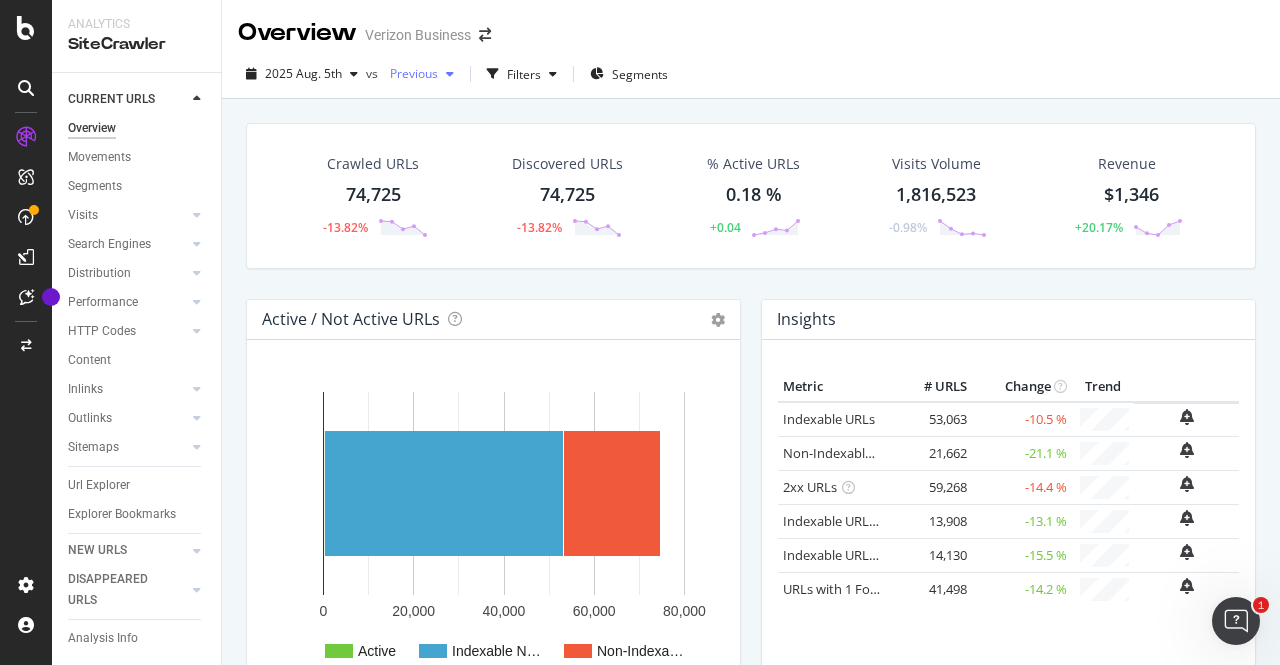 click on "Previous" at bounding box center (410, 73) 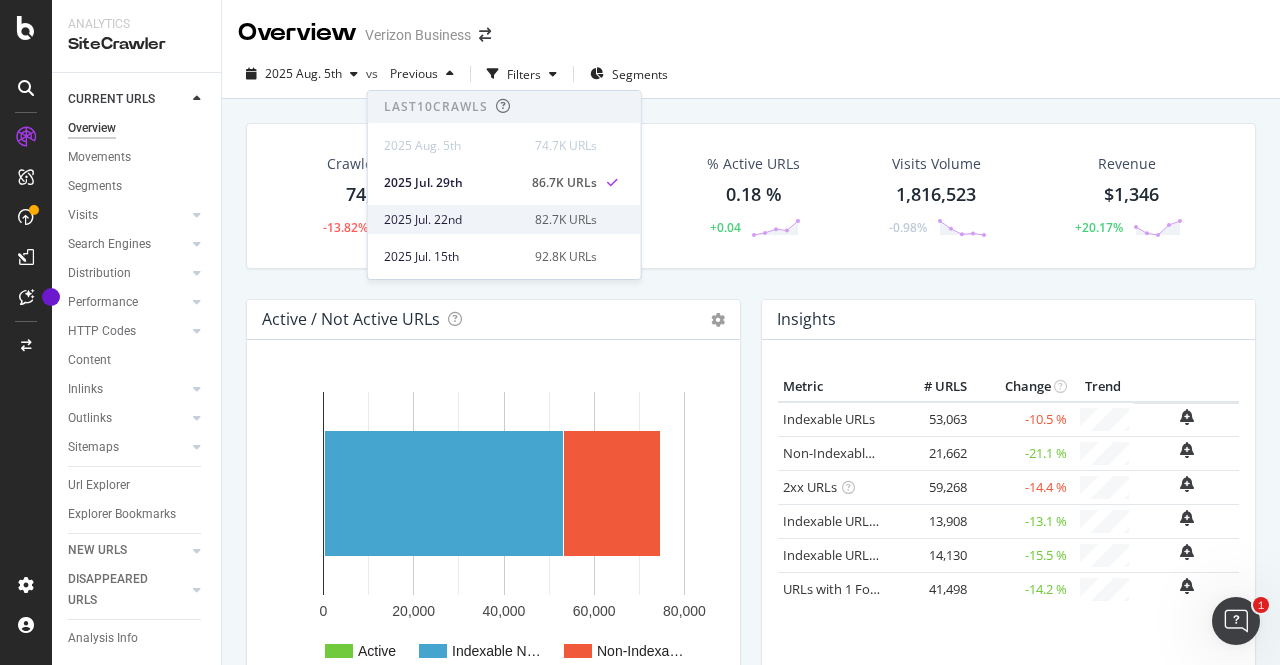 click on "2025 Jul. 22nd" at bounding box center [453, 220] 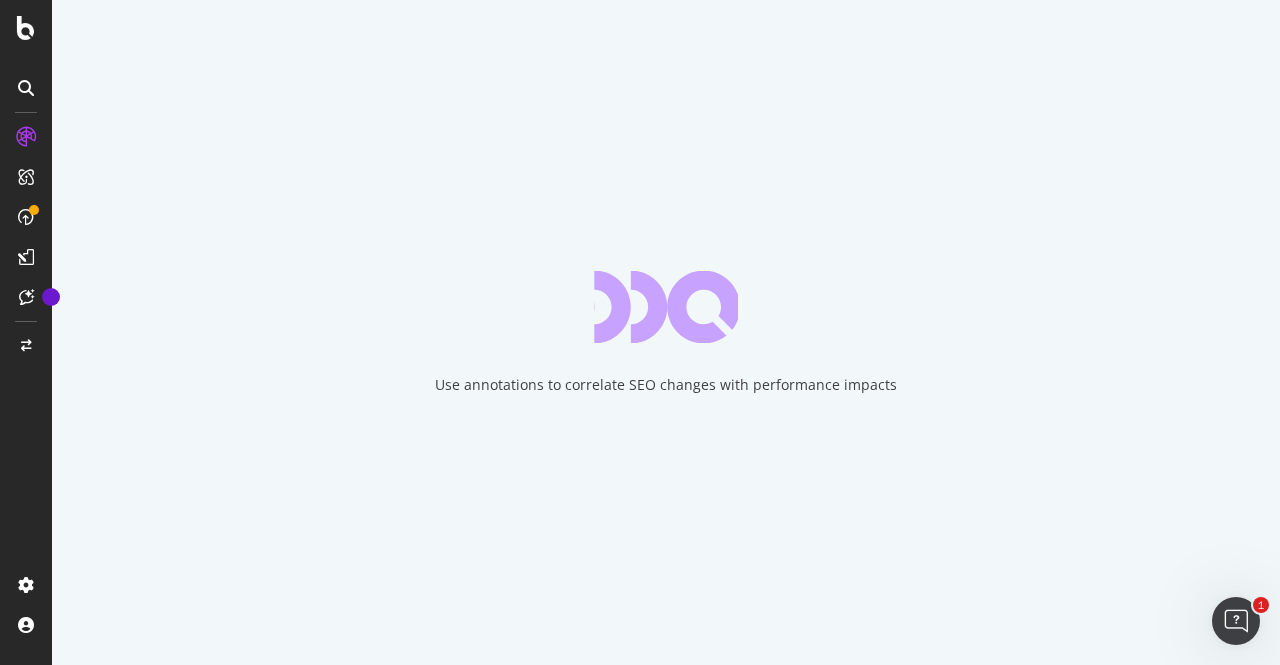 click on "Use annotations to correlate SEO changes with performance impacts" at bounding box center (666, 332) 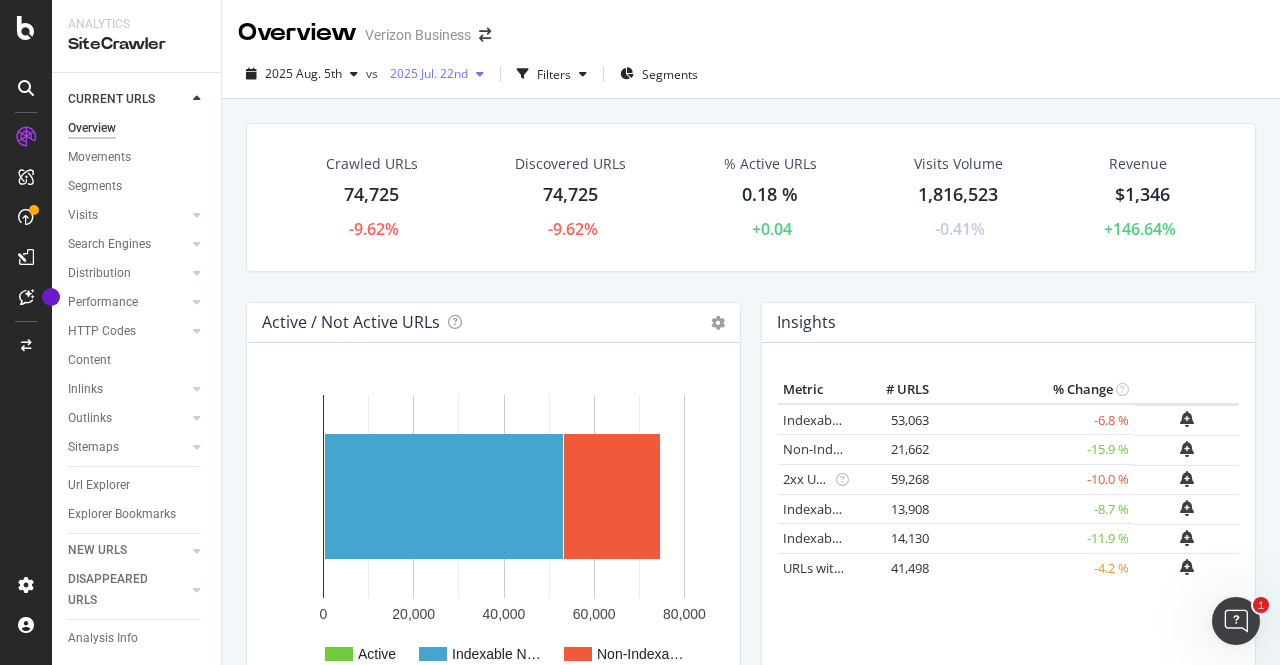 click on "2025 Jul. 22nd" at bounding box center [425, 73] 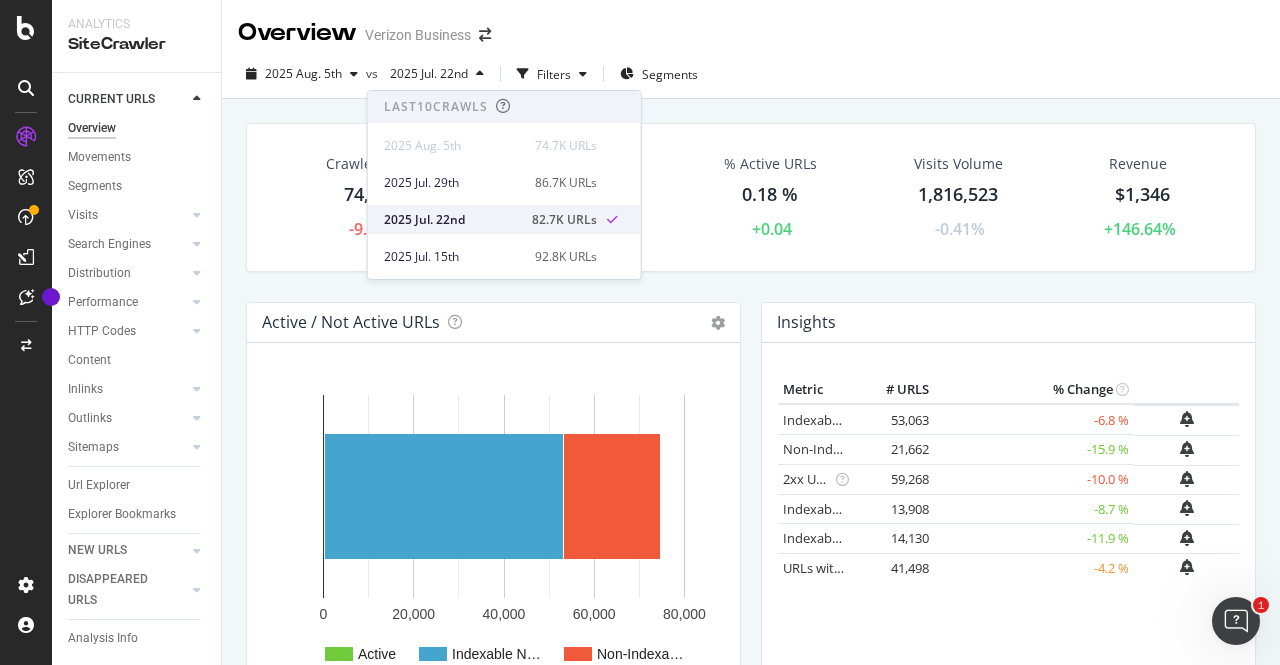 click at bounding box center (613, 220) 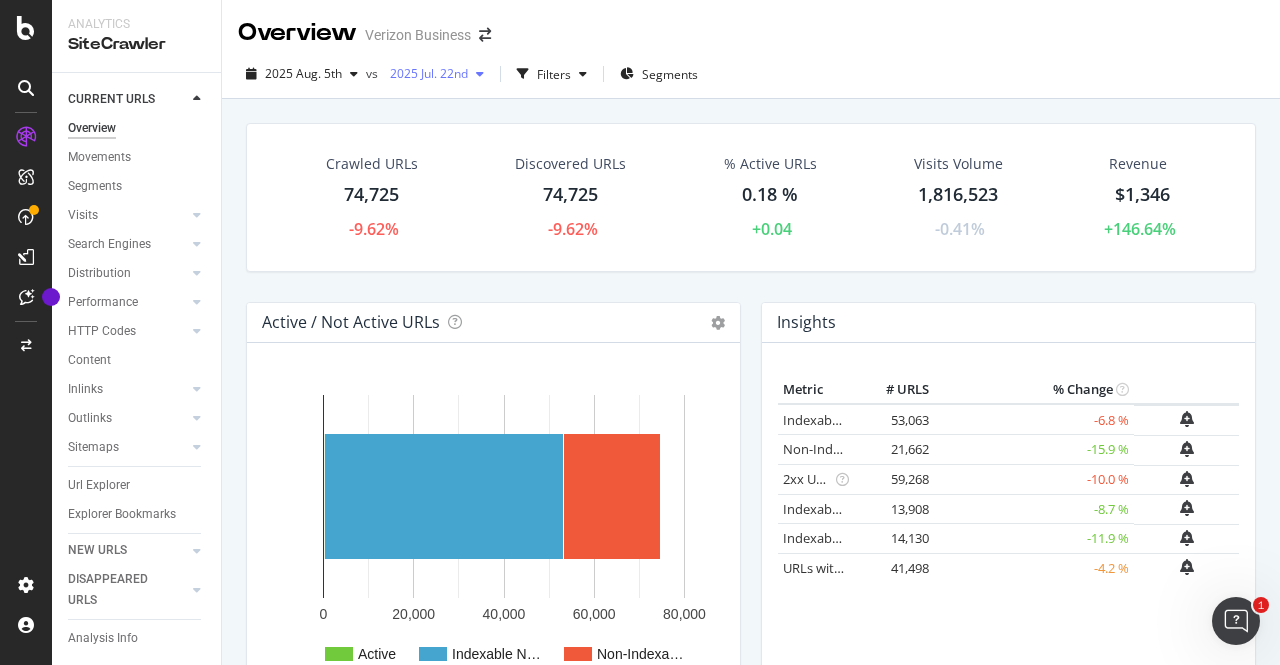 click on "2025 Jul. 22nd" at bounding box center (425, 73) 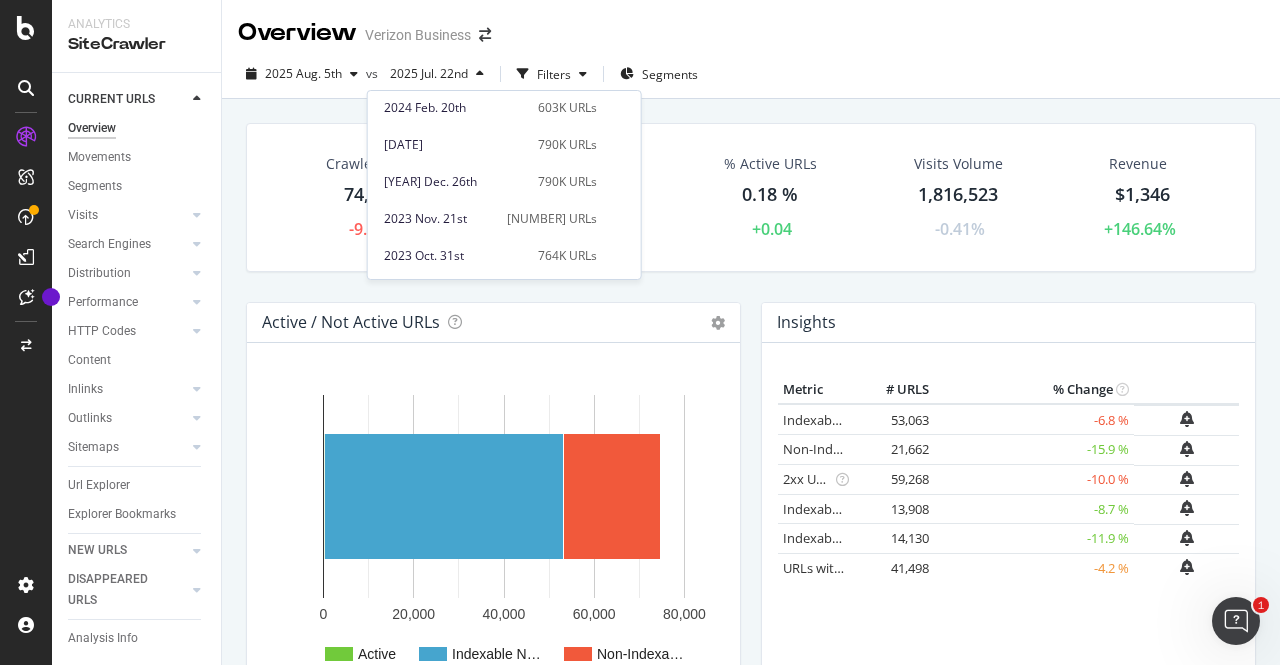scroll, scrollTop: 1104, scrollLeft: 0, axis: vertical 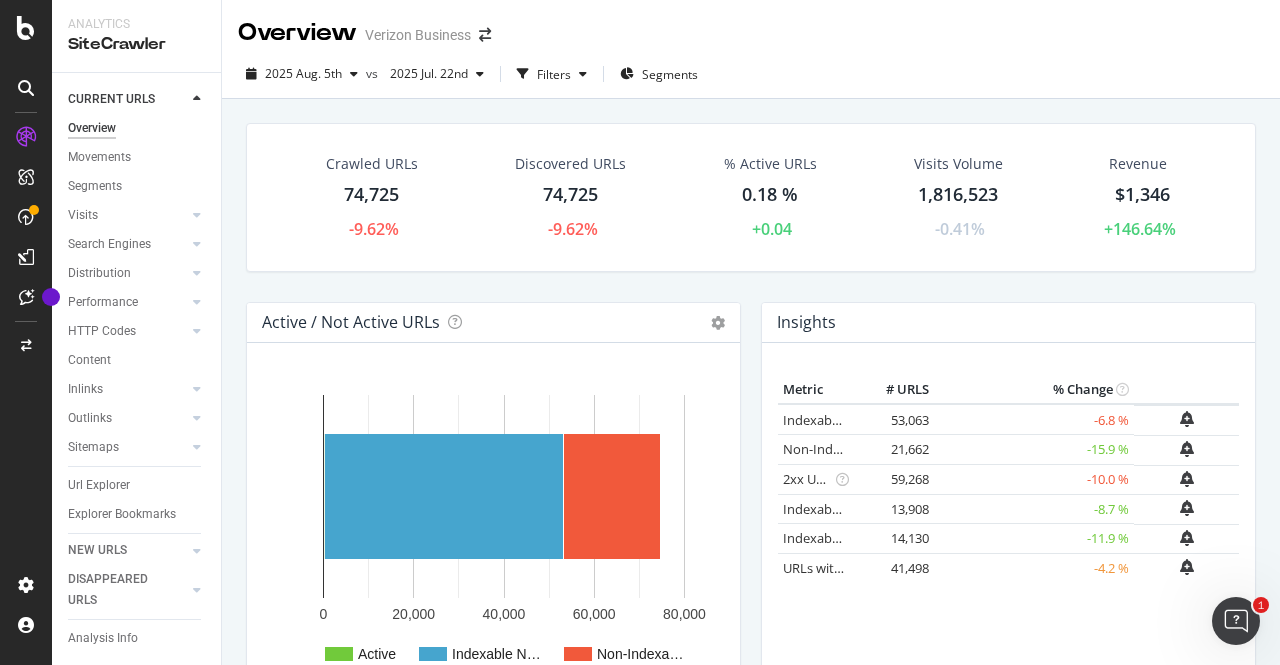 click on "Overview Verizon Business" at bounding box center [751, 25] 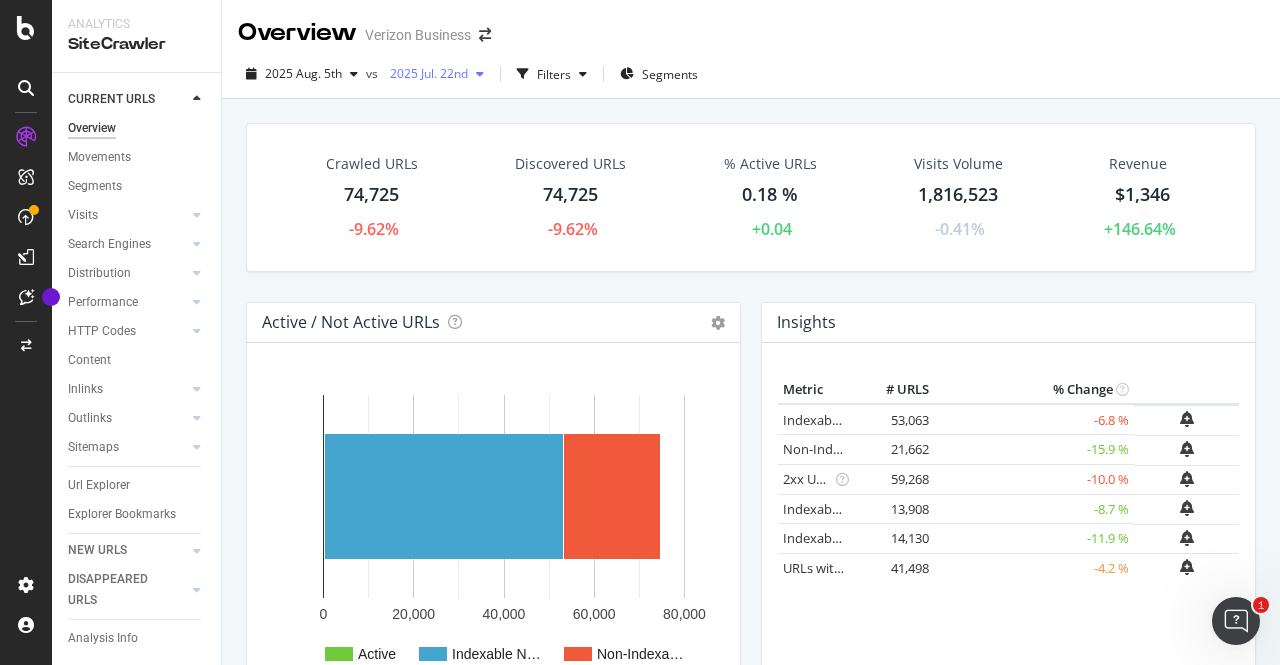 click on "2025 Jul. 22nd" at bounding box center (425, 73) 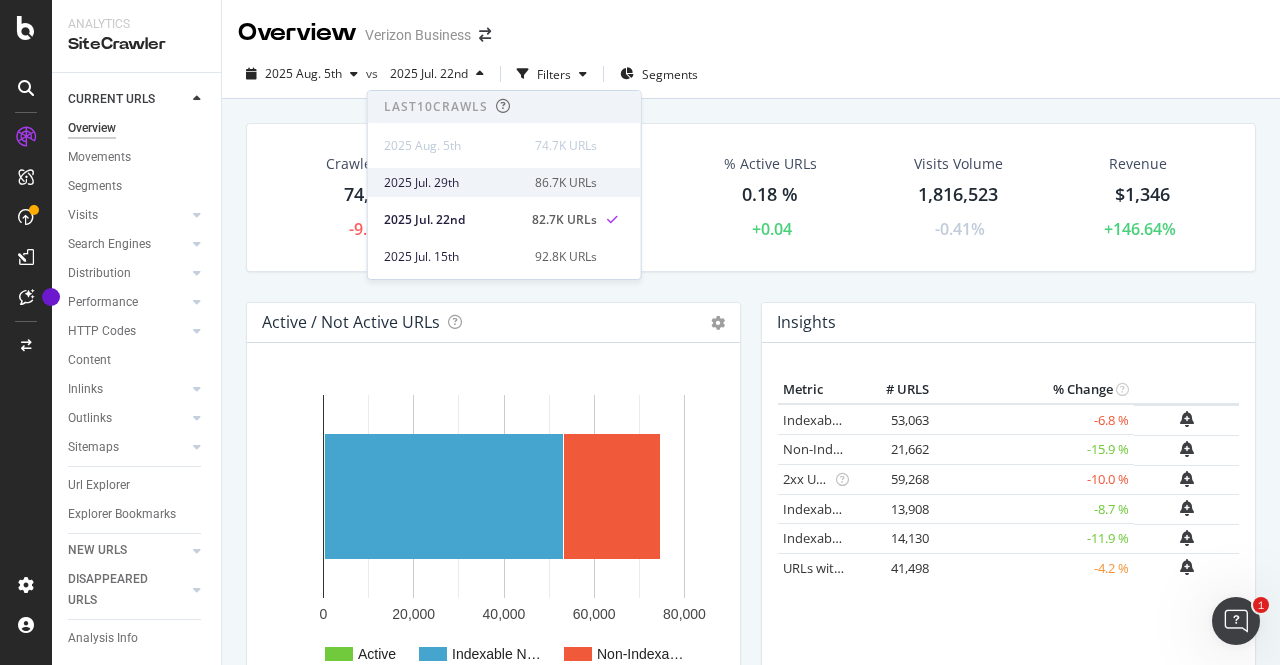 click on "86.7K URLs" at bounding box center (566, 183) 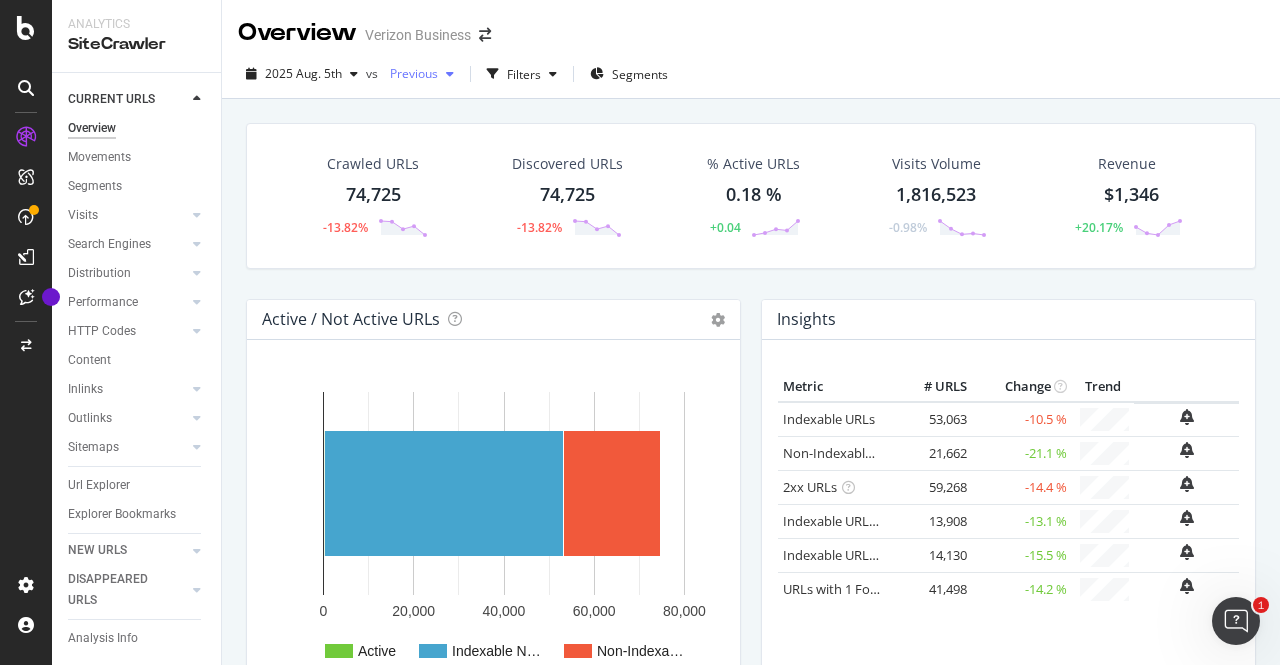 click on "Previous" at bounding box center (410, 73) 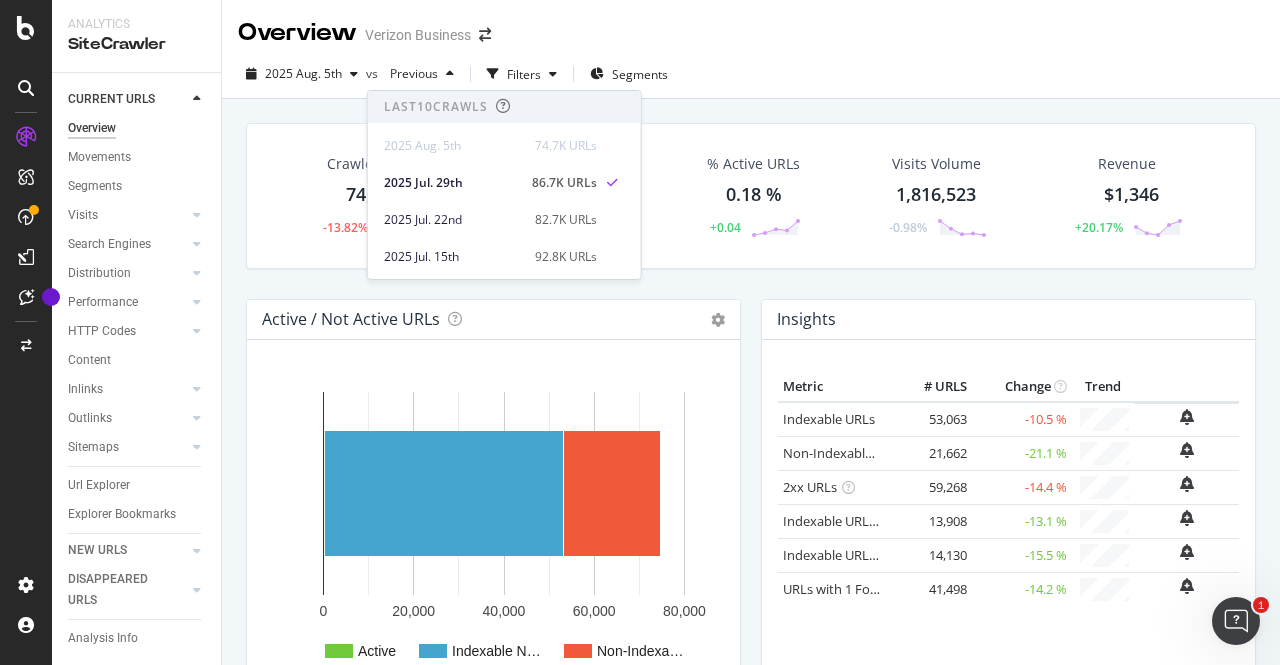 click on "Overview Verizon Business" at bounding box center [751, 25] 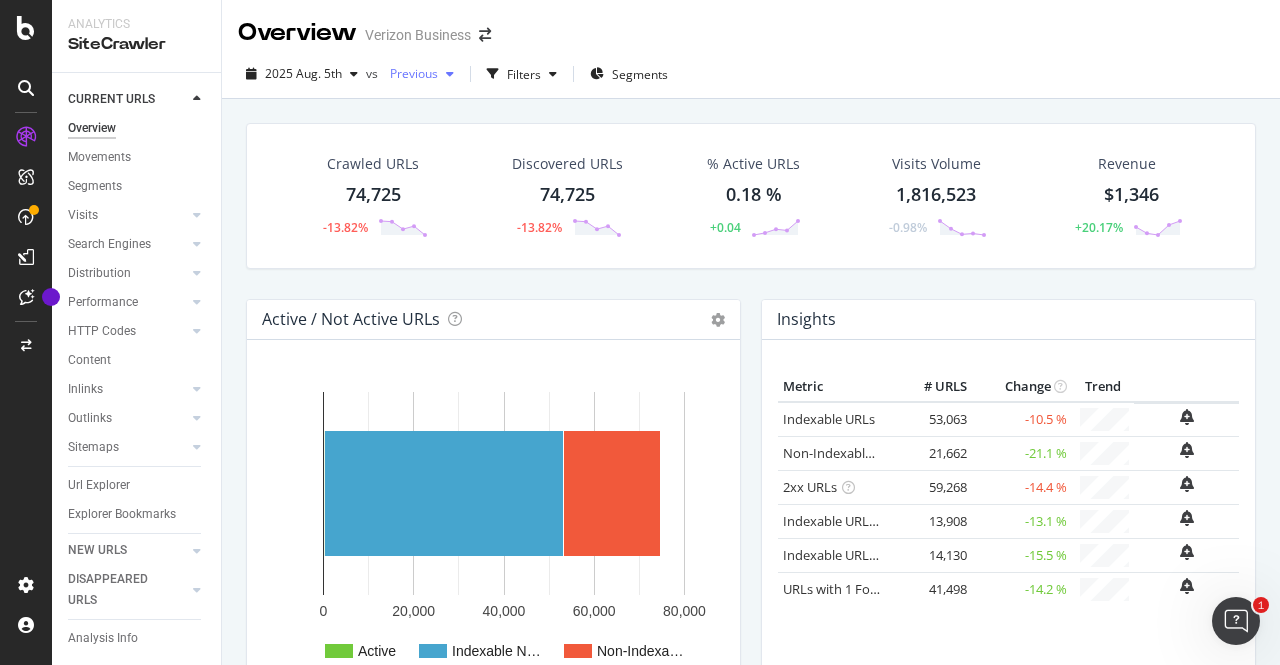 click on "Previous" at bounding box center (410, 73) 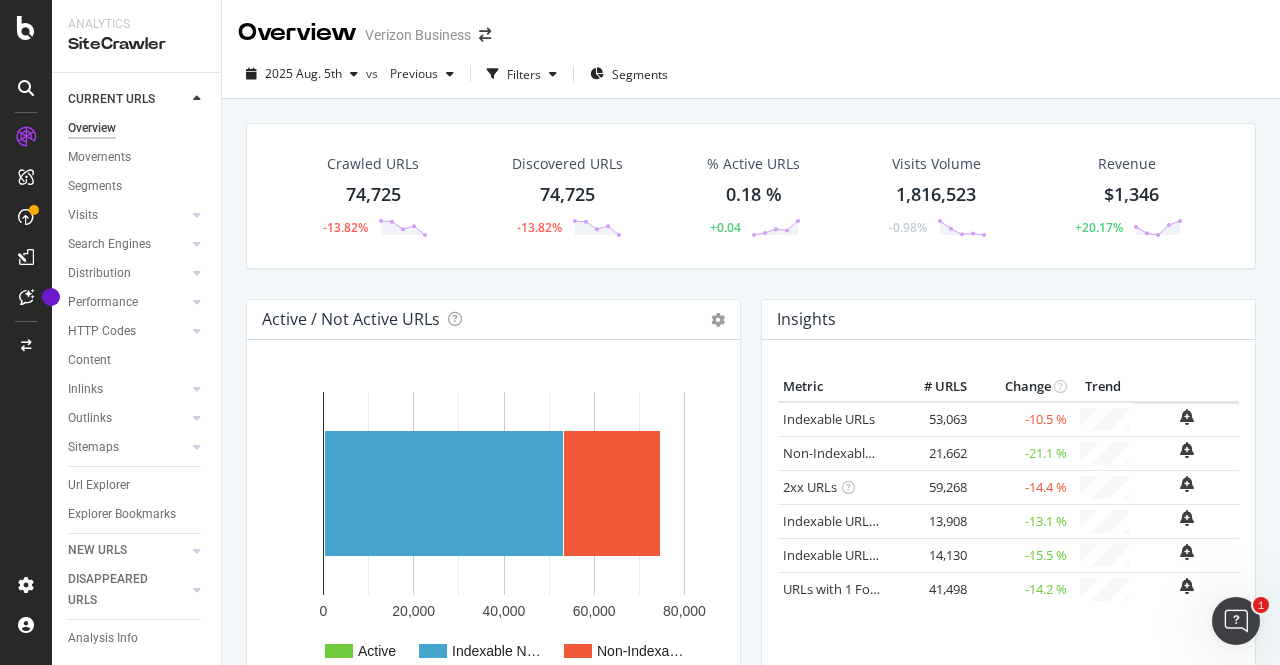 click on "Overview Verizon Business" at bounding box center [751, 25] 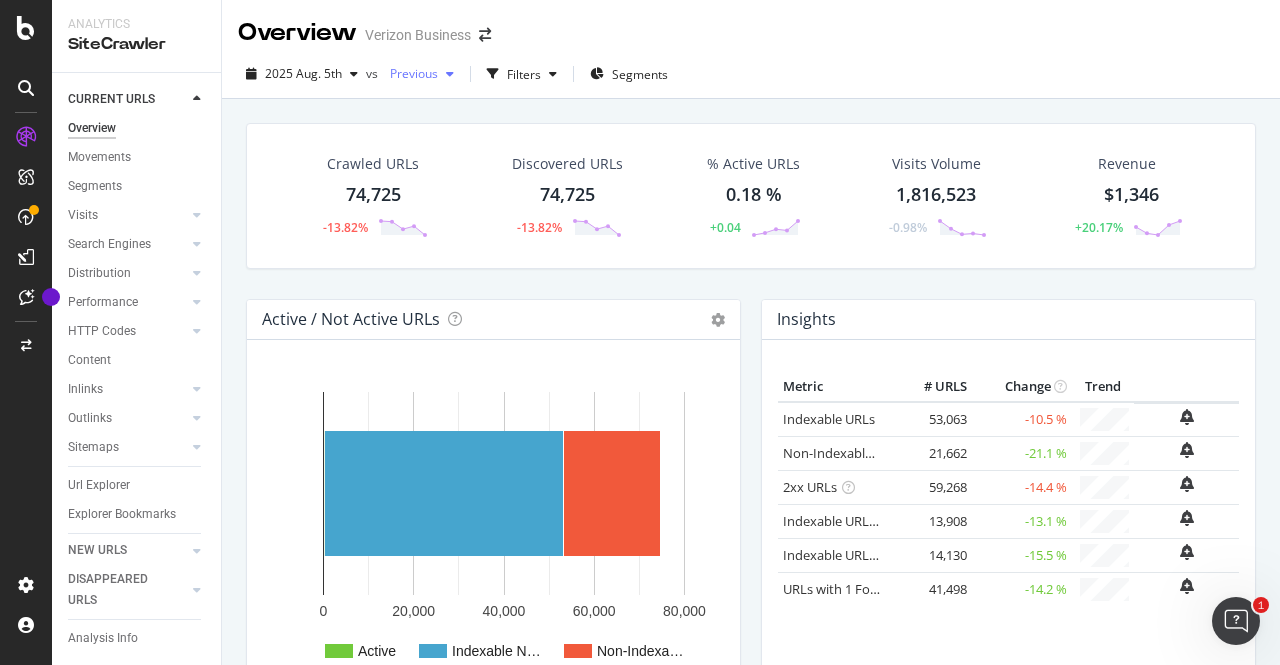 click on "Previous" at bounding box center [410, 73] 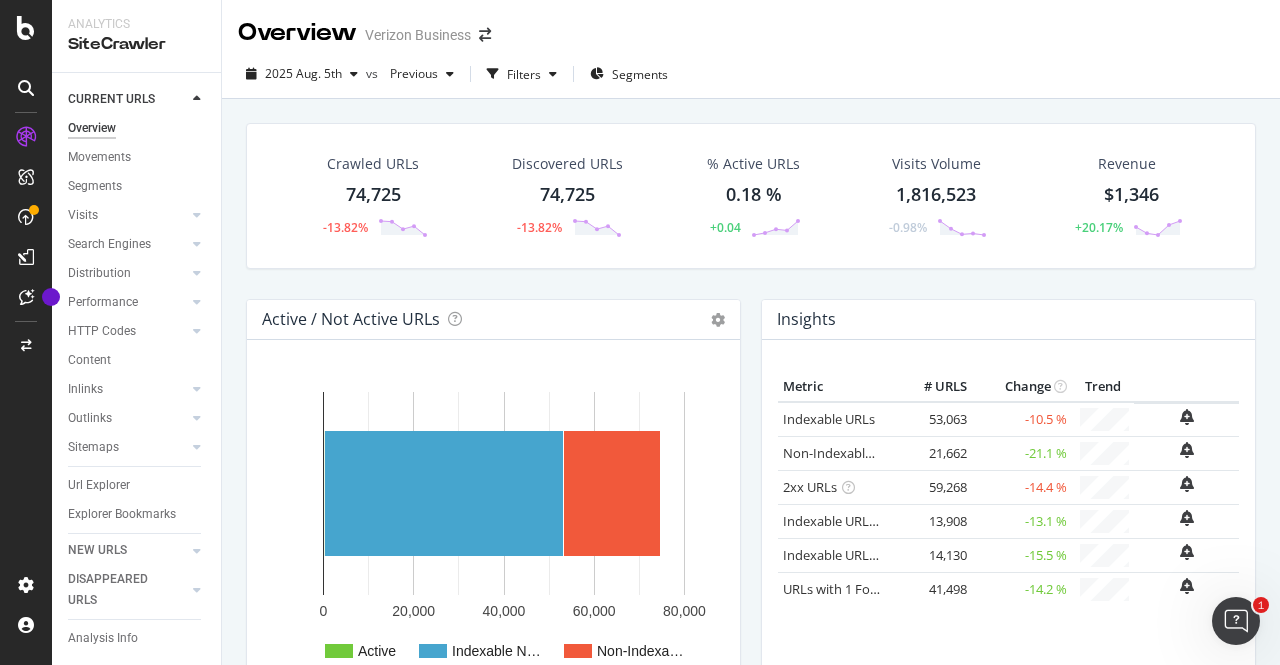 click on "Overview Verizon Business" at bounding box center (751, 25) 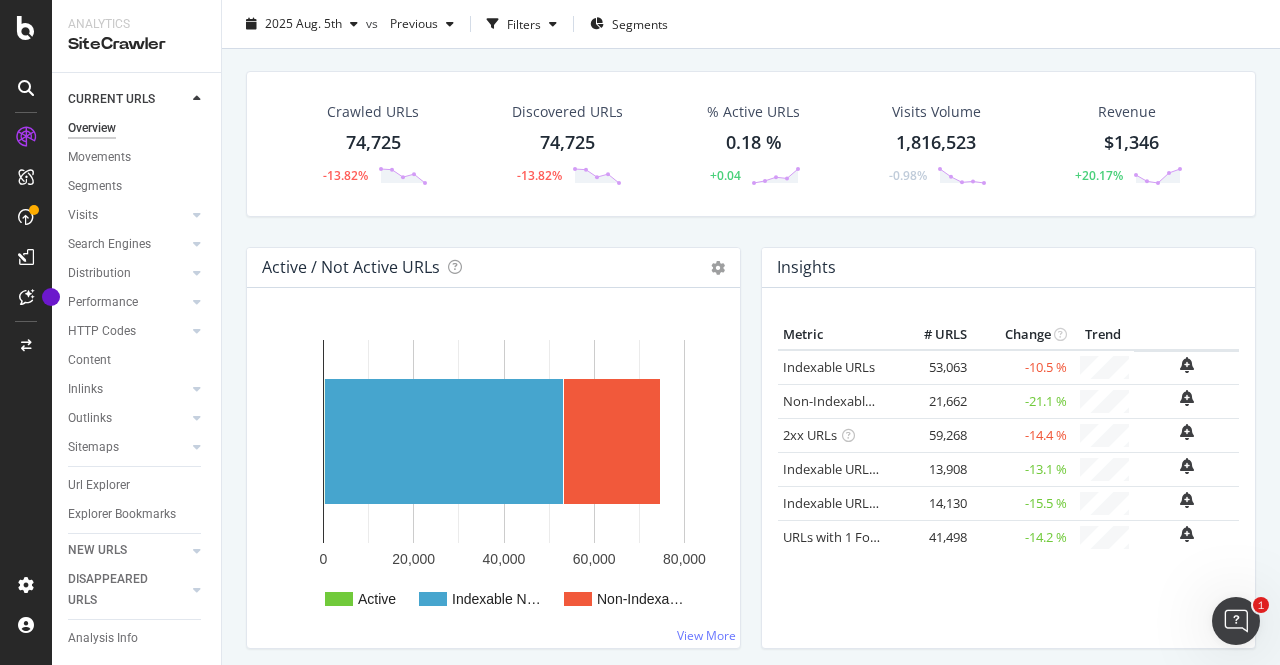 scroll, scrollTop: 0, scrollLeft: 0, axis: both 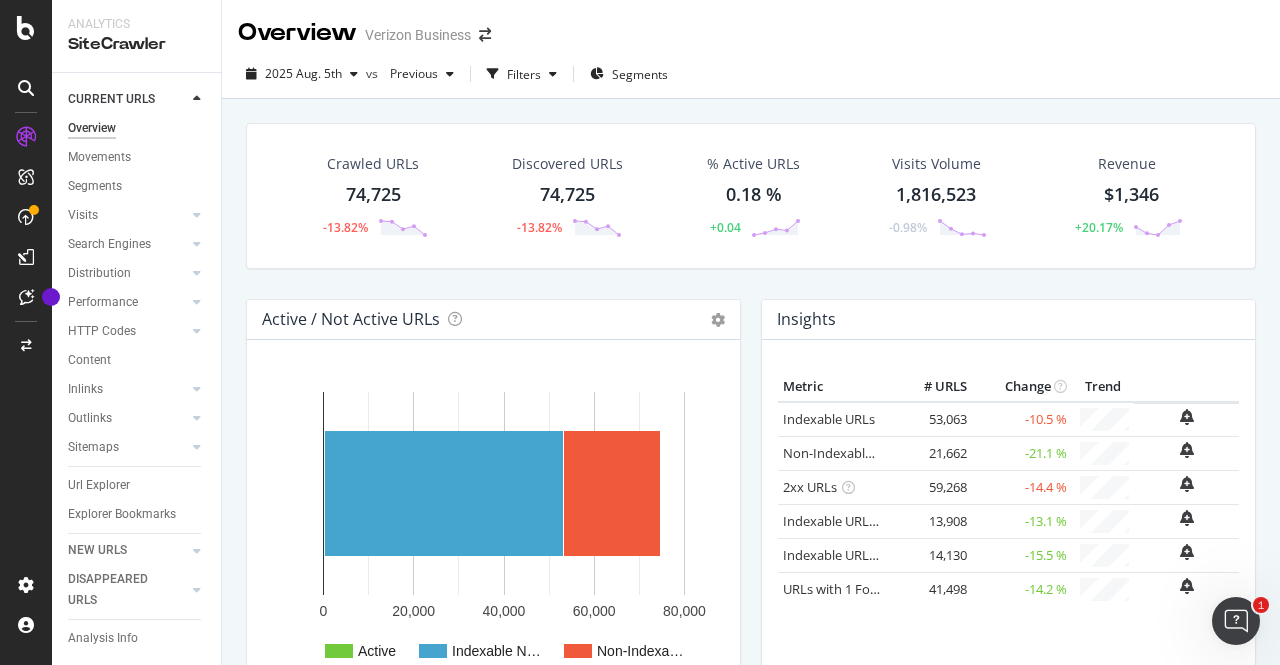 click on "0.18 %" at bounding box center [754, 195] 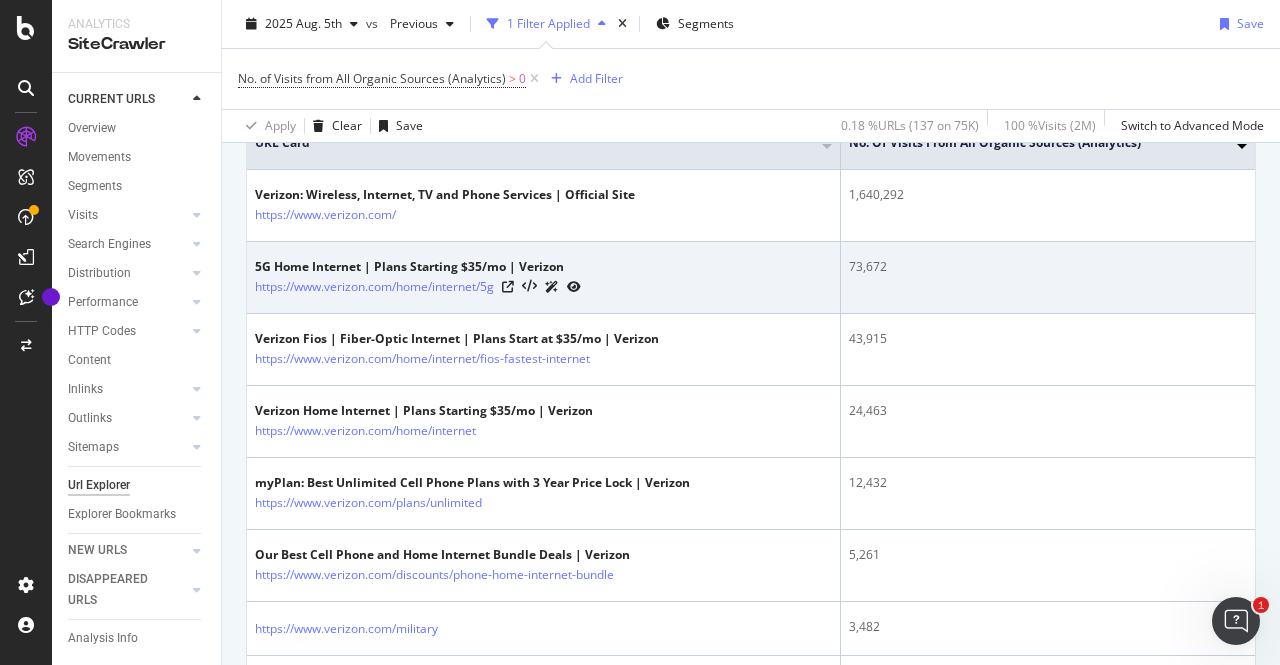 scroll, scrollTop: 445, scrollLeft: 0, axis: vertical 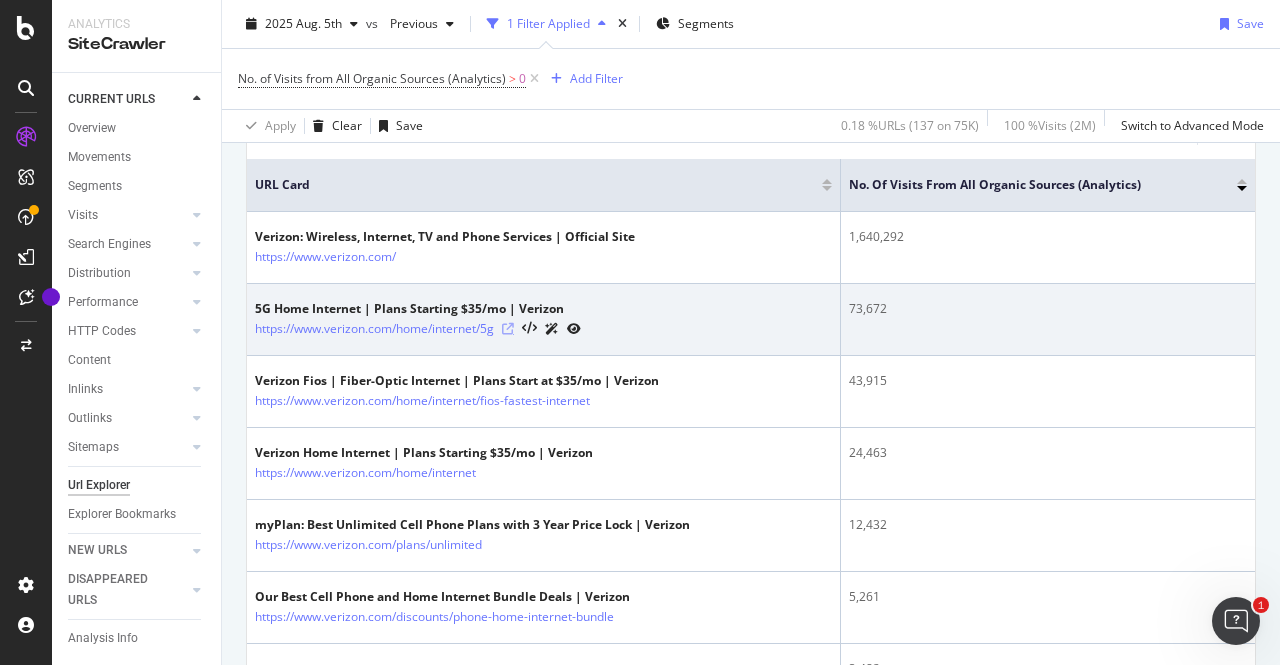 click at bounding box center [508, 329] 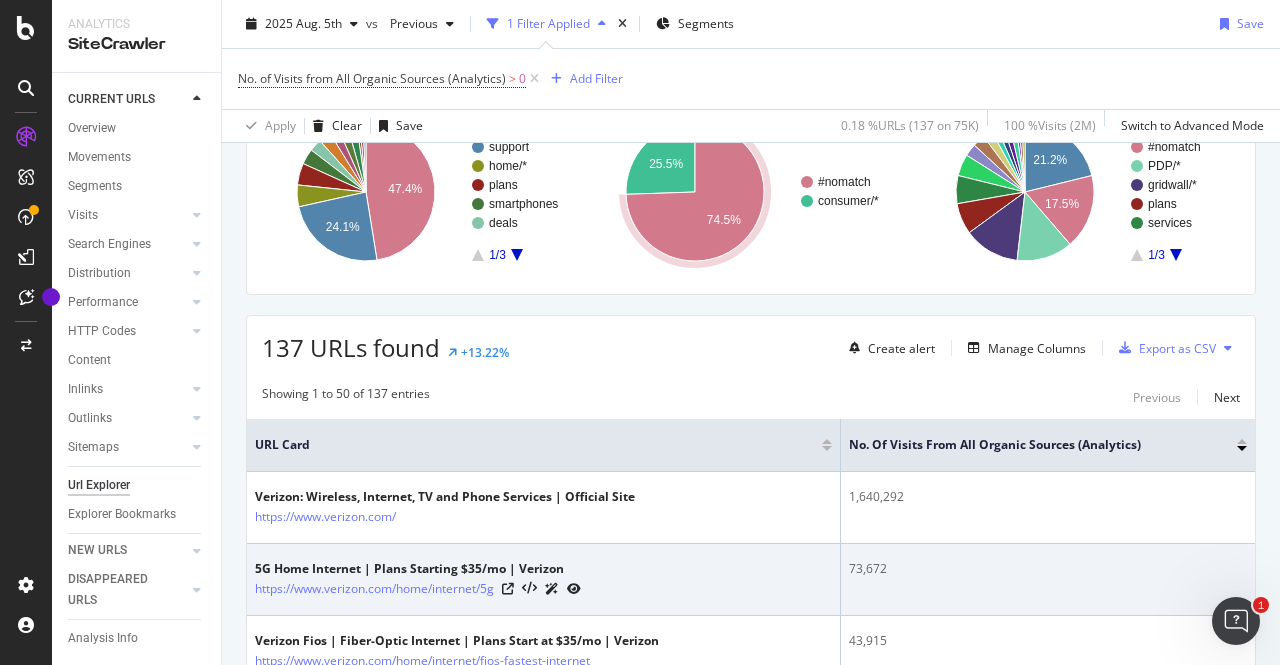 scroll, scrollTop: 178, scrollLeft: 0, axis: vertical 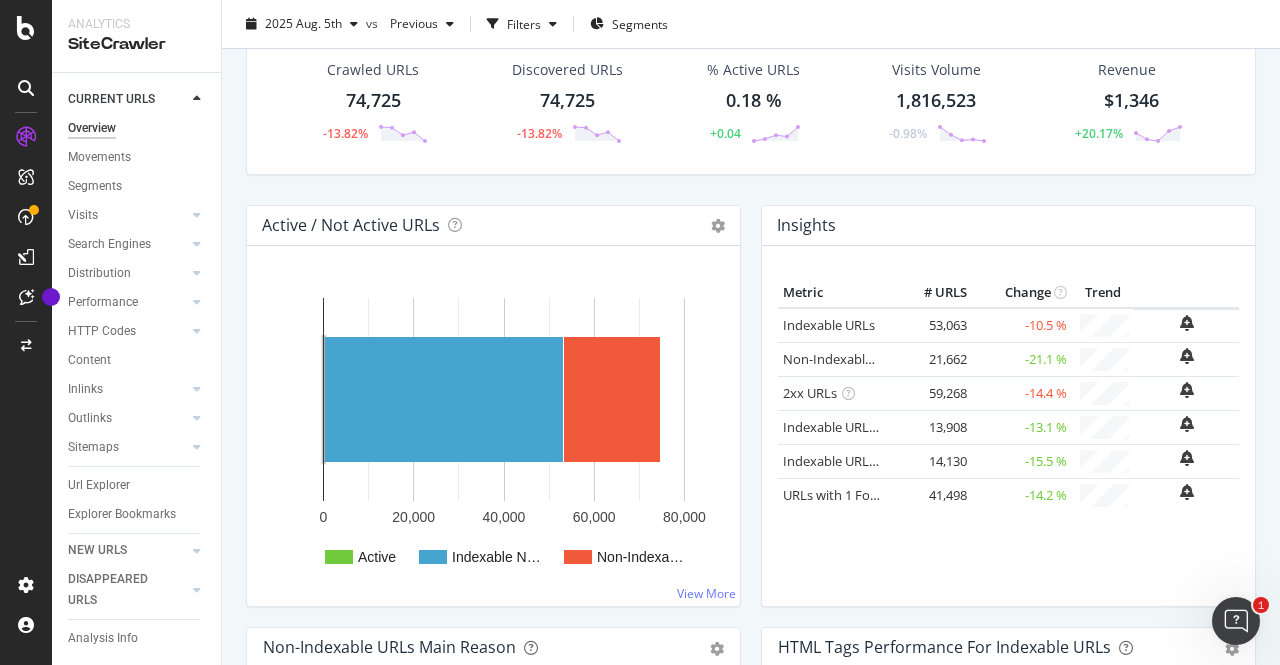 click 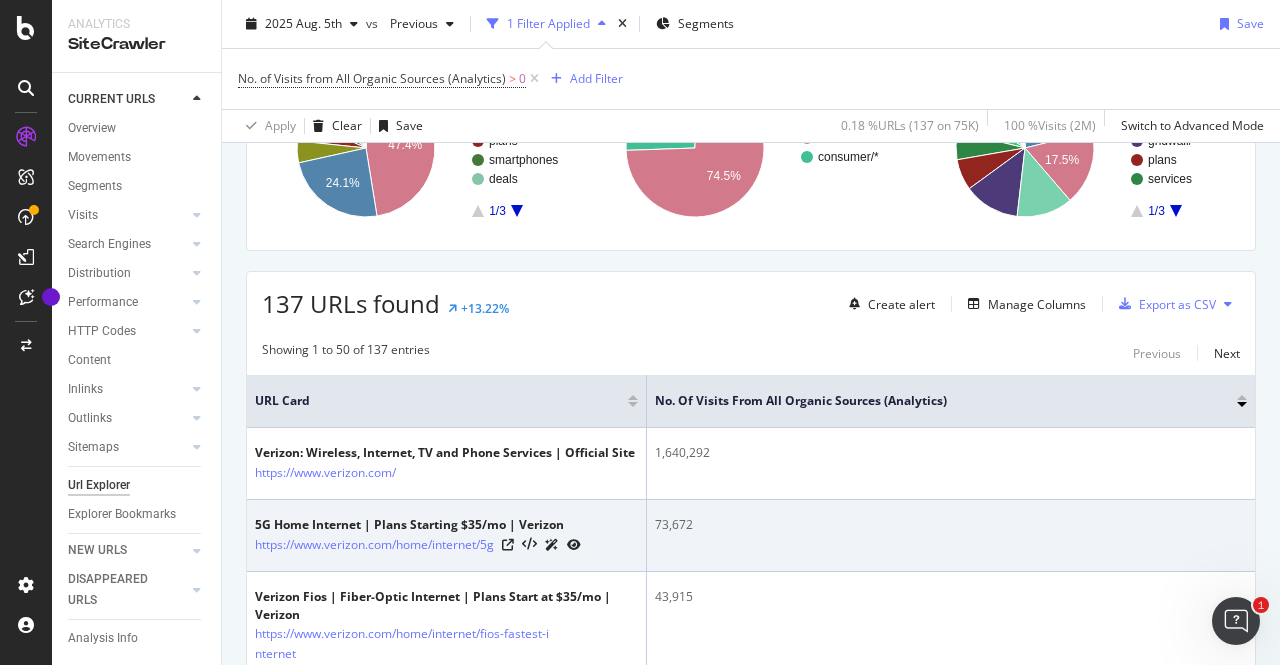 scroll, scrollTop: 0, scrollLeft: 0, axis: both 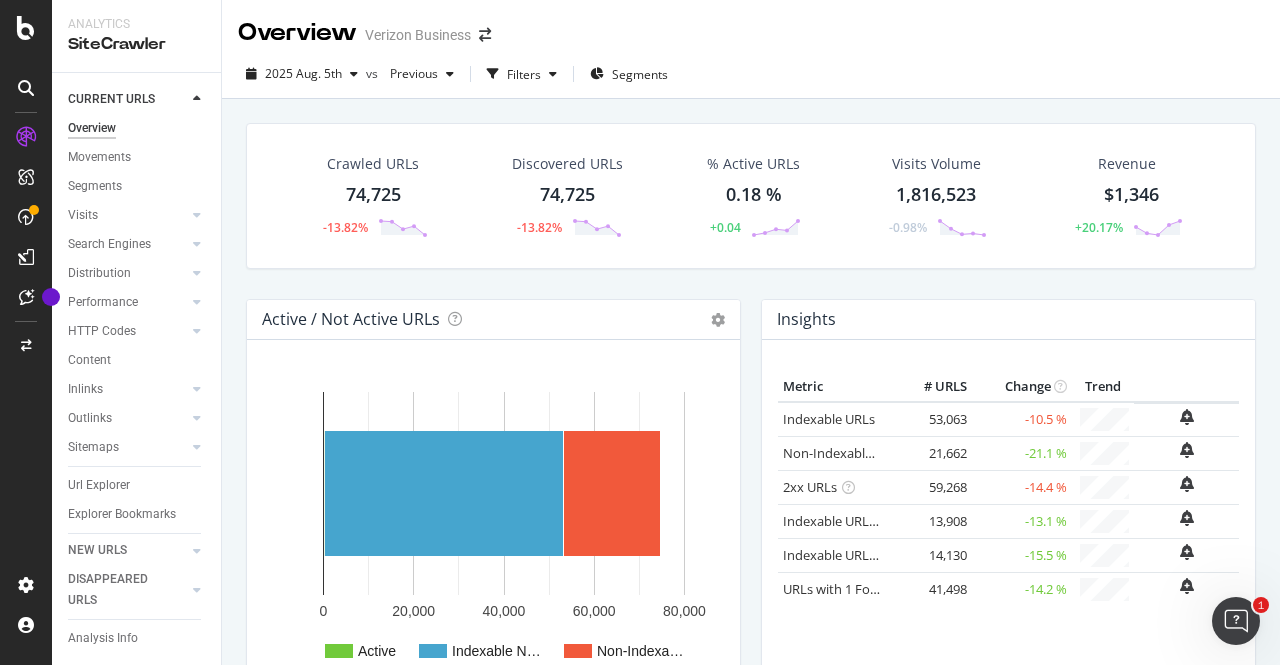 click on "74,725" at bounding box center [373, 195] 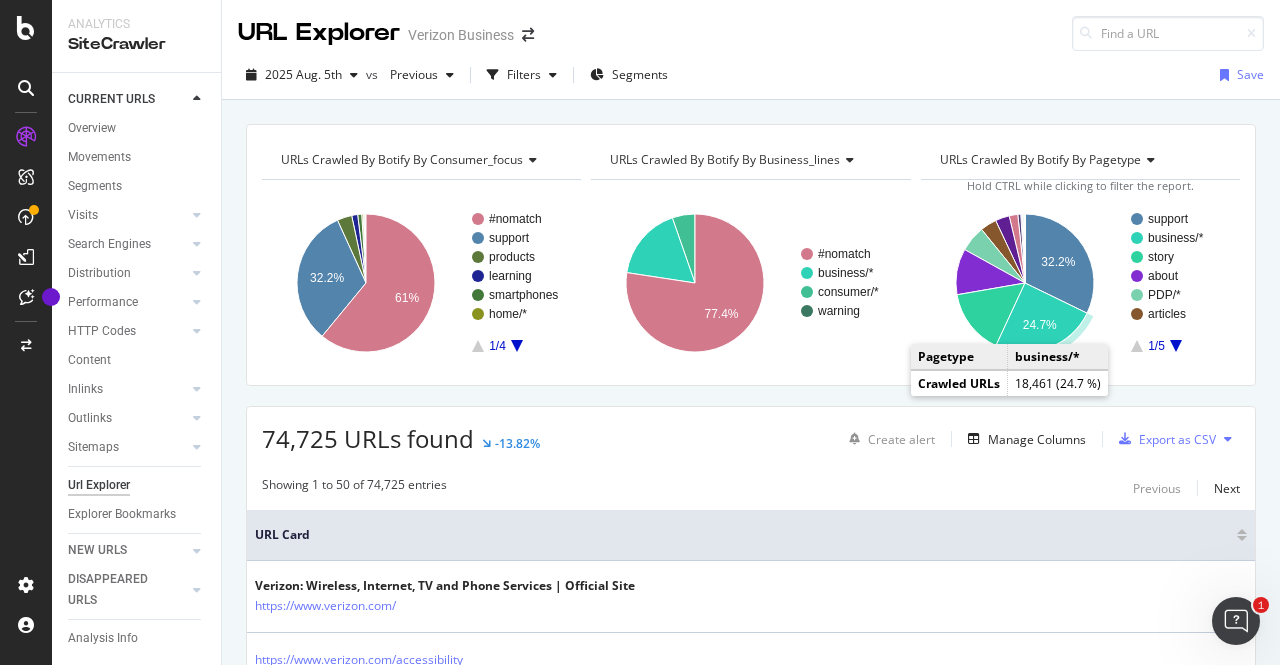 click on "24.7%" 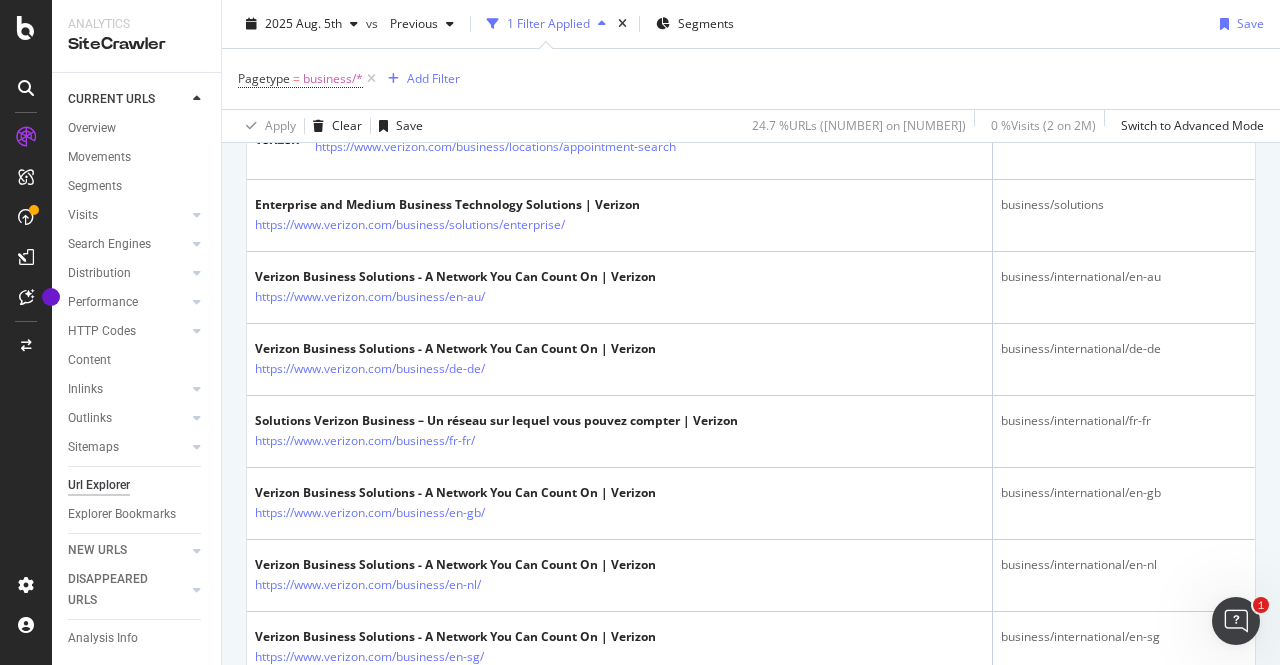 scroll, scrollTop: 1158, scrollLeft: 0, axis: vertical 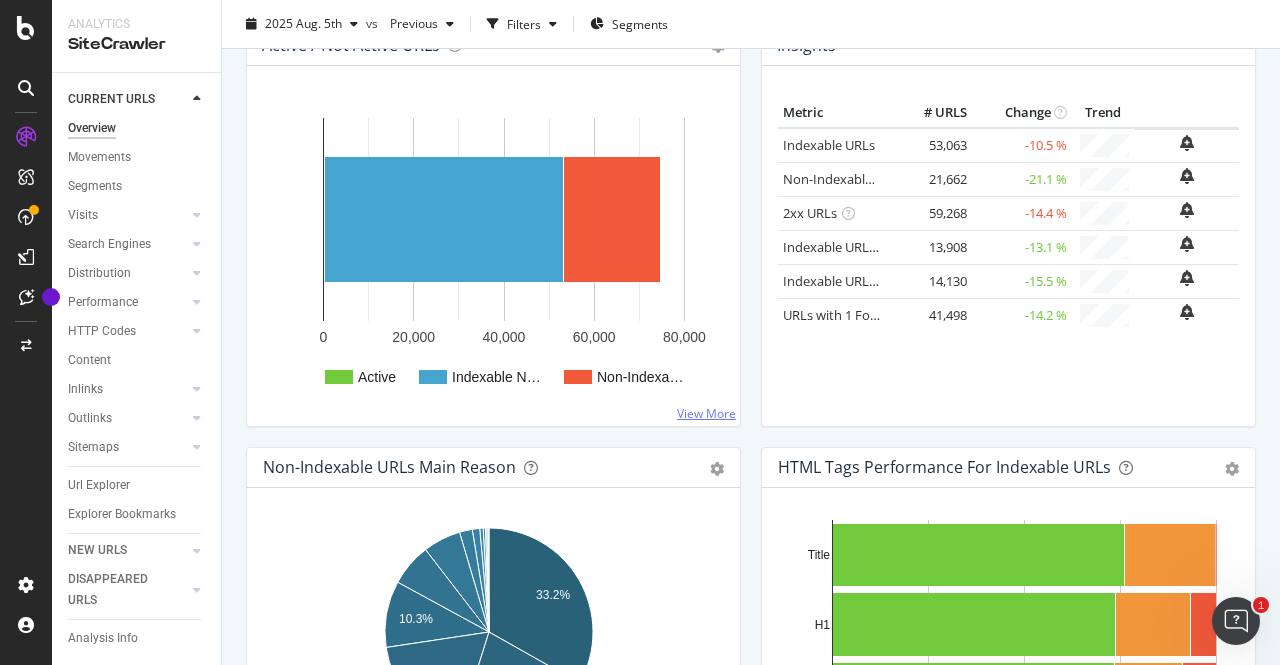 click on "View More" at bounding box center (706, 413) 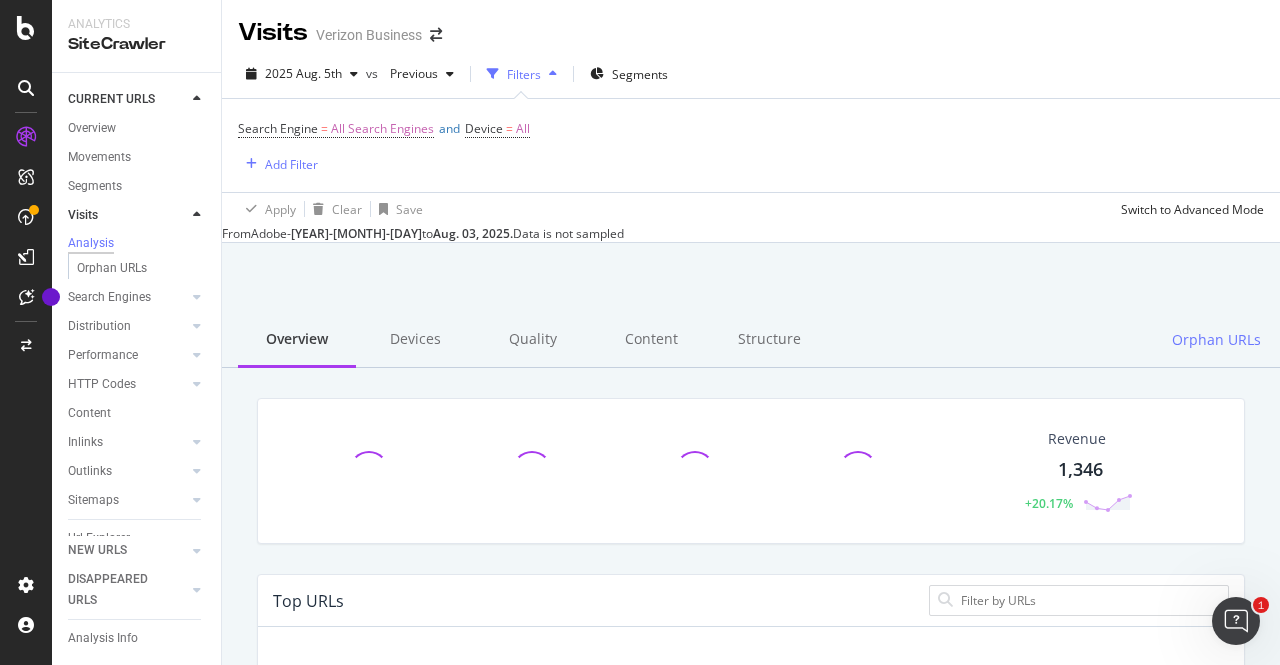 scroll, scrollTop: 116, scrollLeft: 0, axis: vertical 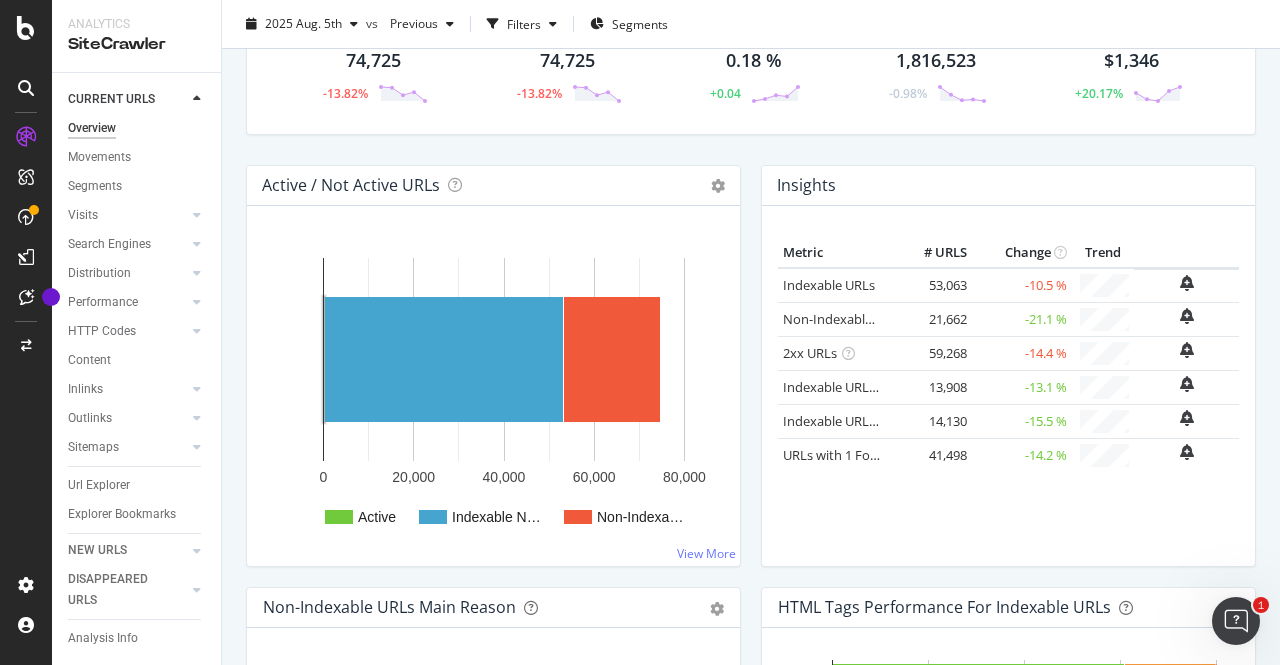 click 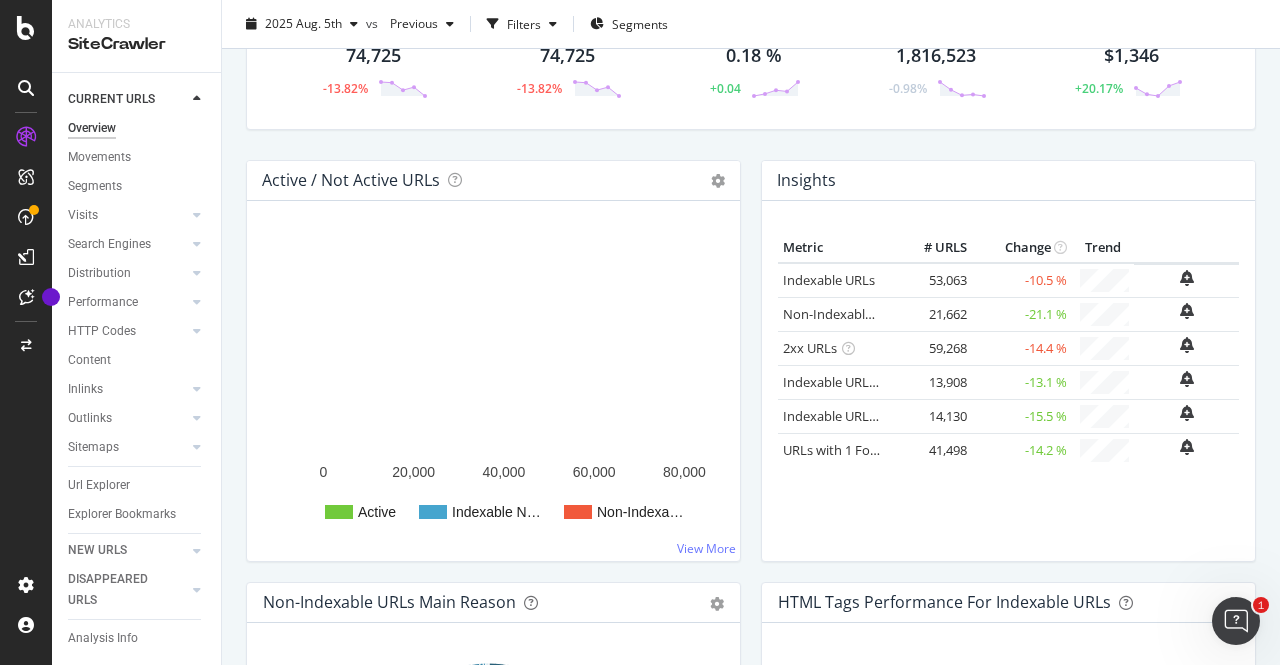 scroll, scrollTop: 101, scrollLeft: 0, axis: vertical 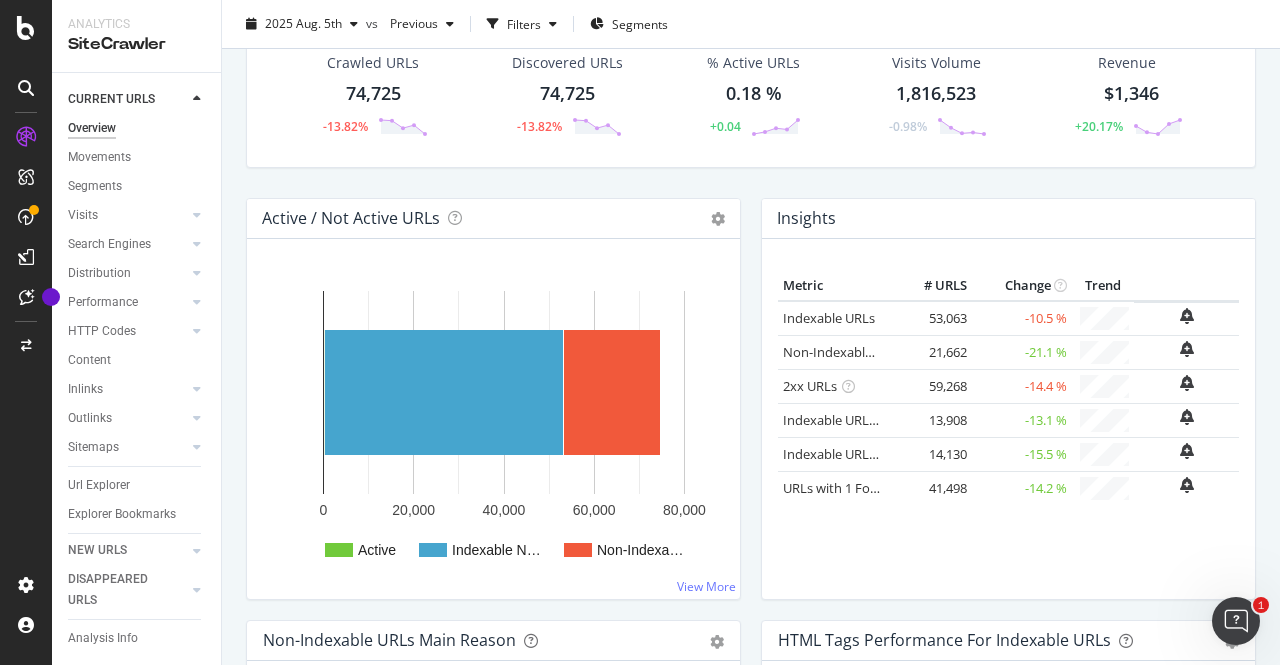 click on "53,063" at bounding box center (932, 318) 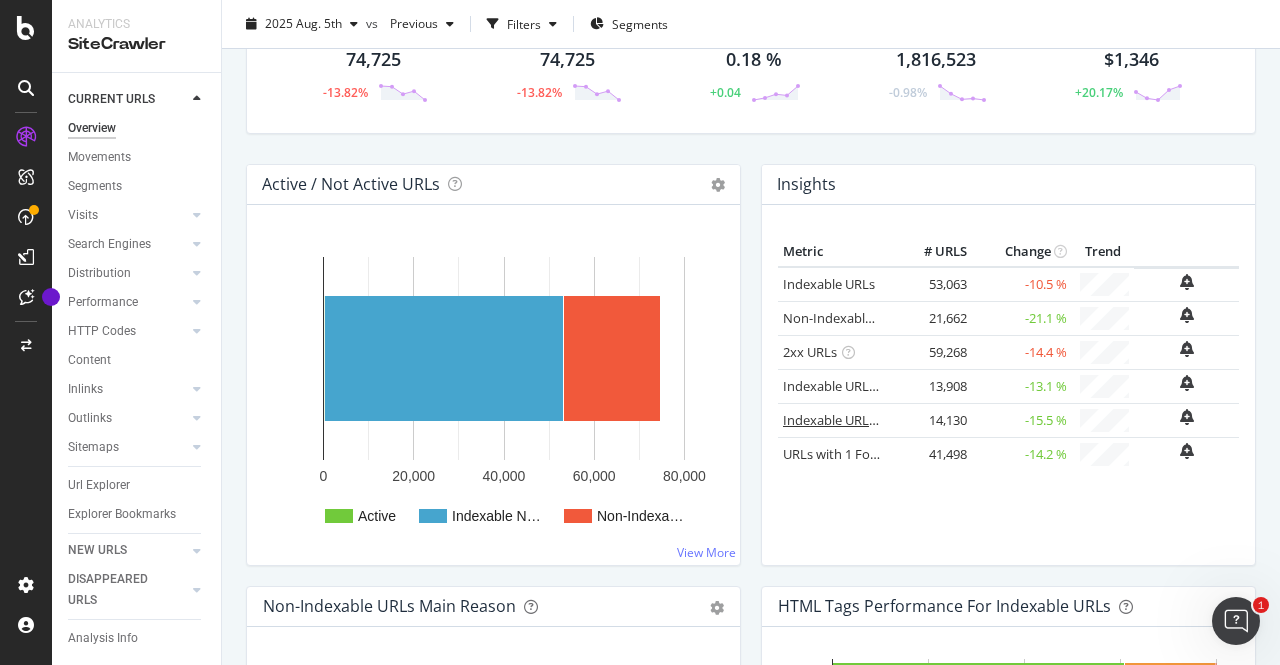 click on "Indexable URLs with Bad Description" at bounding box center [892, 420] 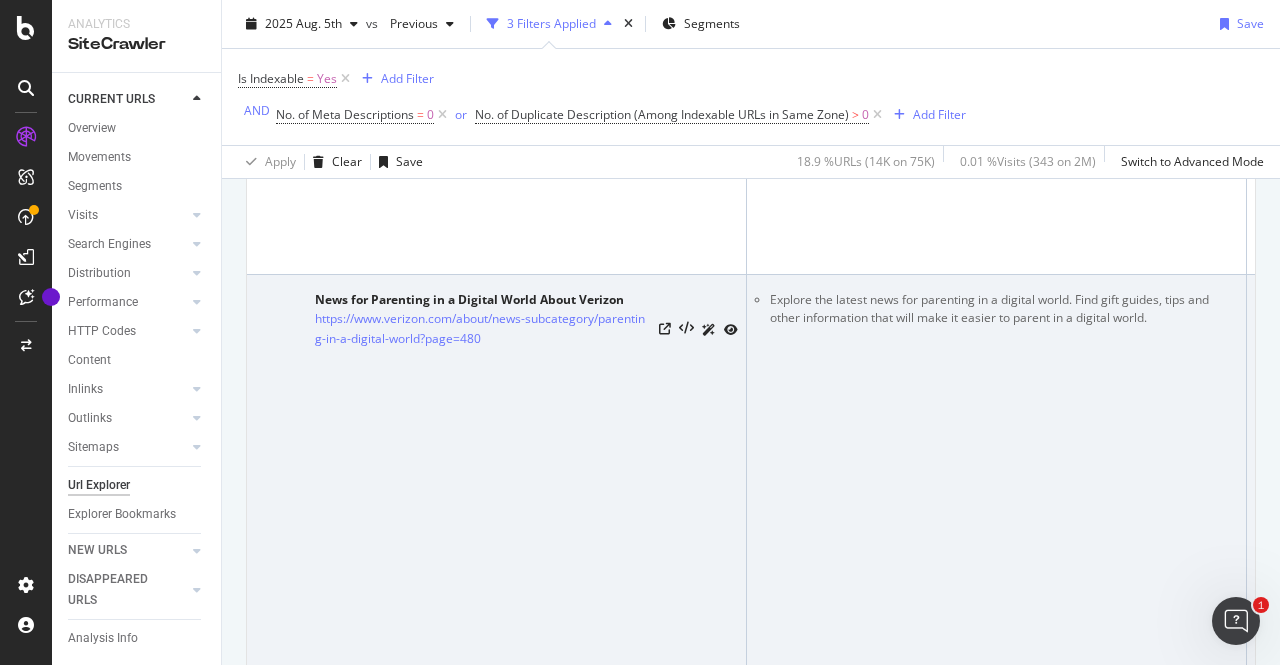 scroll, scrollTop: 865, scrollLeft: 0, axis: vertical 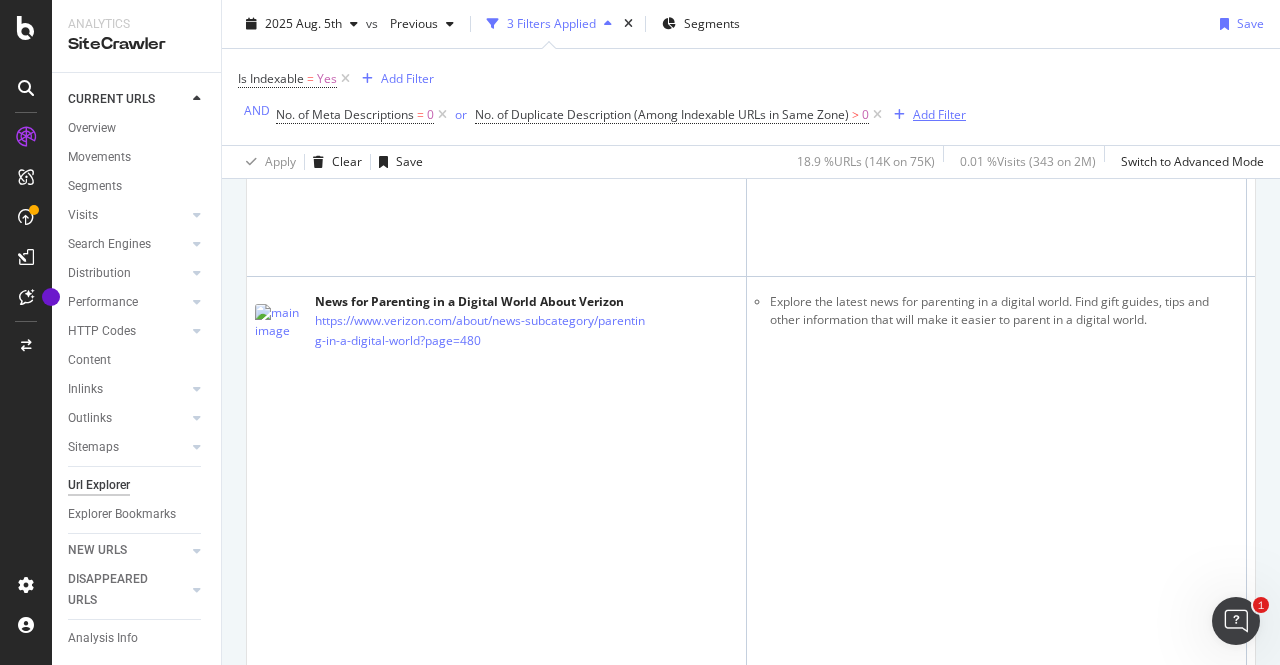 click on "Add Filter" at bounding box center [939, 114] 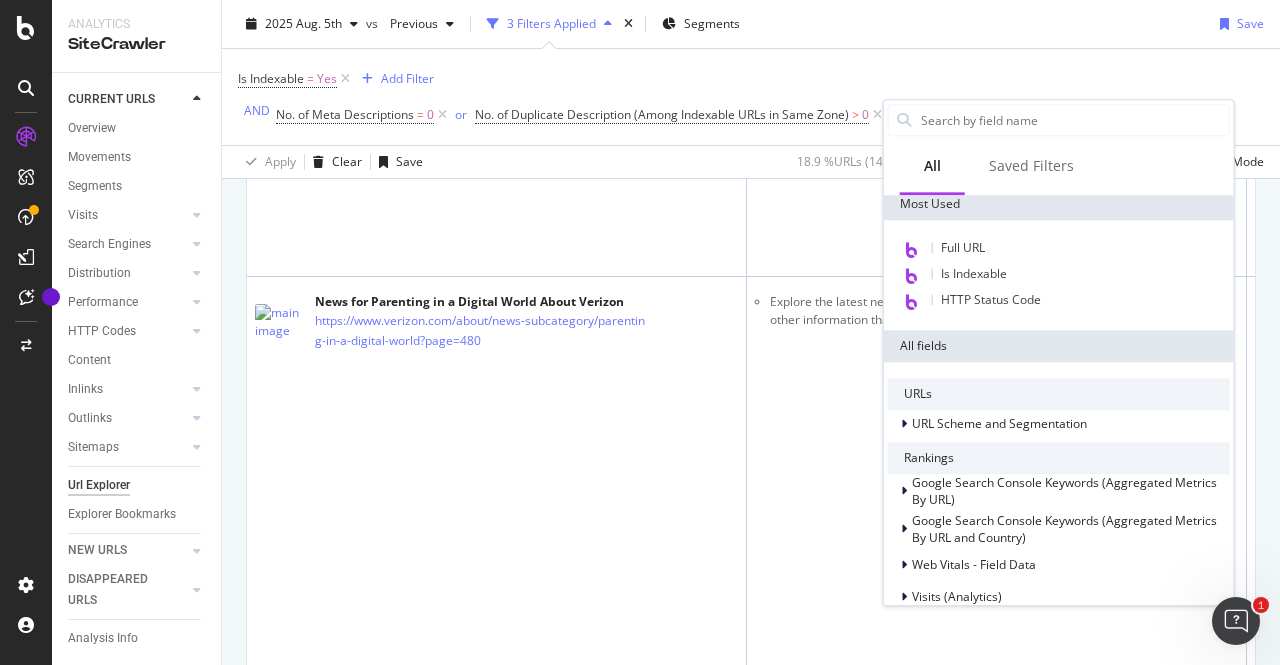 scroll, scrollTop: 2, scrollLeft: 0, axis: vertical 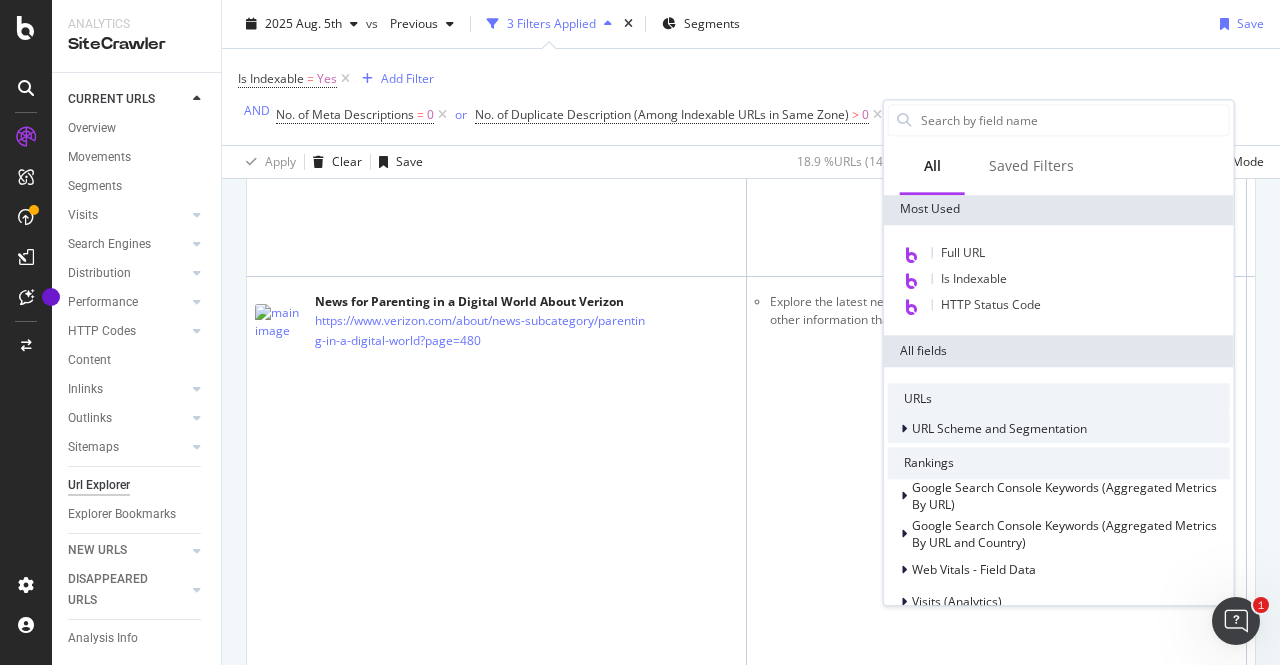 click at bounding box center (904, 429) 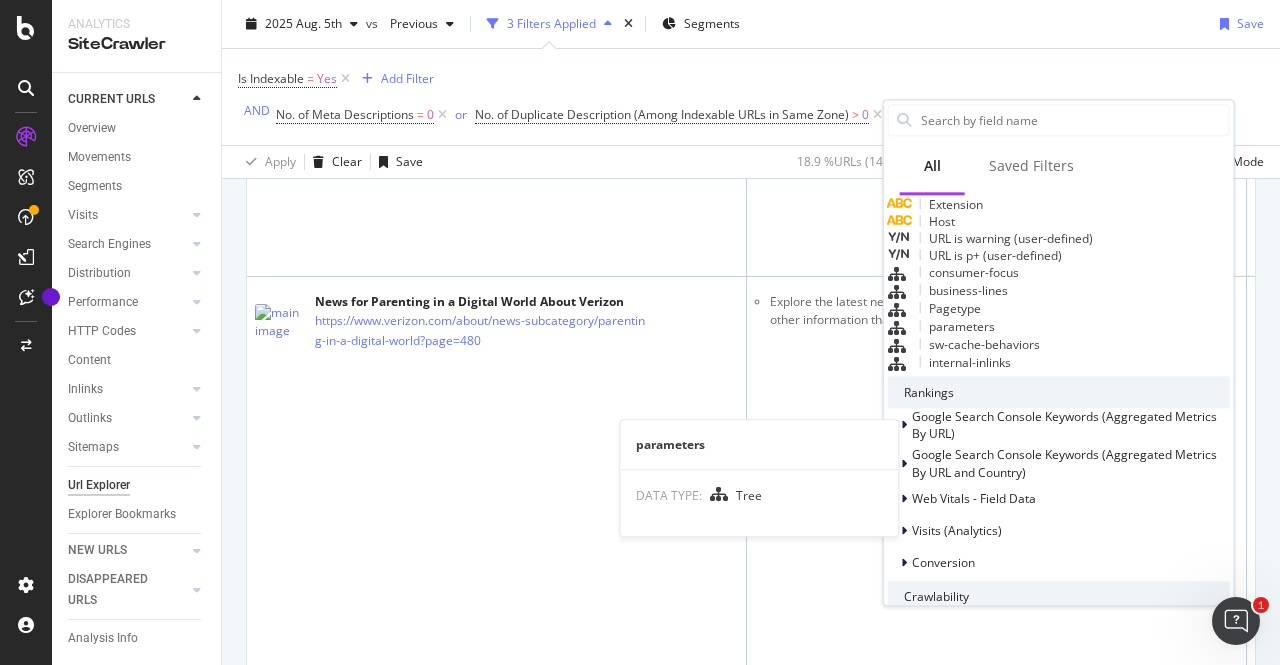 scroll, scrollTop: 514, scrollLeft: 0, axis: vertical 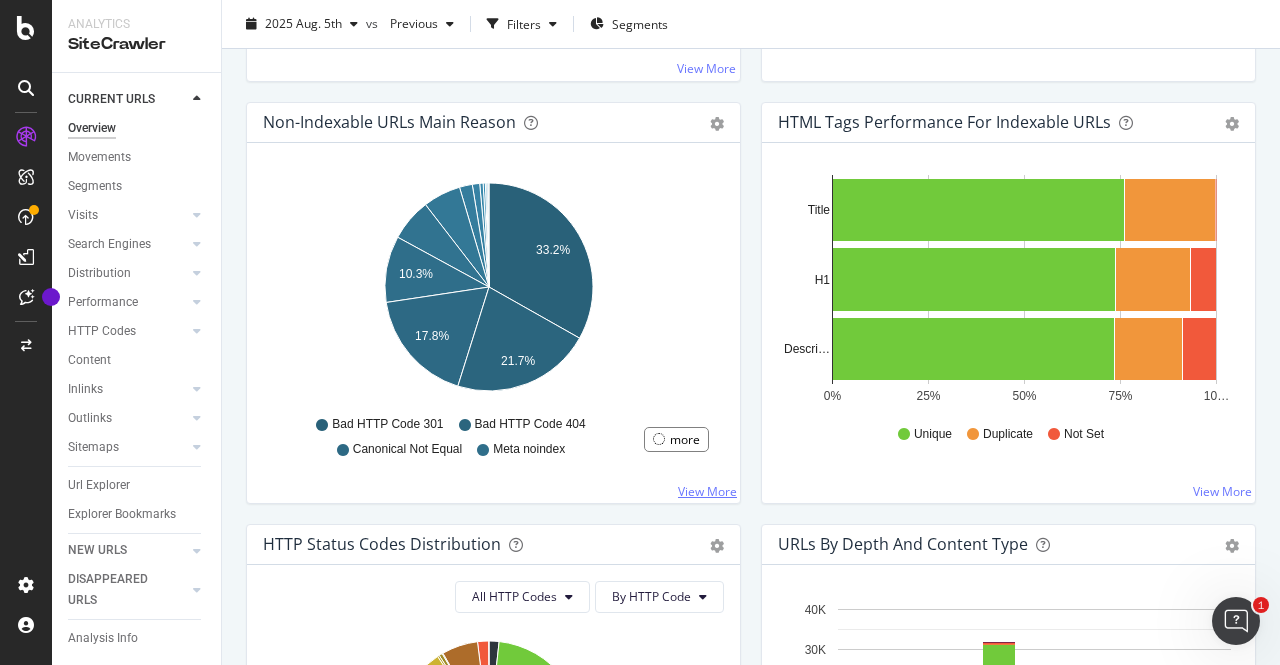 click on "View More" at bounding box center [707, 491] 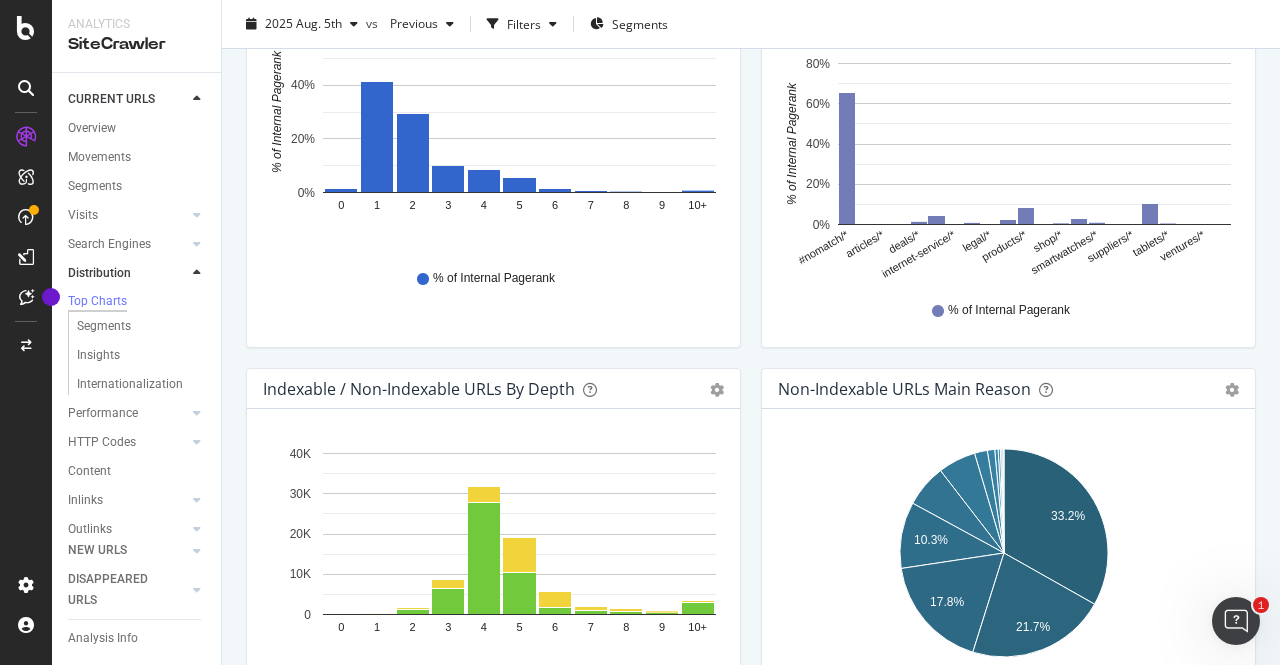 scroll, scrollTop: 735, scrollLeft: 0, axis: vertical 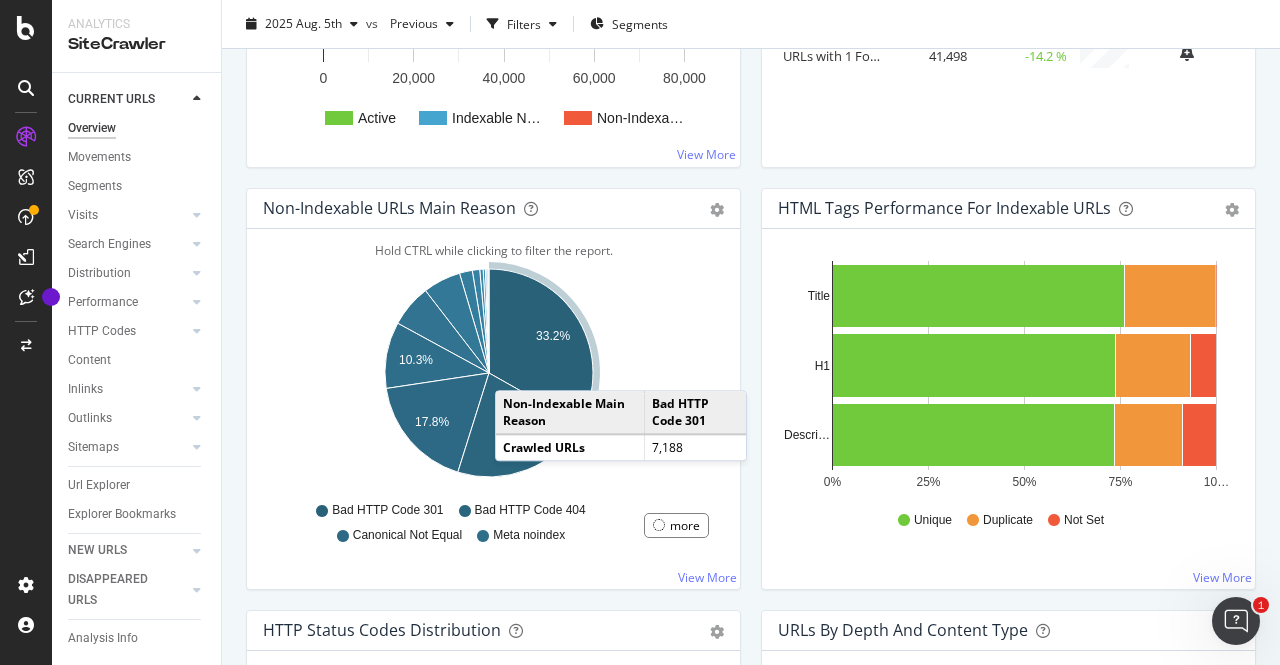 click on "Hold CTRL while clicking to filter the report. 0% 25% 50% 75% 10… Title H1 Descri… HTML Tags Unique Duplicate Not Set Title 40,413 12,487 163 H1 39,155 10,308 3,600 Description 38,933 9,491 4,639 Descri… Unique Duplicate Not Set" at bounding box center (1008, 409) 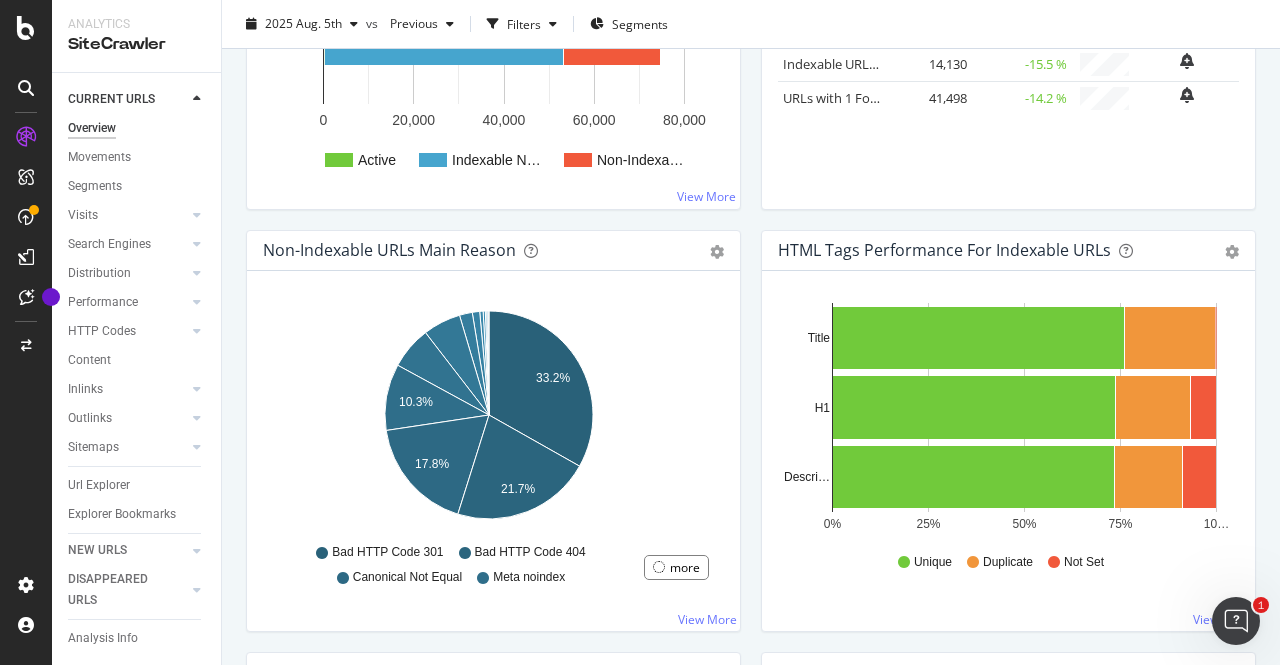 scroll, scrollTop: 490, scrollLeft: 0, axis: vertical 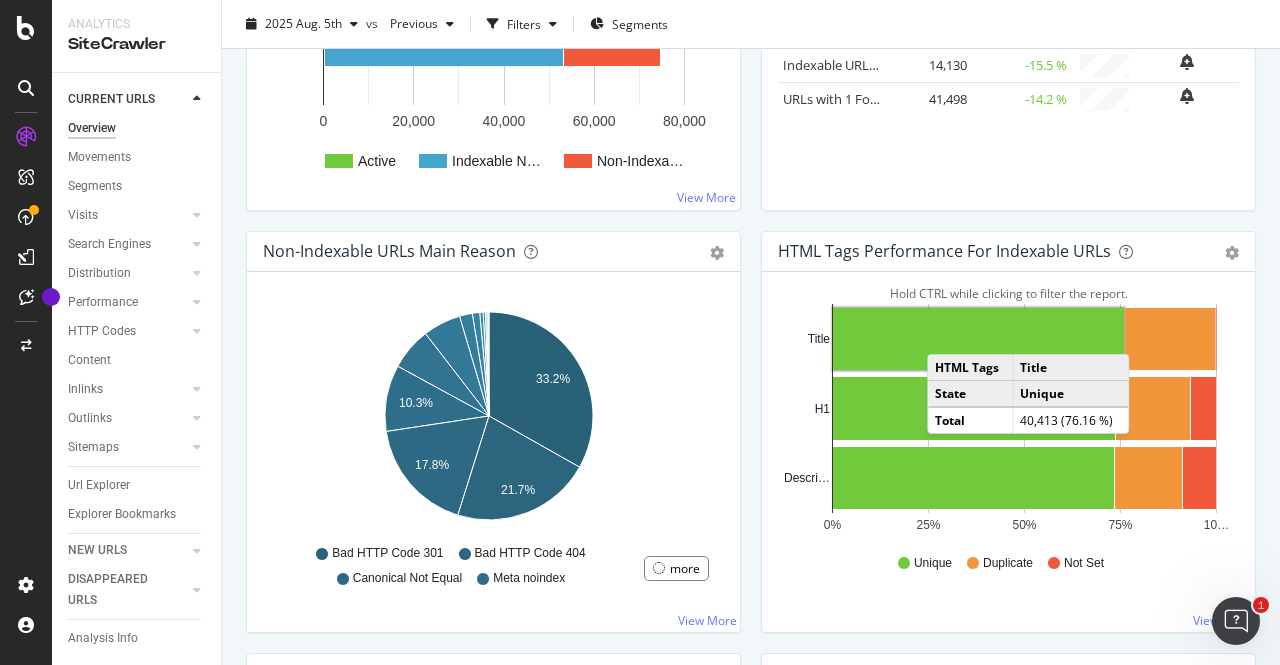 click 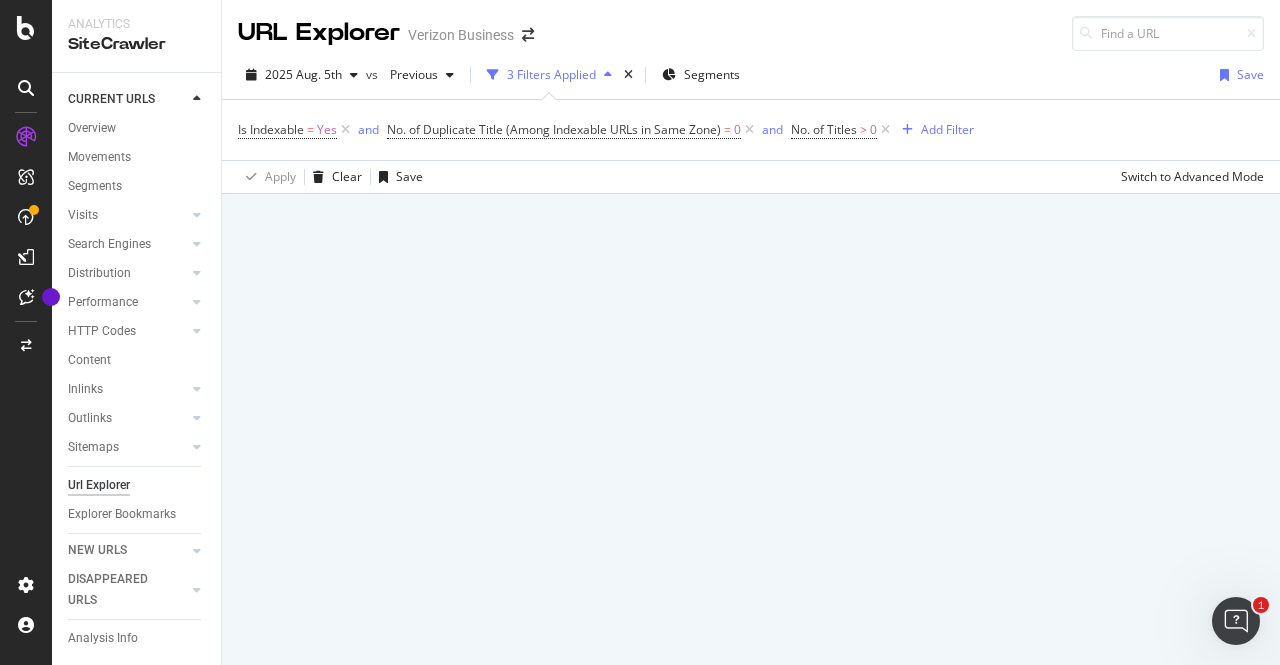 scroll, scrollTop: 0, scrollLeft: 0, axis: both 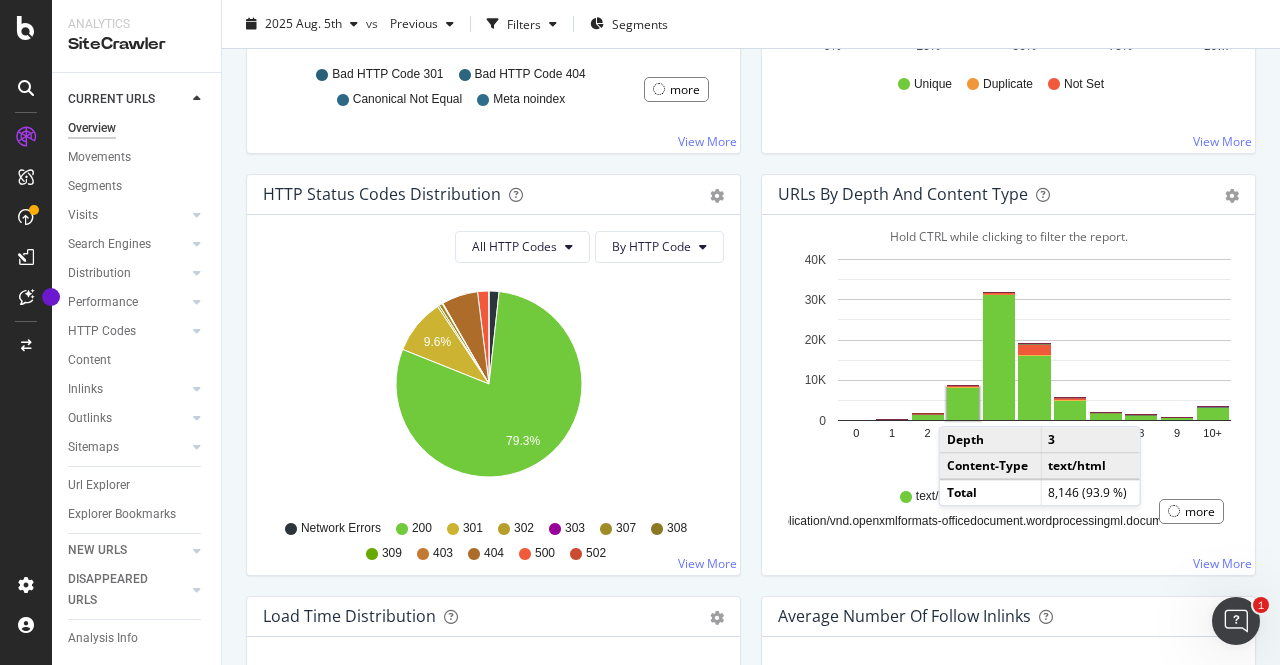 click 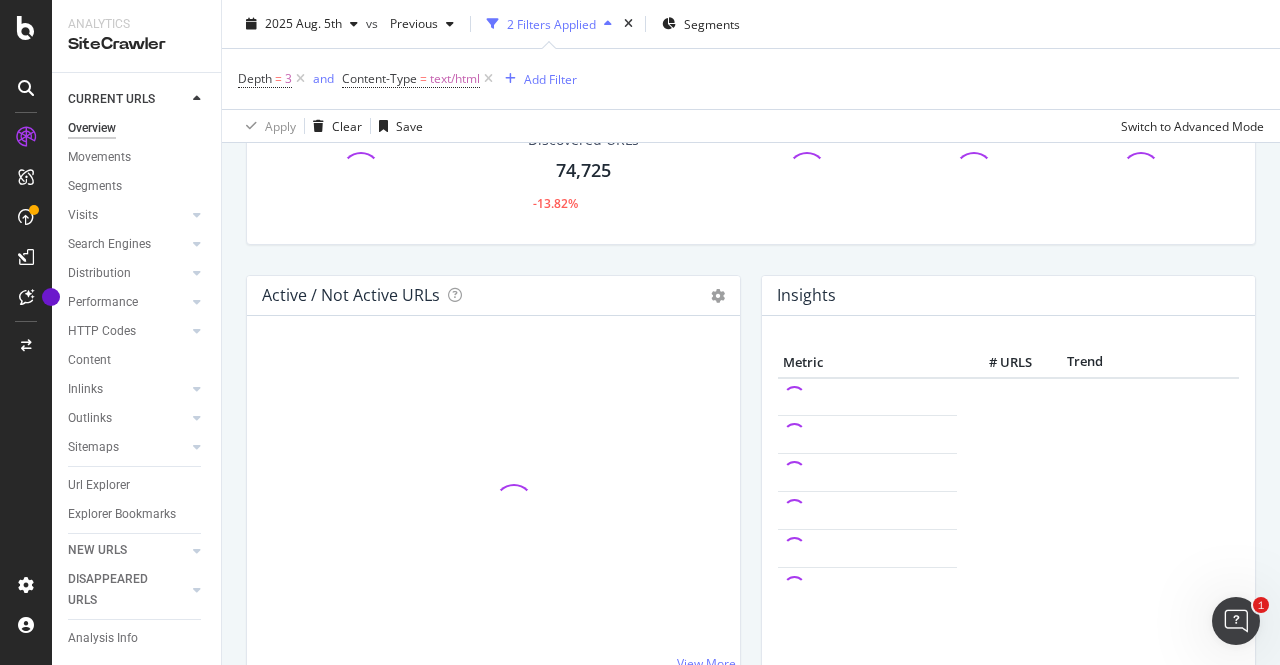scroll, scrollTop: 1063, scrollLeft: 0, axis: vertical 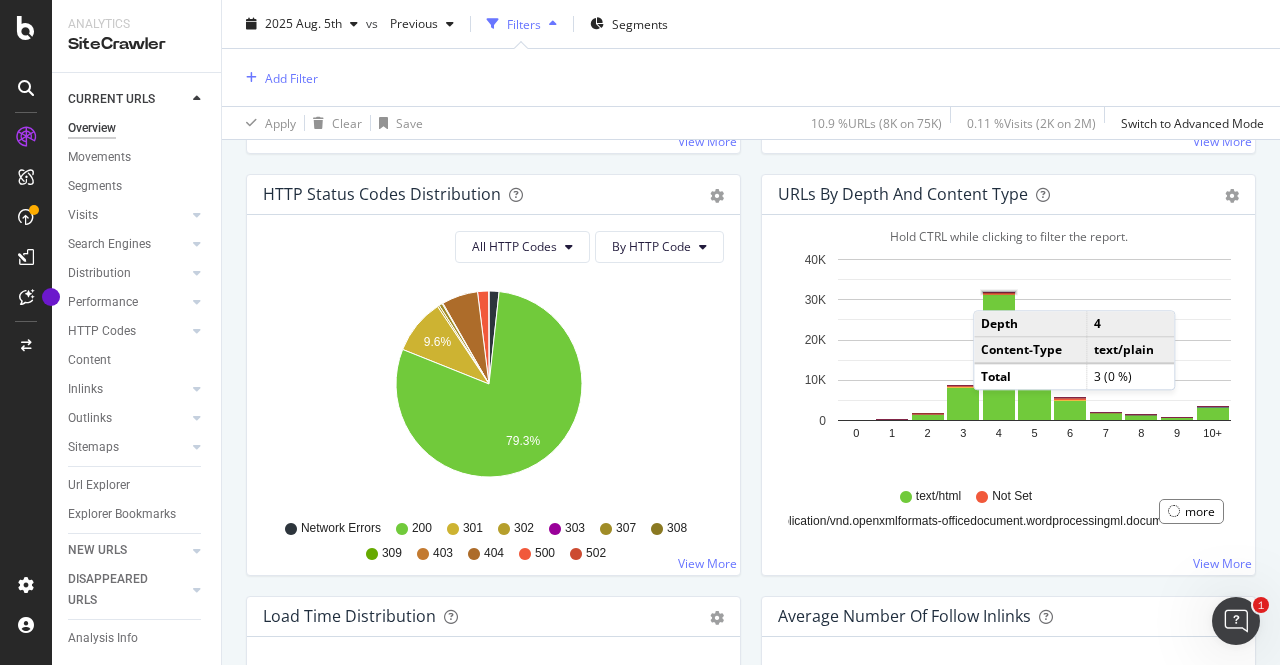 click 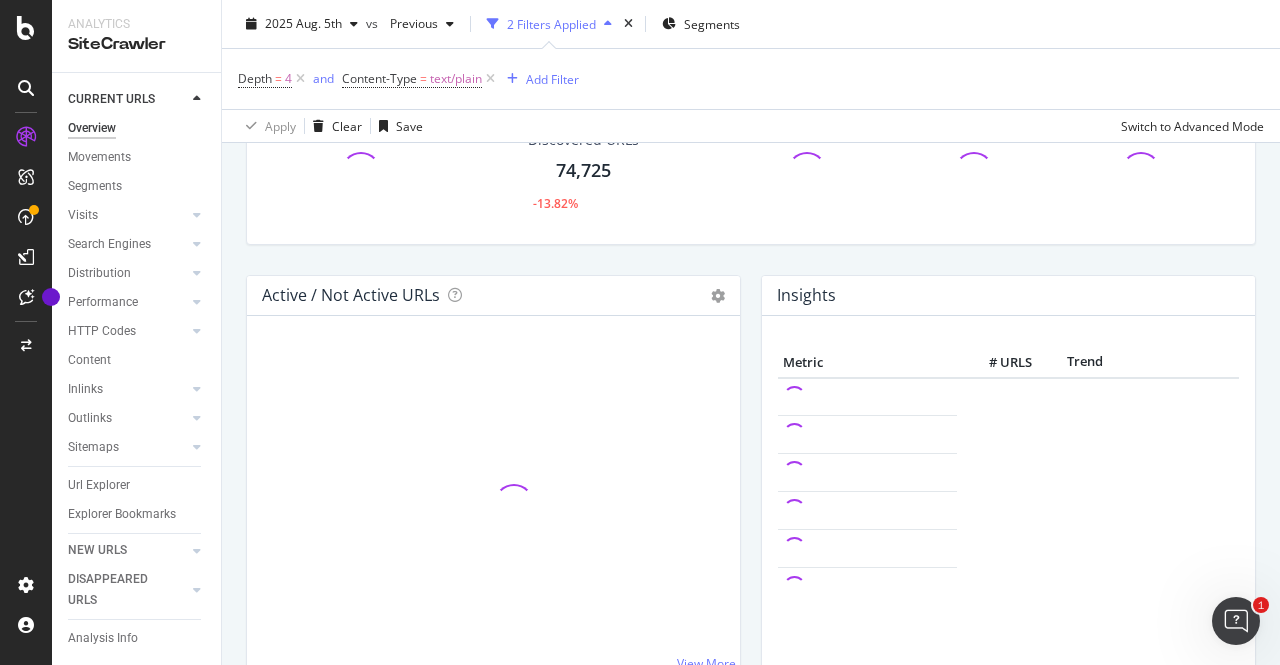 scroll, scrollTop: 1064, scrollLeft: 0, axis: vertical 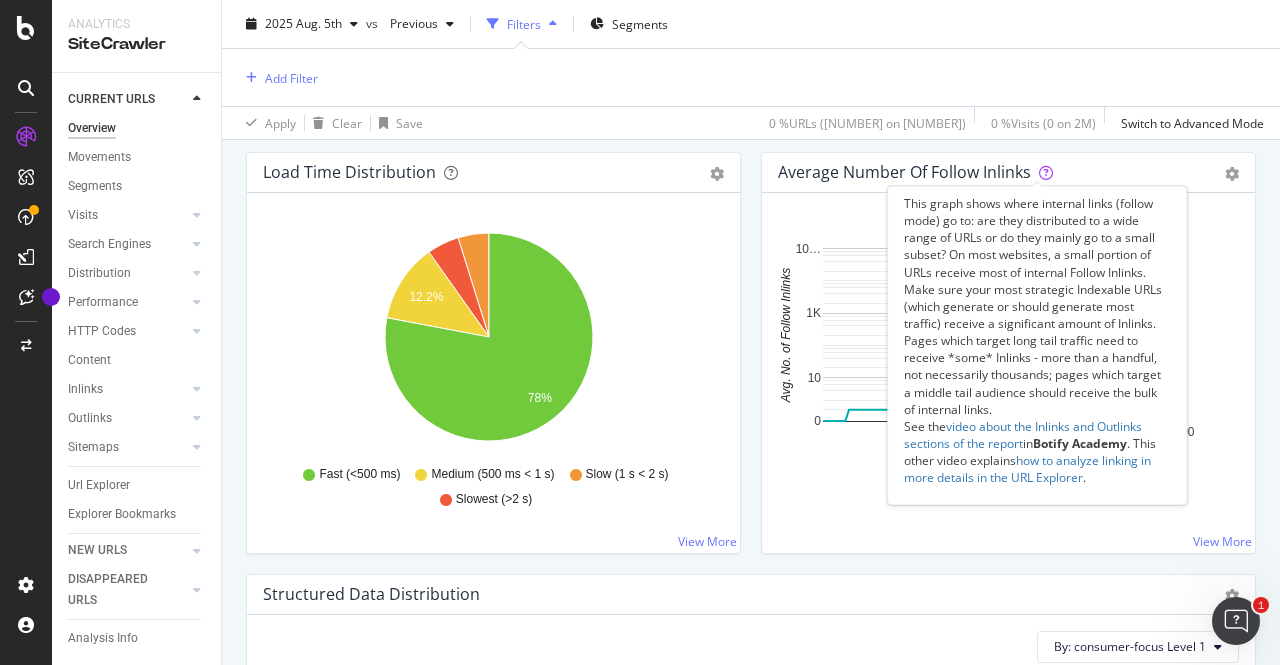 click at bounding box center [1046, 173] 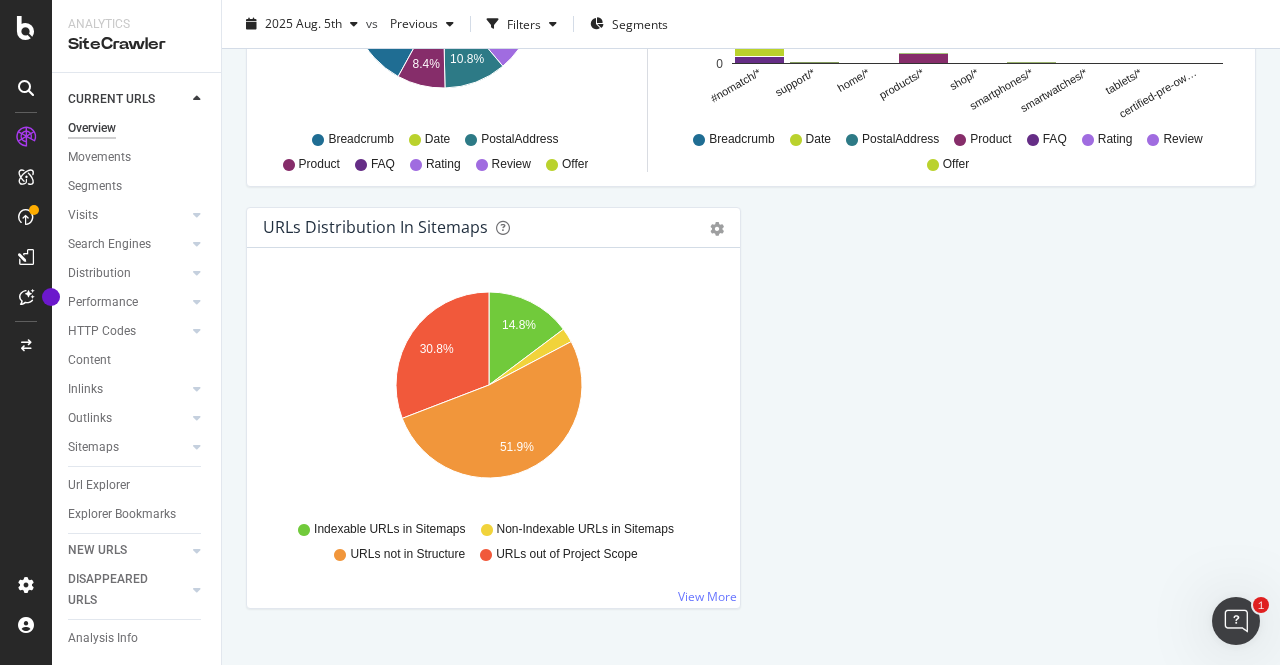 scroll, scrollTop: 2230, scrollLeft: 0, axis: vertical 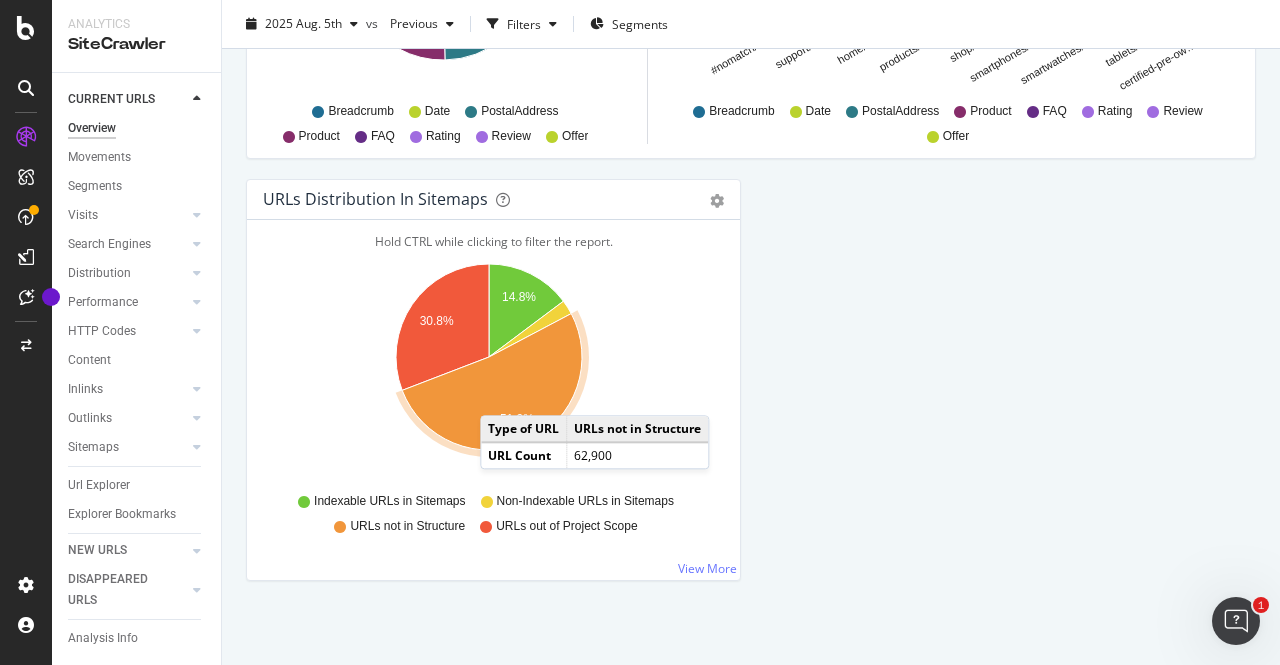 click 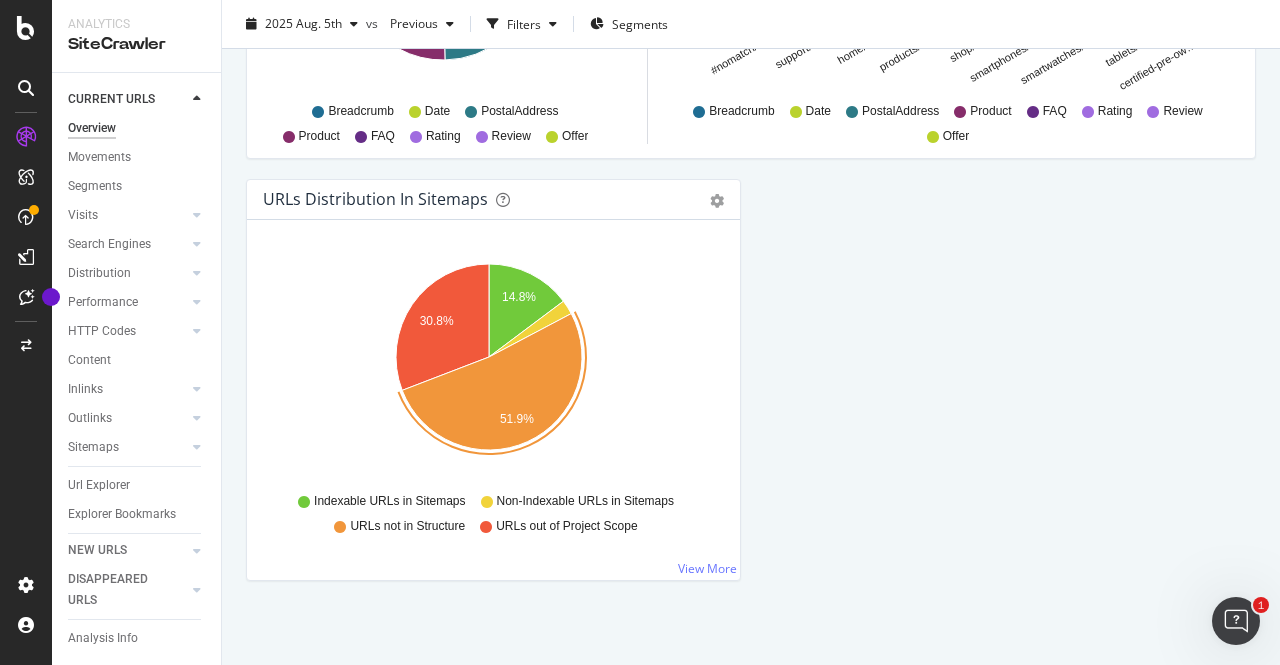 click on "Crawled URLs 74,725 -13.82% Discovered URLs 74,725 -13.82% % Active URLs 0.18 % +0.04 Visits Volume 1,816,523 -0.98% Revenue $1,346 +20.17%
Active / Not Active URLs
Chart (by Value) Chart (by Percentage) Table Expand Export as CSV Export as PNG
×
Distribution of all pages in terms of organic traffic performance: active vs inactive pages, with indexable status for inactive pages. An active page is a page which generated at least one visit over the period imported from Google Analytics (by default: the last 30 days).   Read more about the Active Pages indicator.
See the    video about the Visits section of the report  in Botify Academy.
Active Indexable N… Non-Indexa… 0 20,000 40,000 60,000 80,000 Active Indexable Not Active Non-Indexable Not Active 137 53,033 21,555 Non-Indexa…
View More" at bounding box center [751, -753] 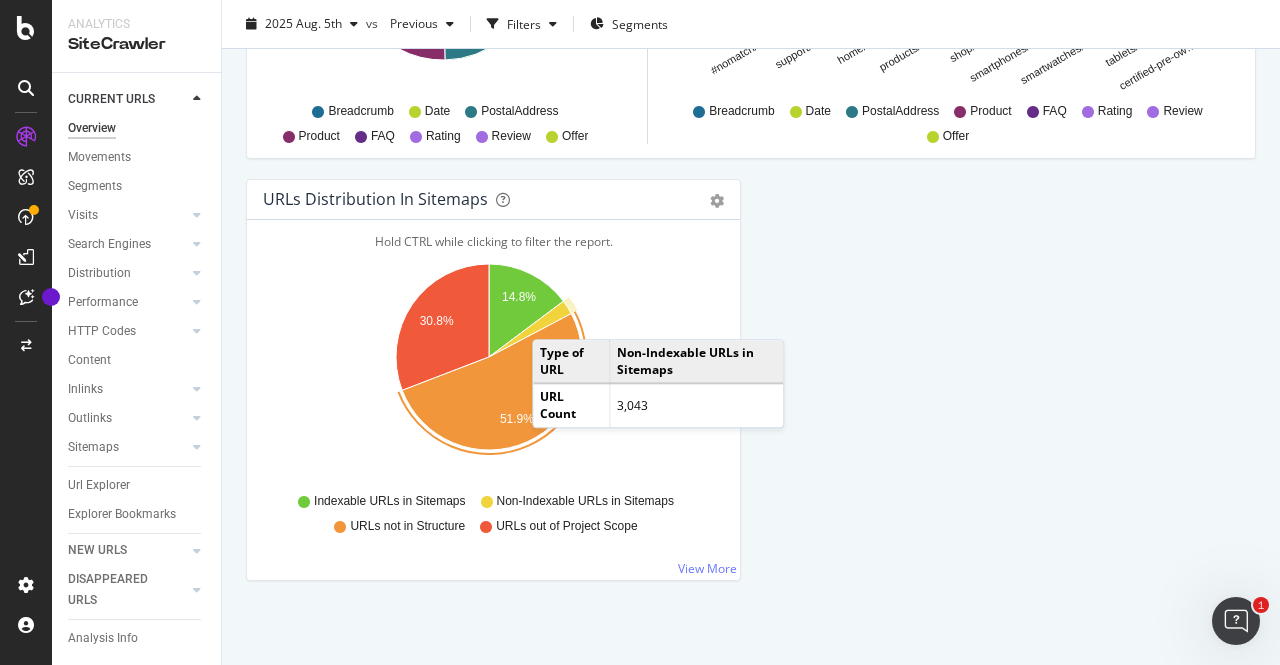 click 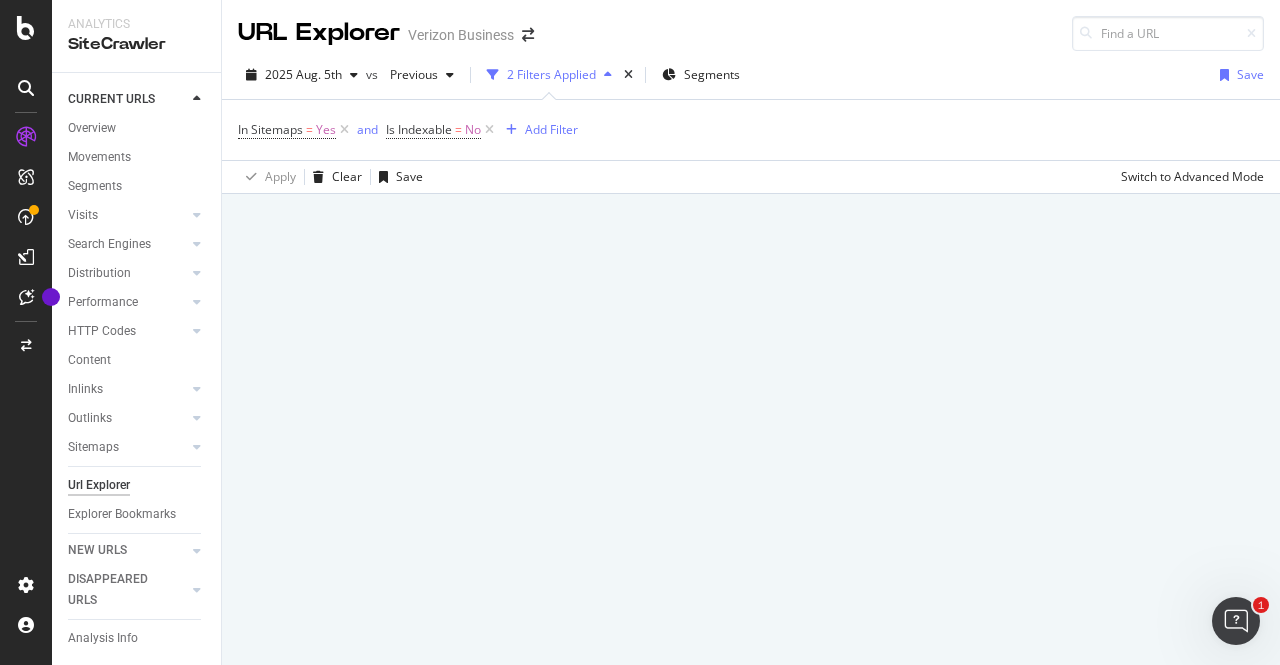 scroll, scrollTop: 0, scrollLeft: 0, axis: both 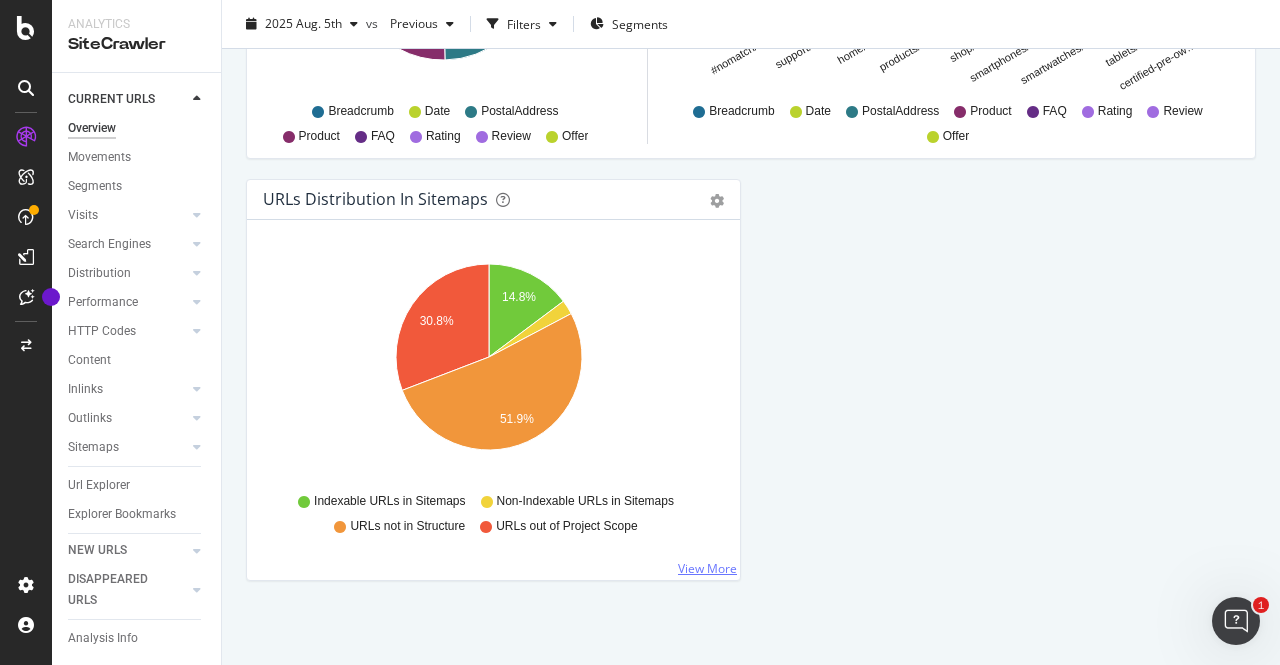 click on "View More" at bounding box center (707, 568) 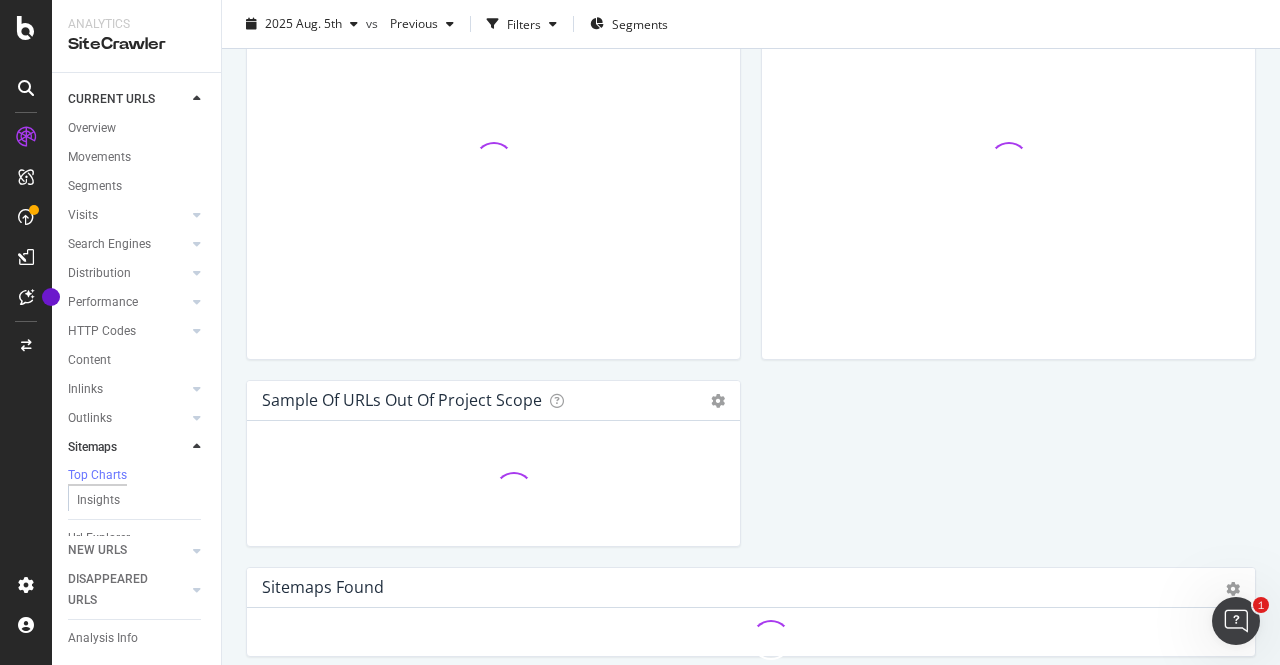 scroll, scrollTop: 2186, scrollLeft: 0, axis: vertical 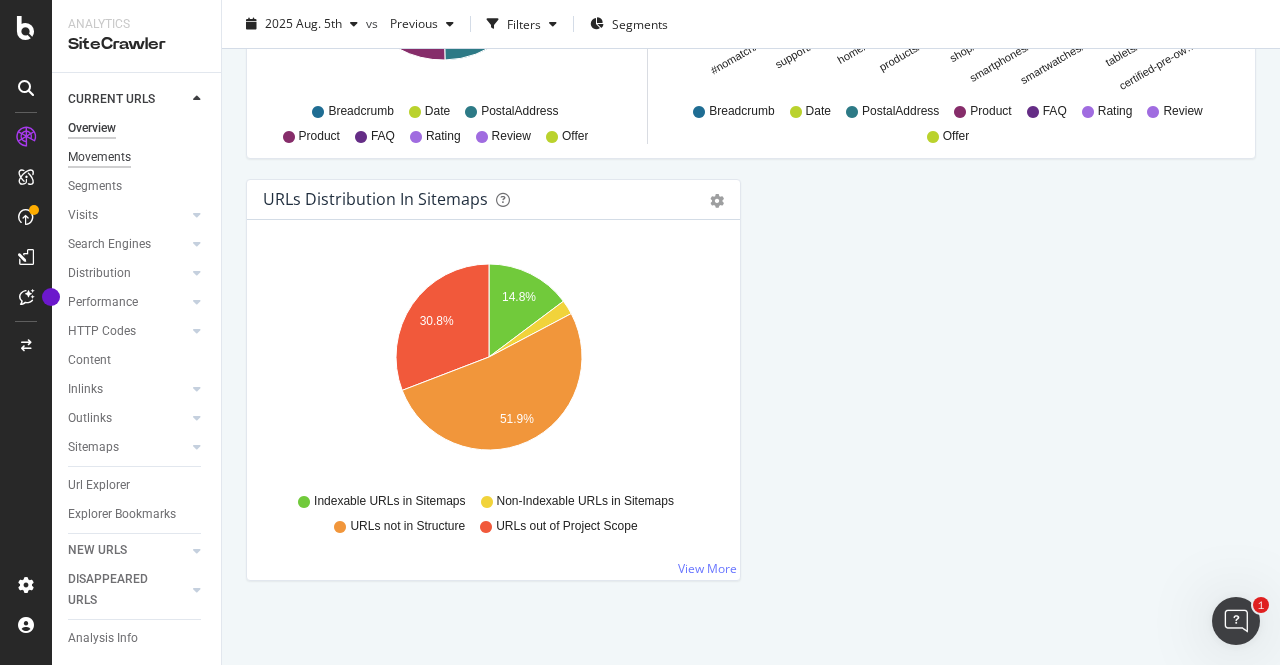 click on "Movements" at bounding box center [99, 157] 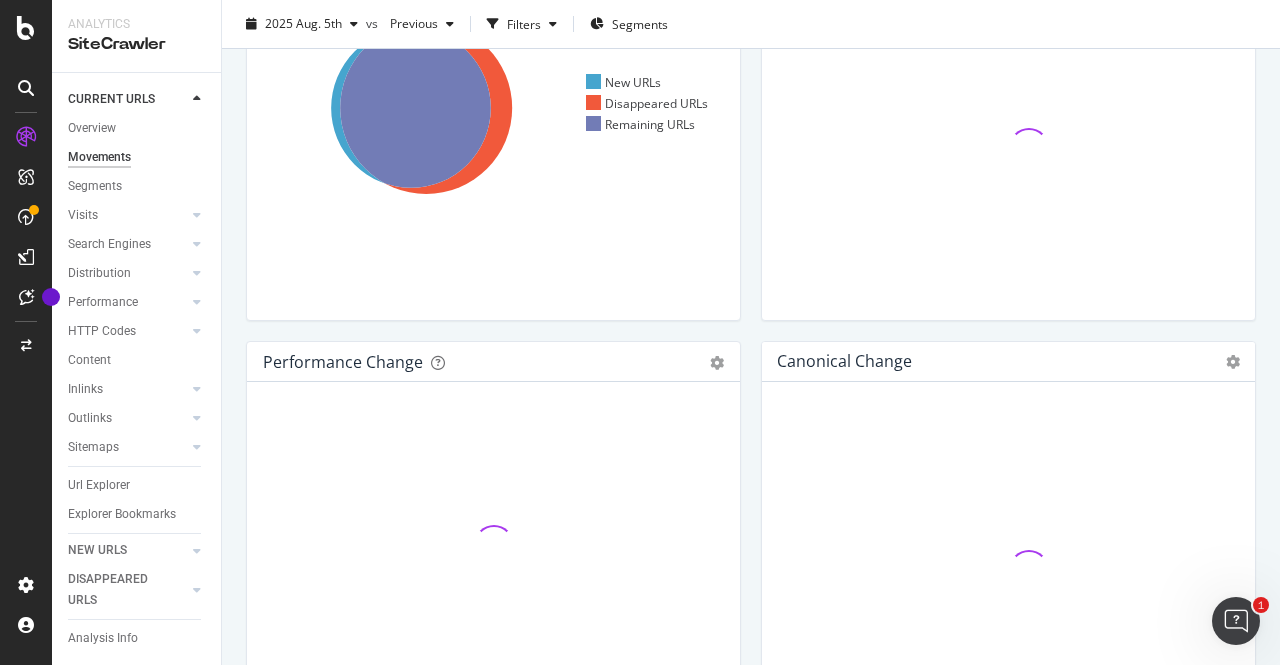 scroll, scrollTop: 0, scrollLeft: 0, axis: both 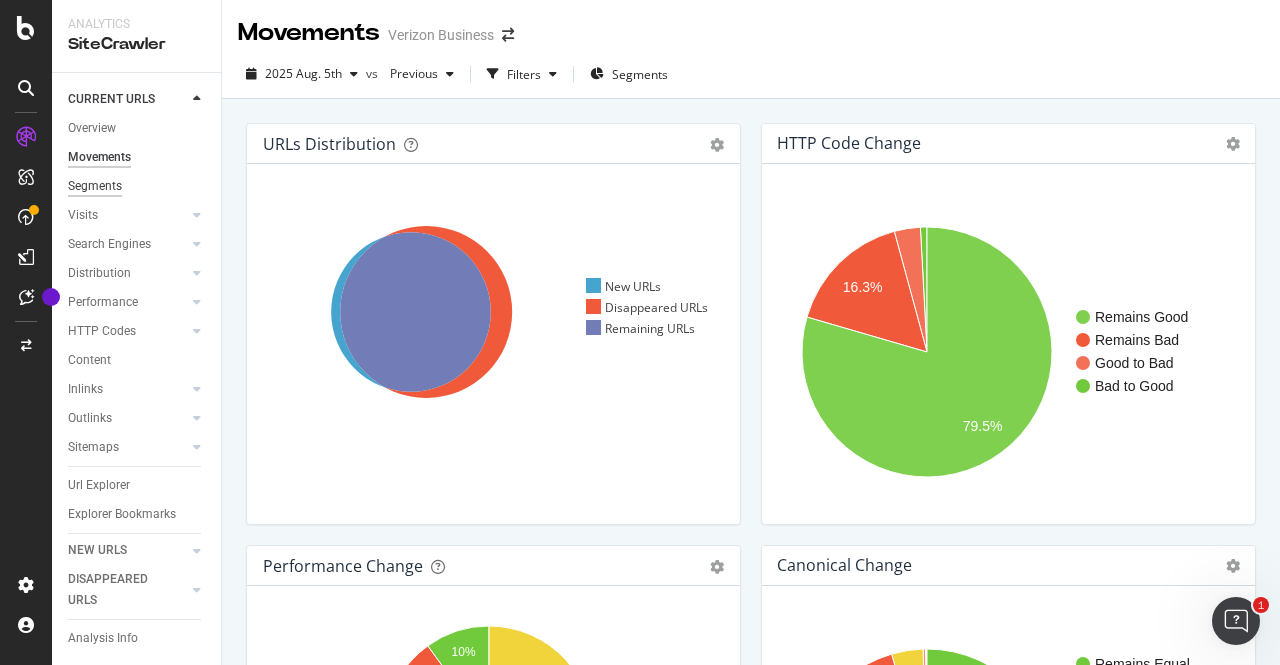 click on "Segments" at bounding box center (95, 186) 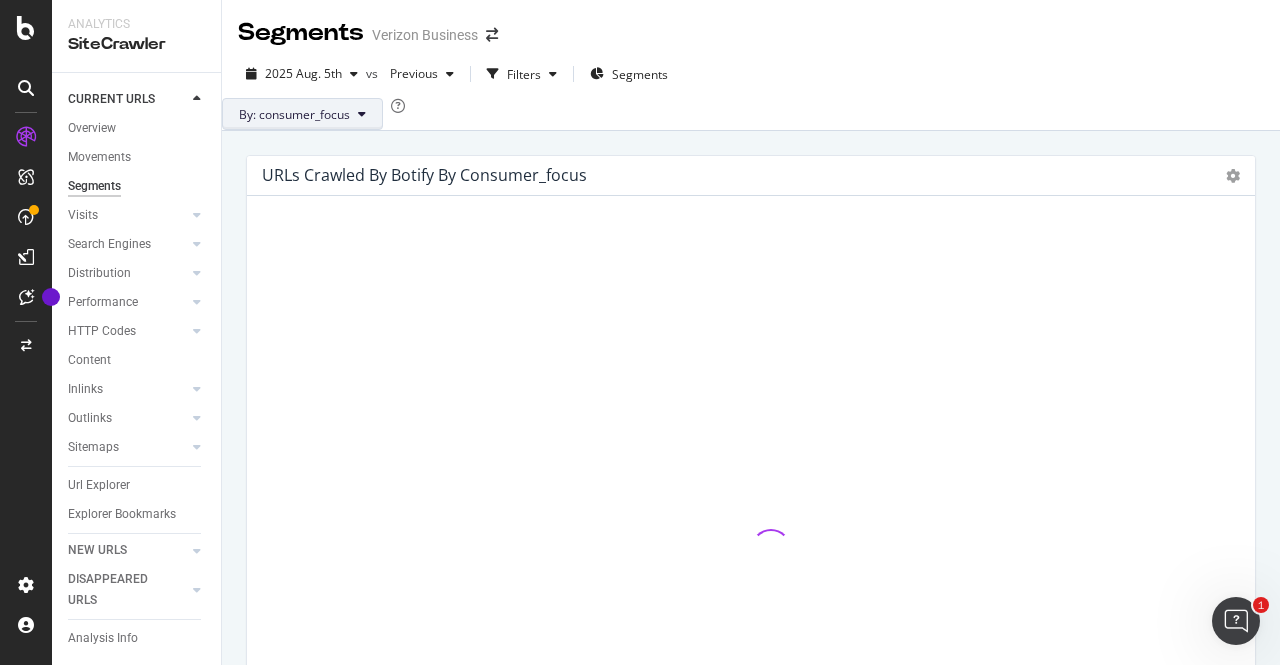 click at bounding box center (362, 114) 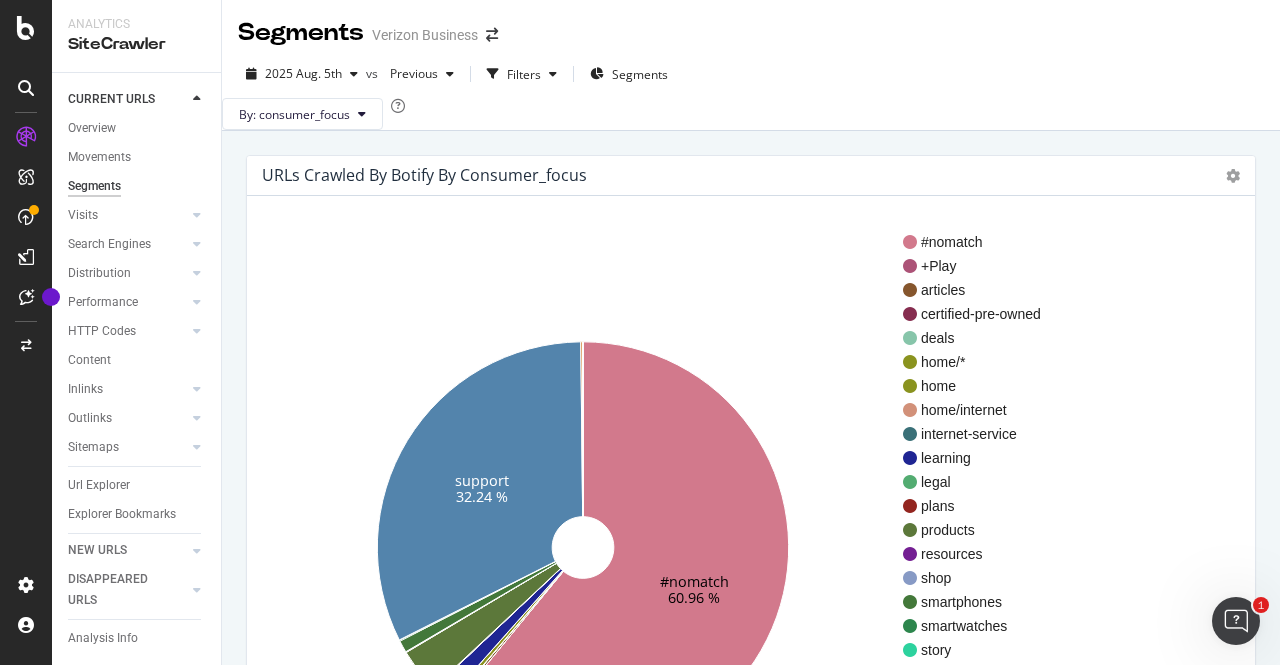 click on "By: consumer_focus" at bounding box center (751, 114) 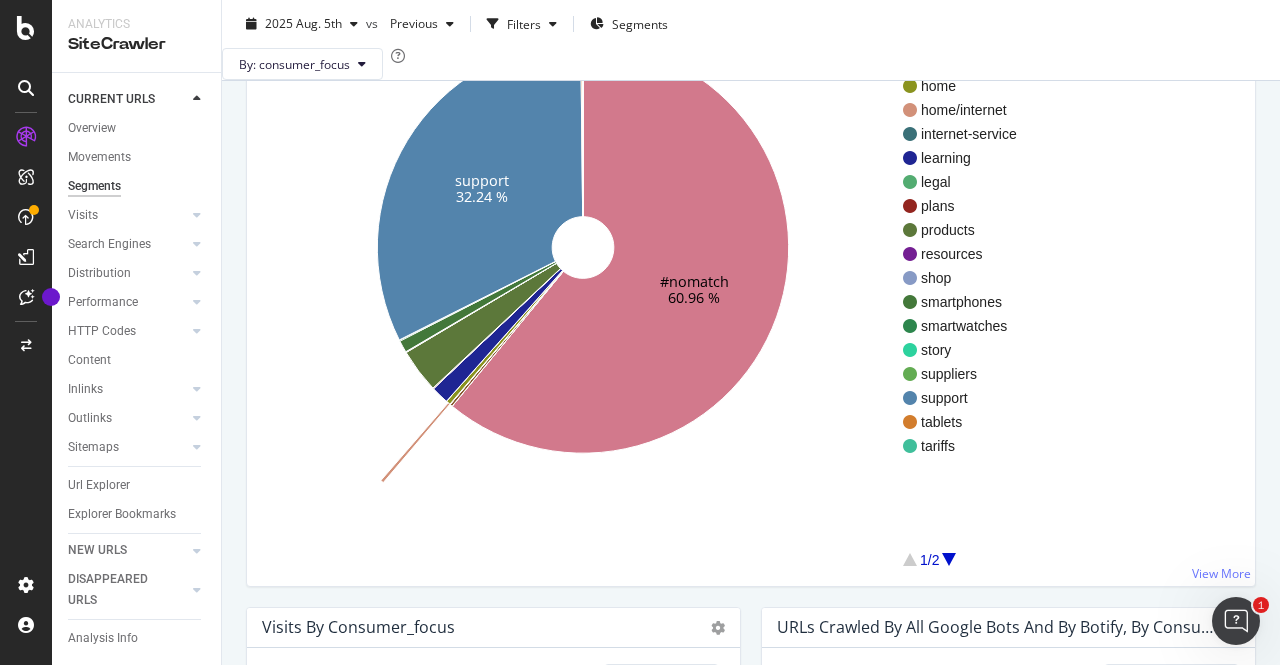 scroll, scrollTop: 269, scrollLeft: 0, axis: vertical 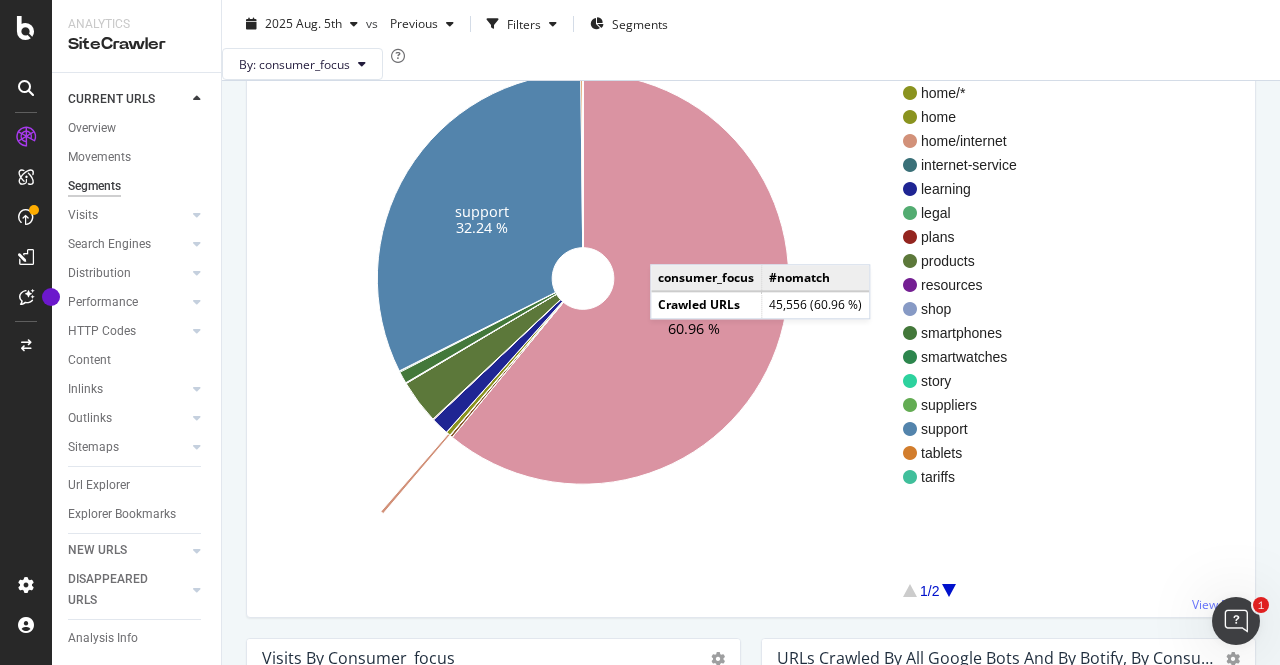 click 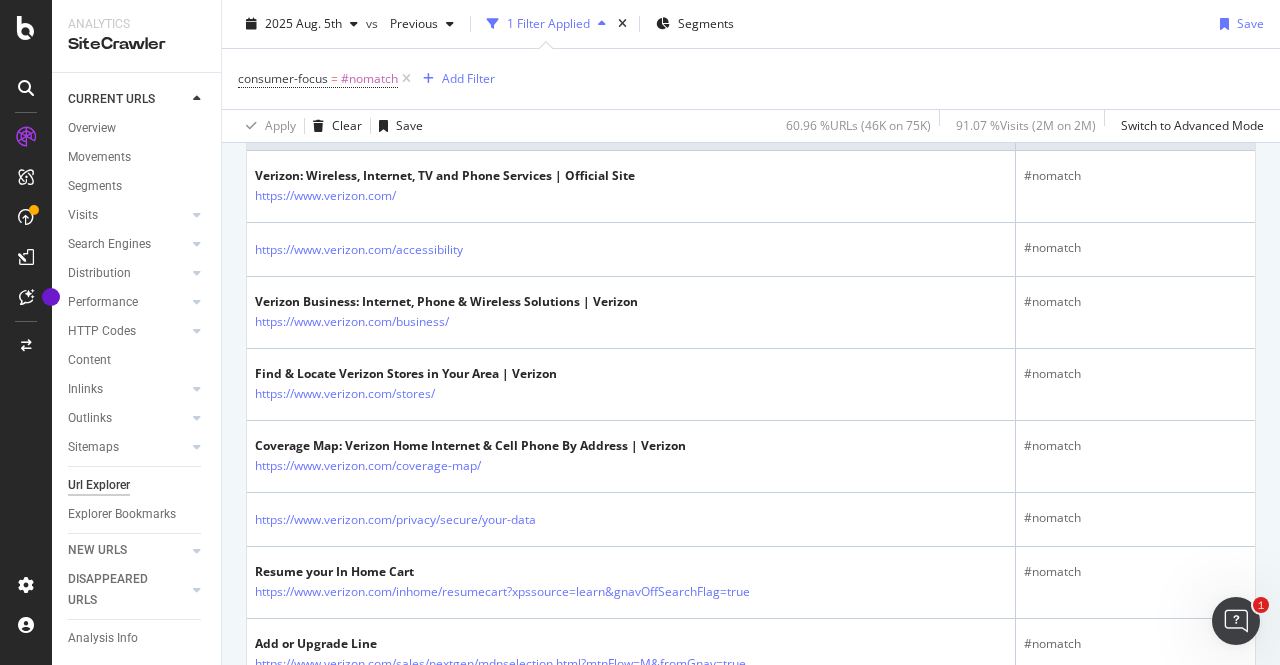 scroll, scrollTop: 0, scrollLeft: 0, axis: both 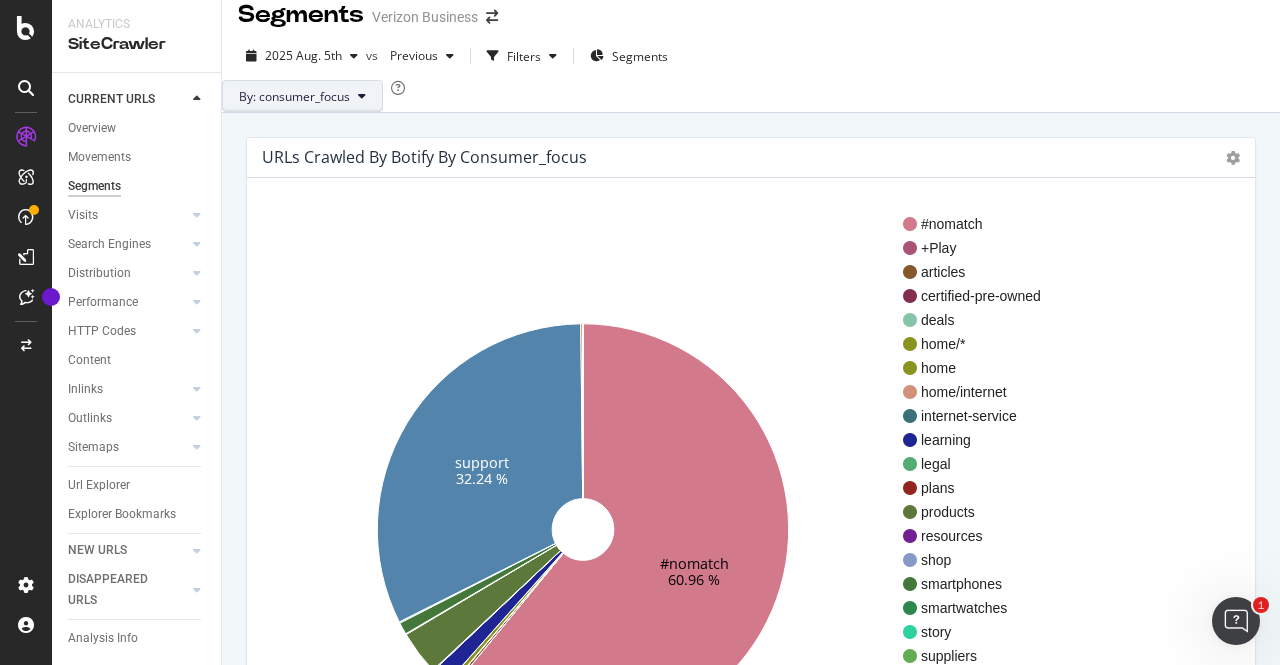click on "By: consumer_focus" at bounding box center (302, 96) 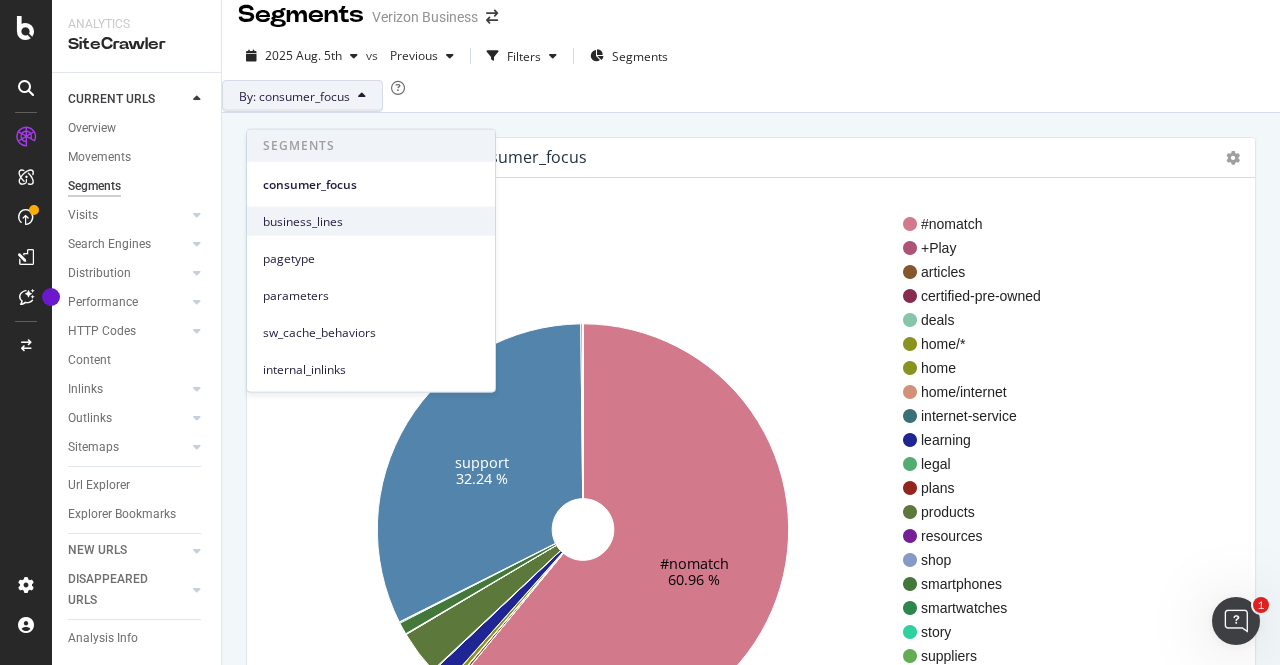 click on "business_lines" at bounding box center [371, 221] 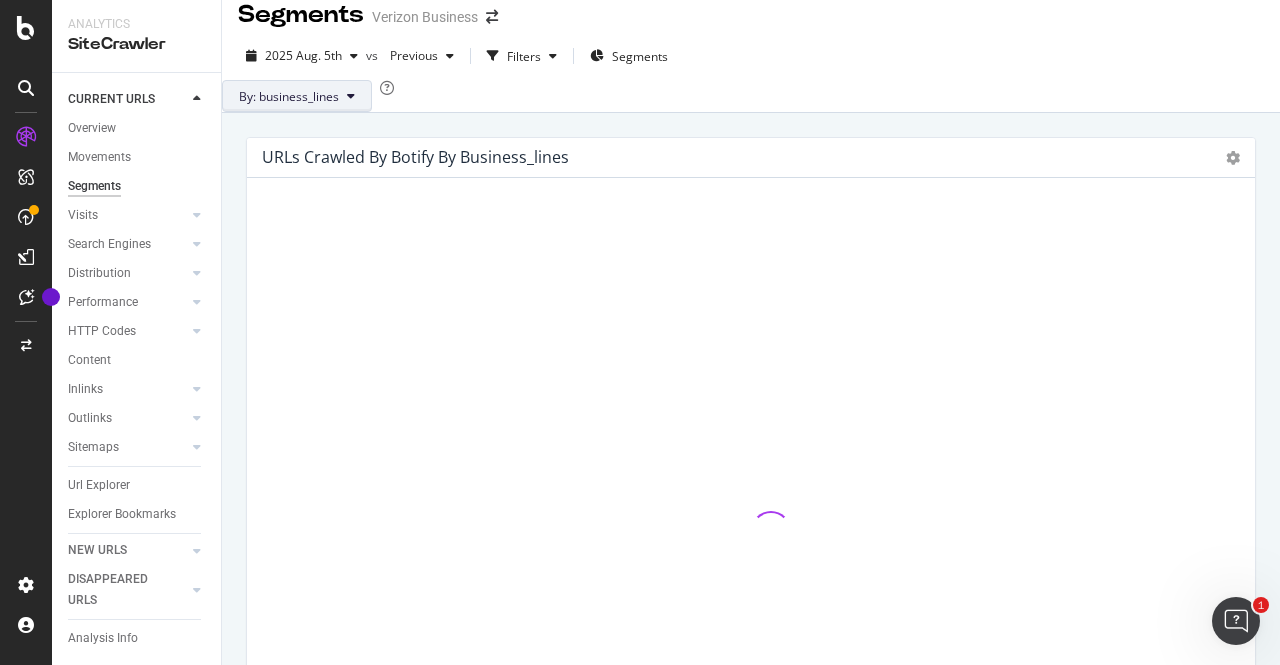 click on "By: business_lines" at bounding box center [289, 96] 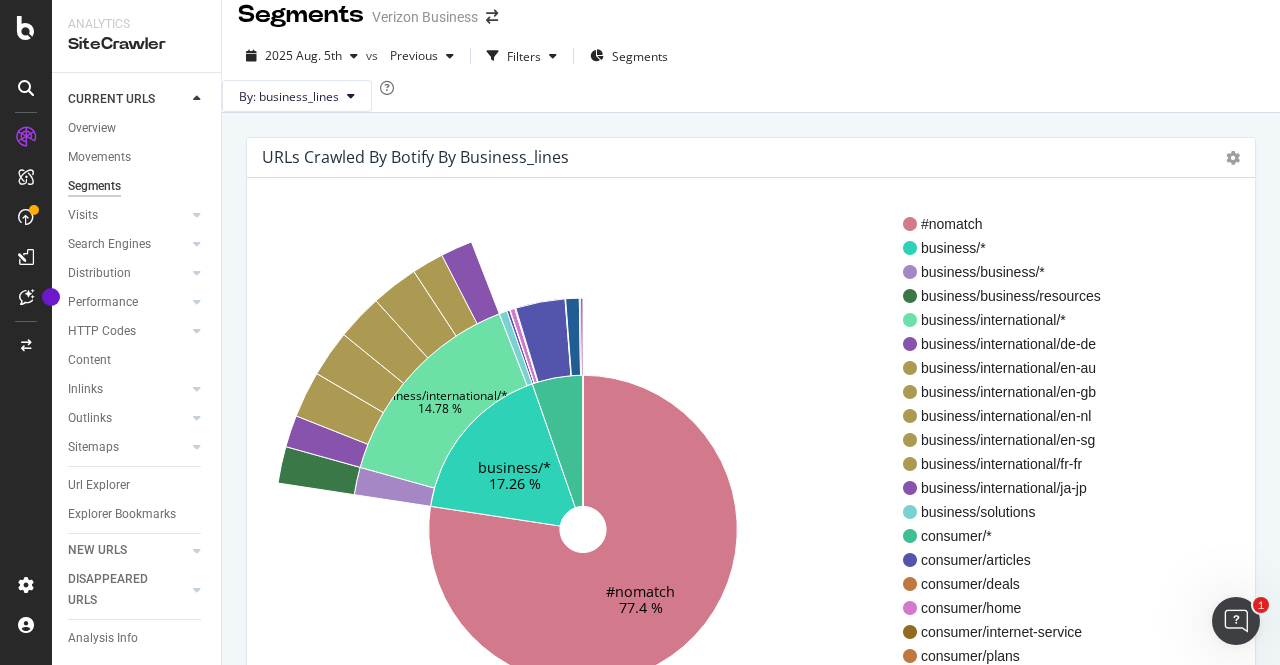 click on "By: business_lines" at bounding box center [751, 96] 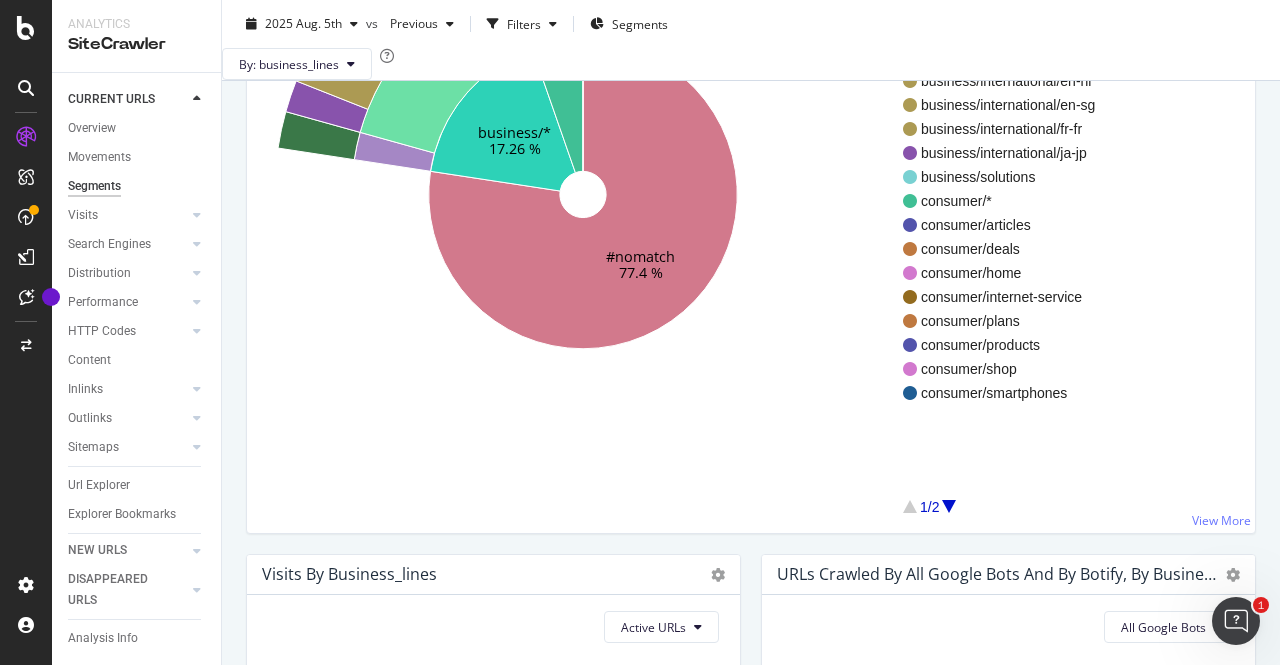 scroll, scrollTop: 0, scrollLeft: 0, axis: both 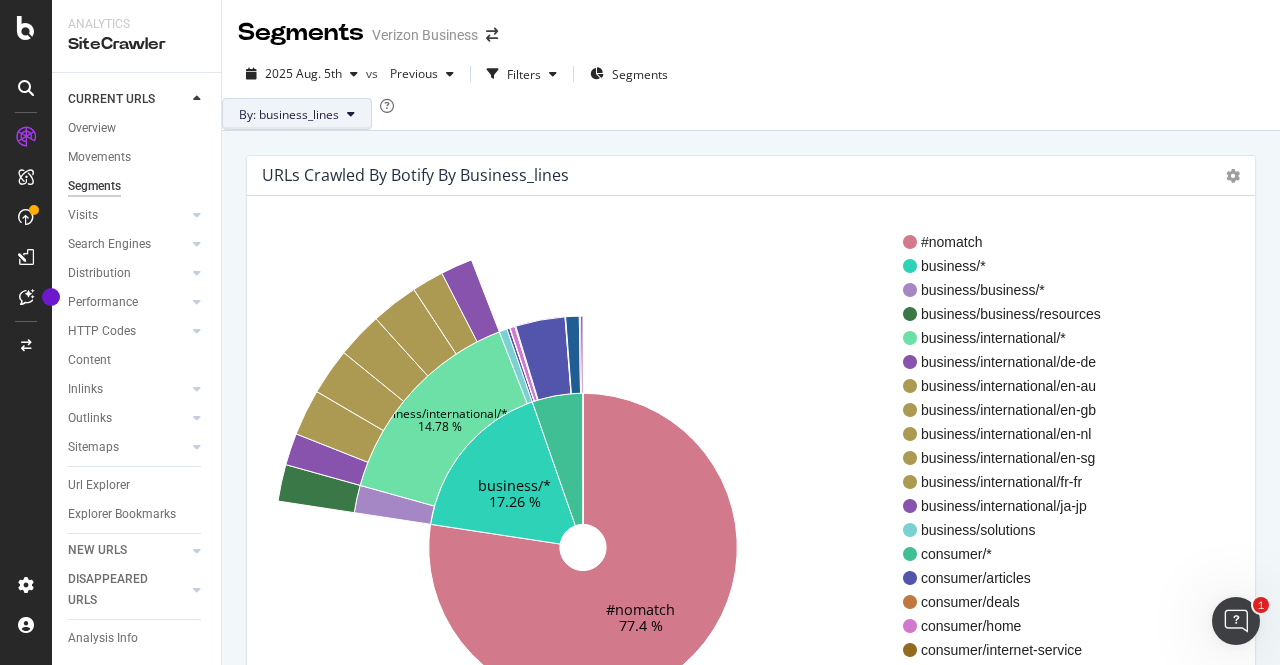 click on "By: business_lines" at bounding box center (297, 114) 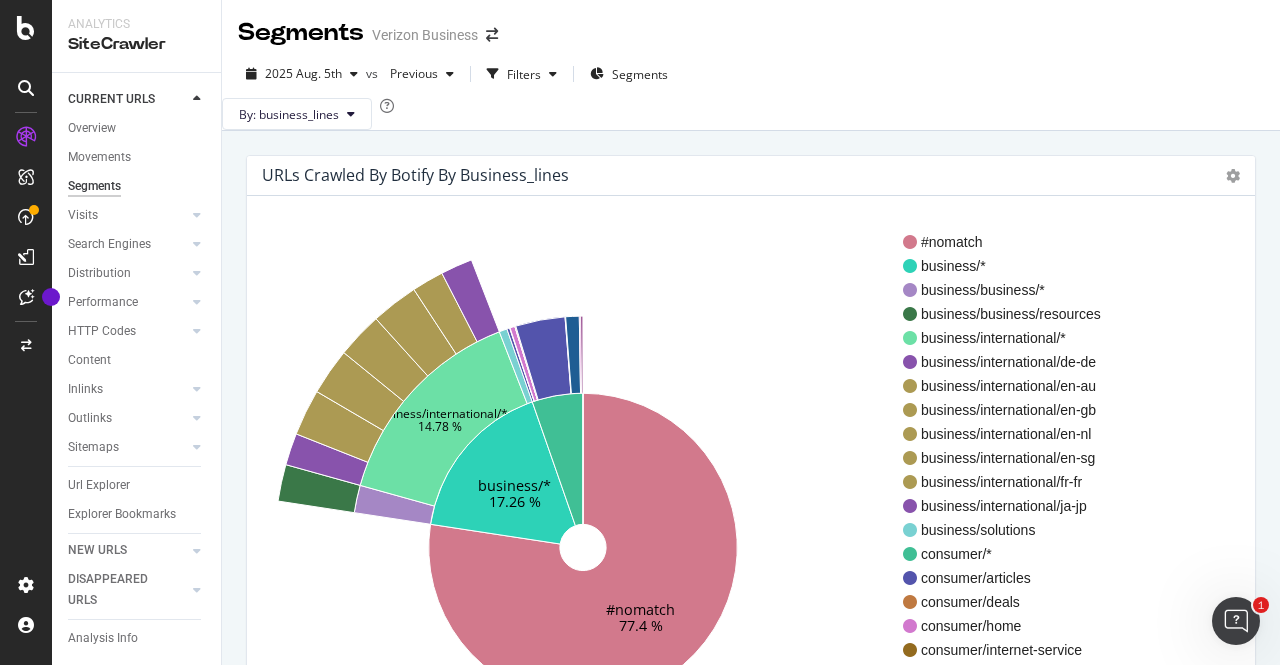 click on "By: business_lines" at bounding box center [751, 114] 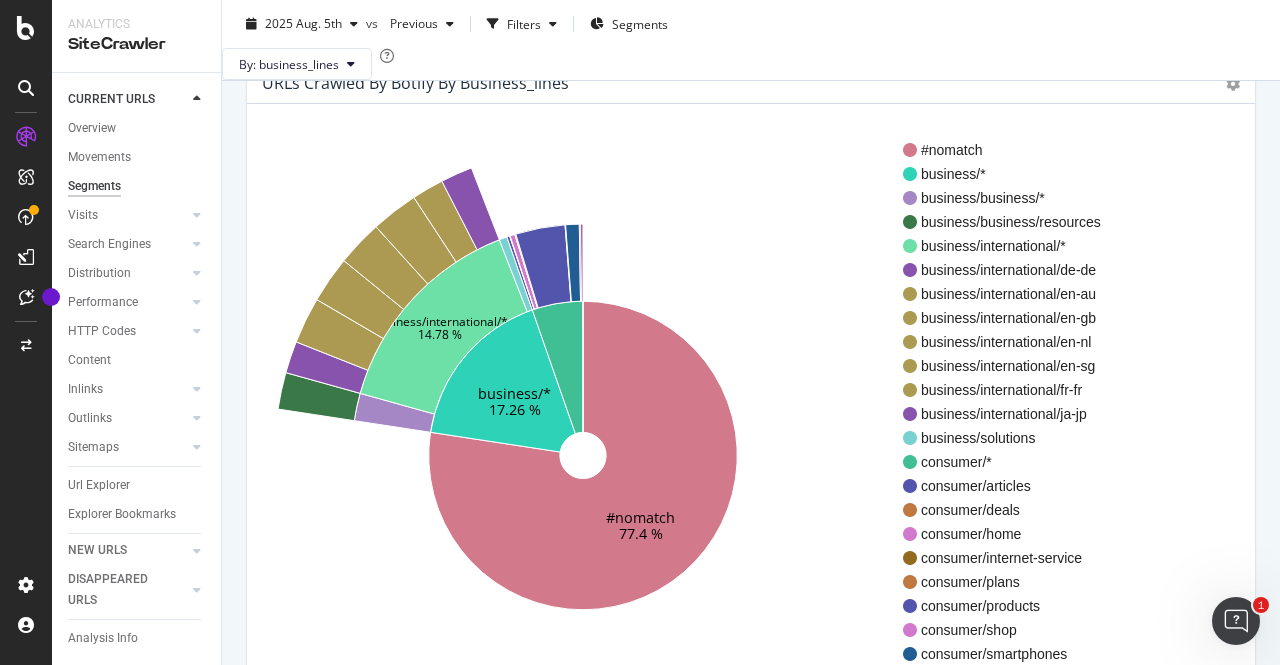 scroll, scrollTop: 84, scrollLeft: 0, axis: vertical 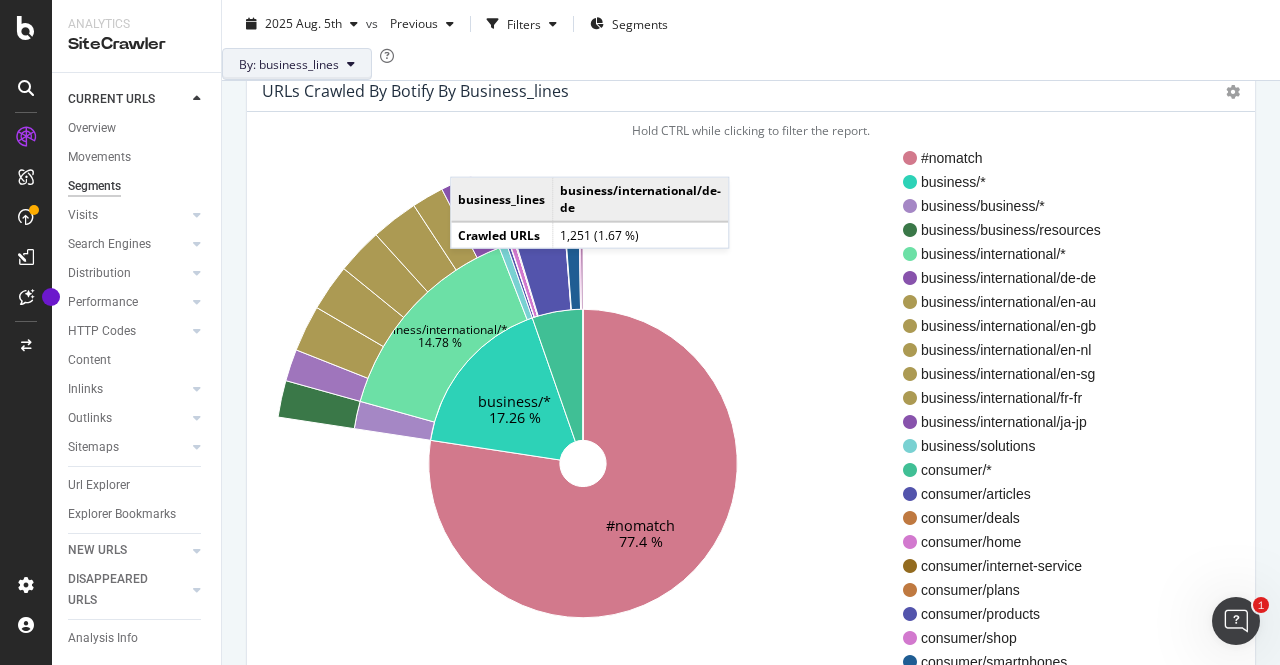 click on "By: business_lines" at bounding box center (289, 63) 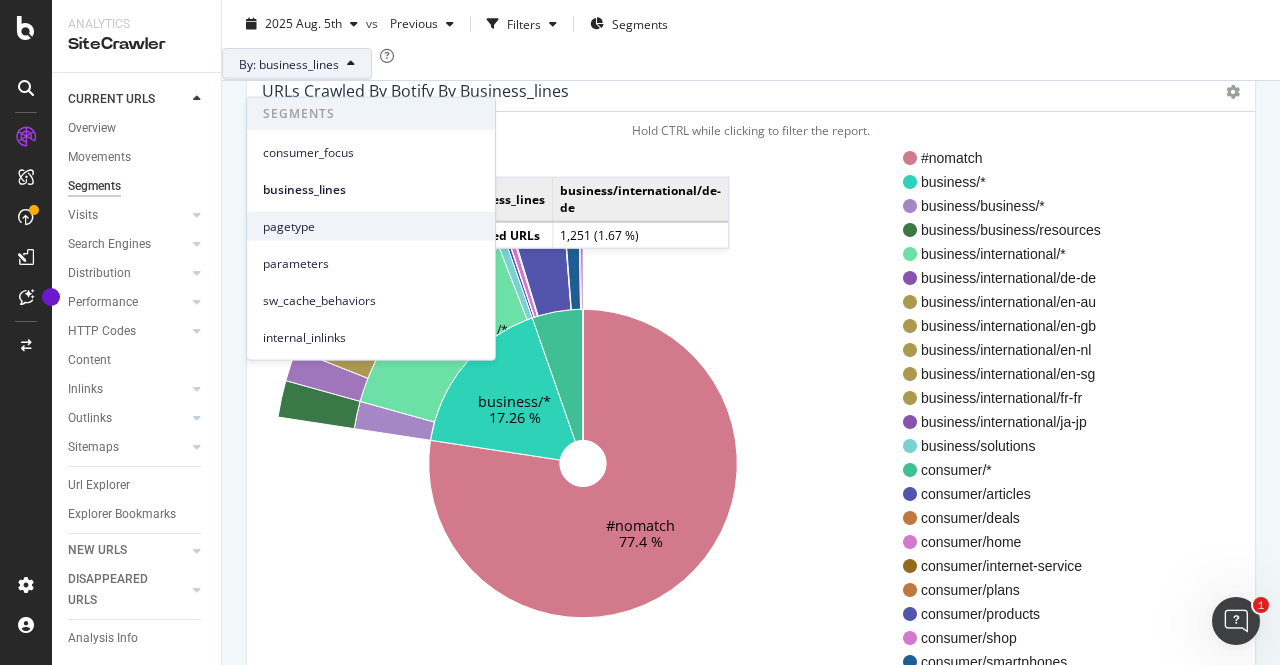 click on "pagetype" at bounding box center [371, 226] 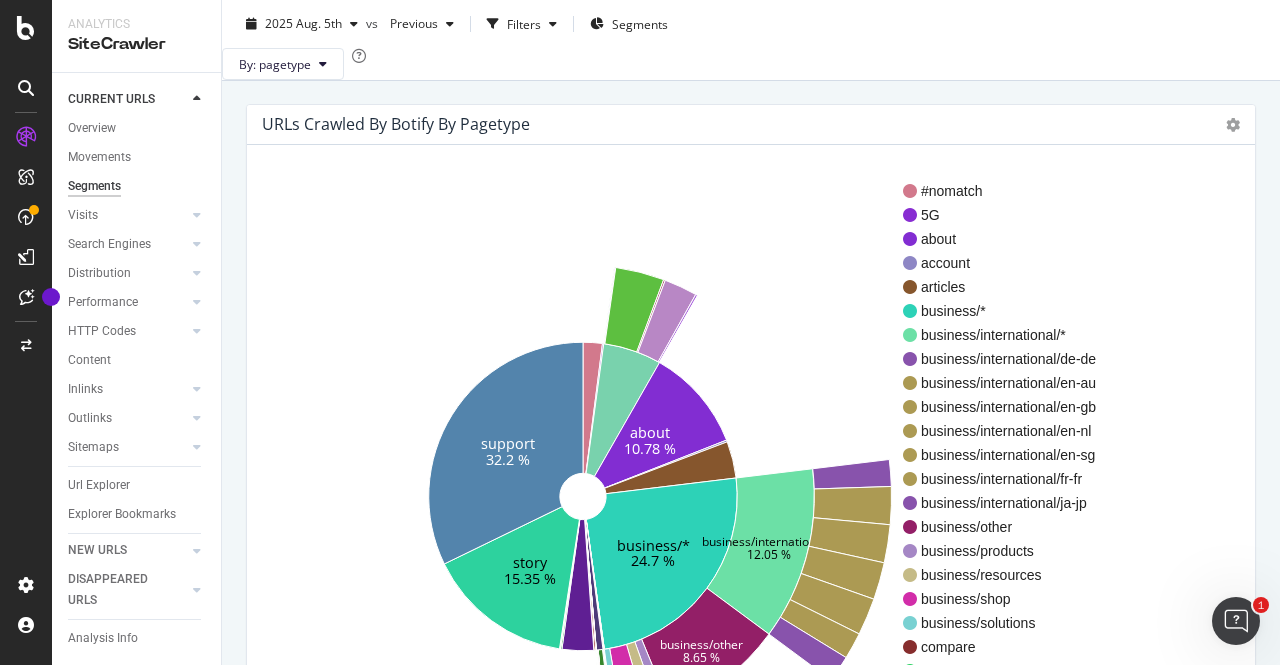 scroll, scrollTop: 0, scrollLeft: 0, axis: both 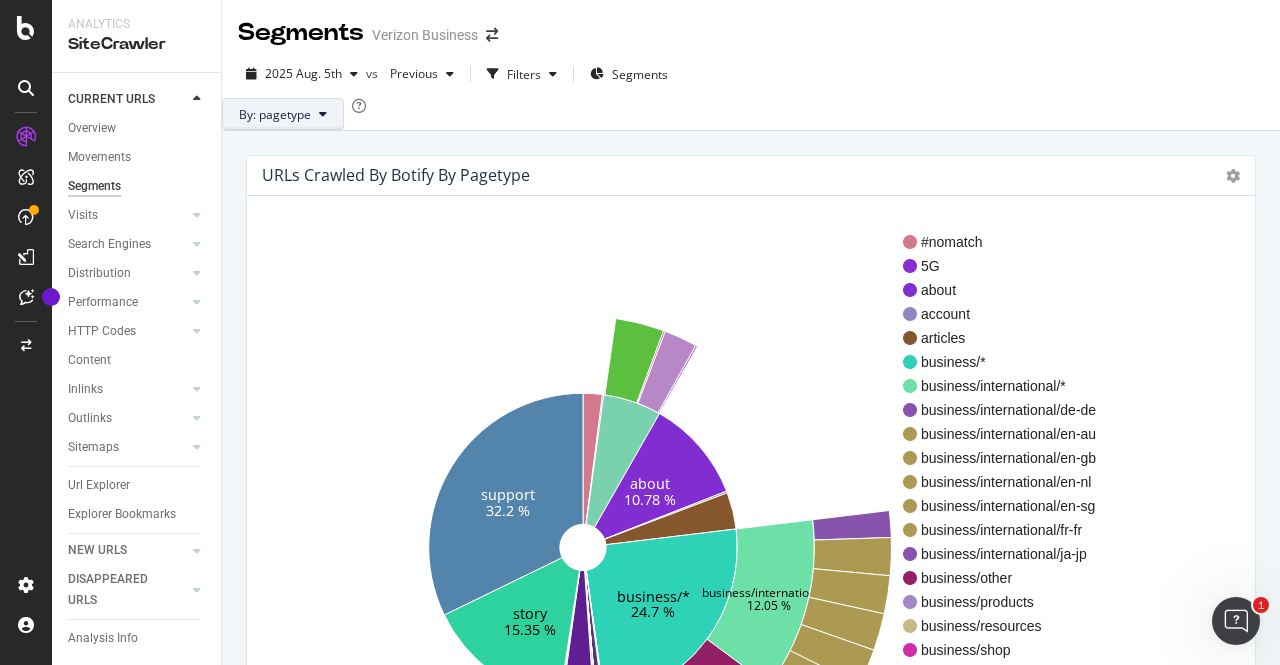 click on "By: pagetype" at bounding box center [275, 114] 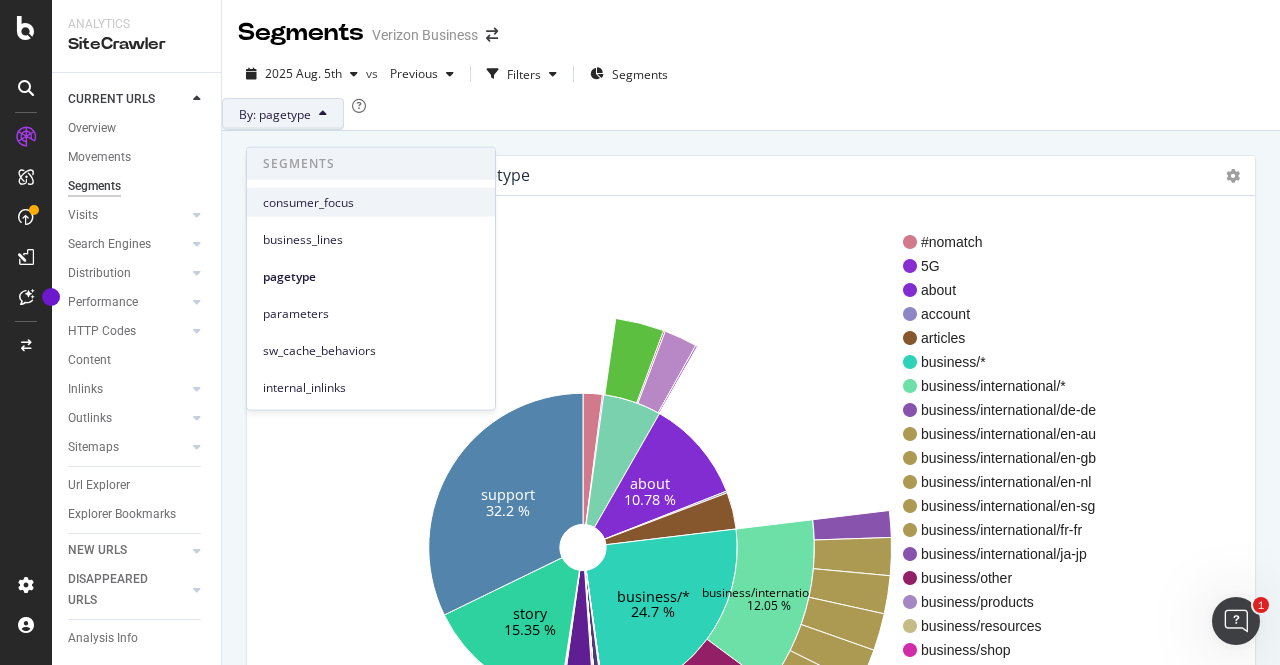 click on "consumer_focus" at bounding box center [371, 202] 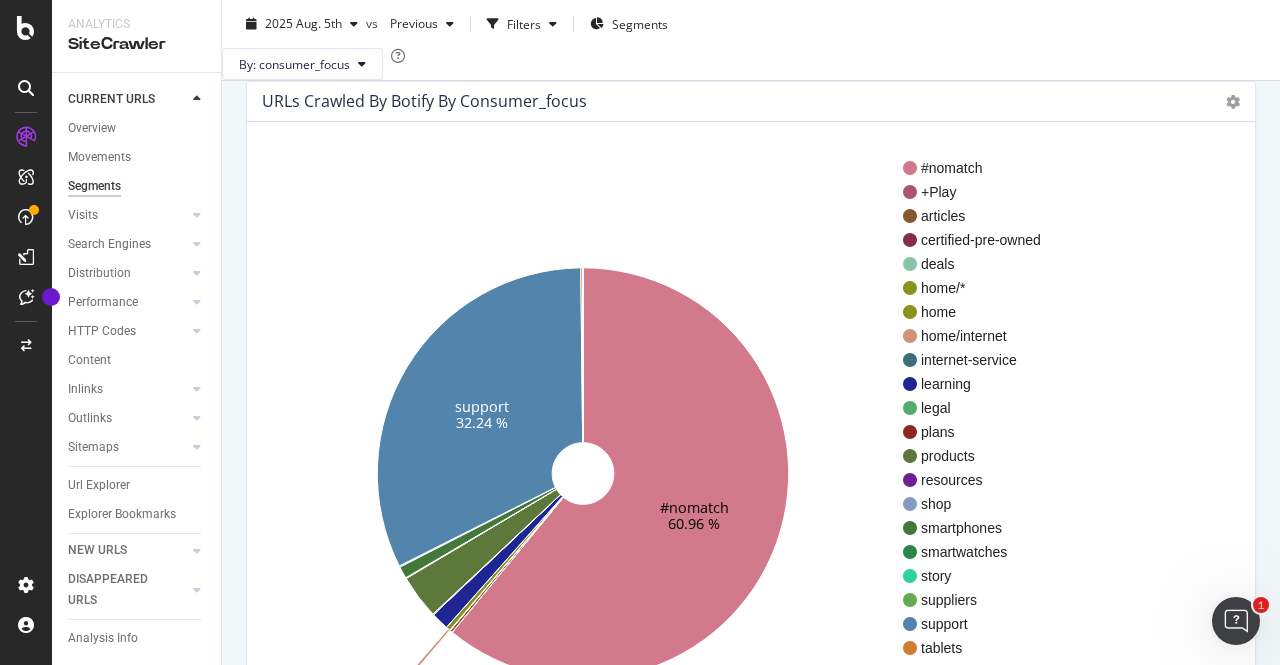 scroll, scrollTop: 0, scrollLeft: 0, axis: both 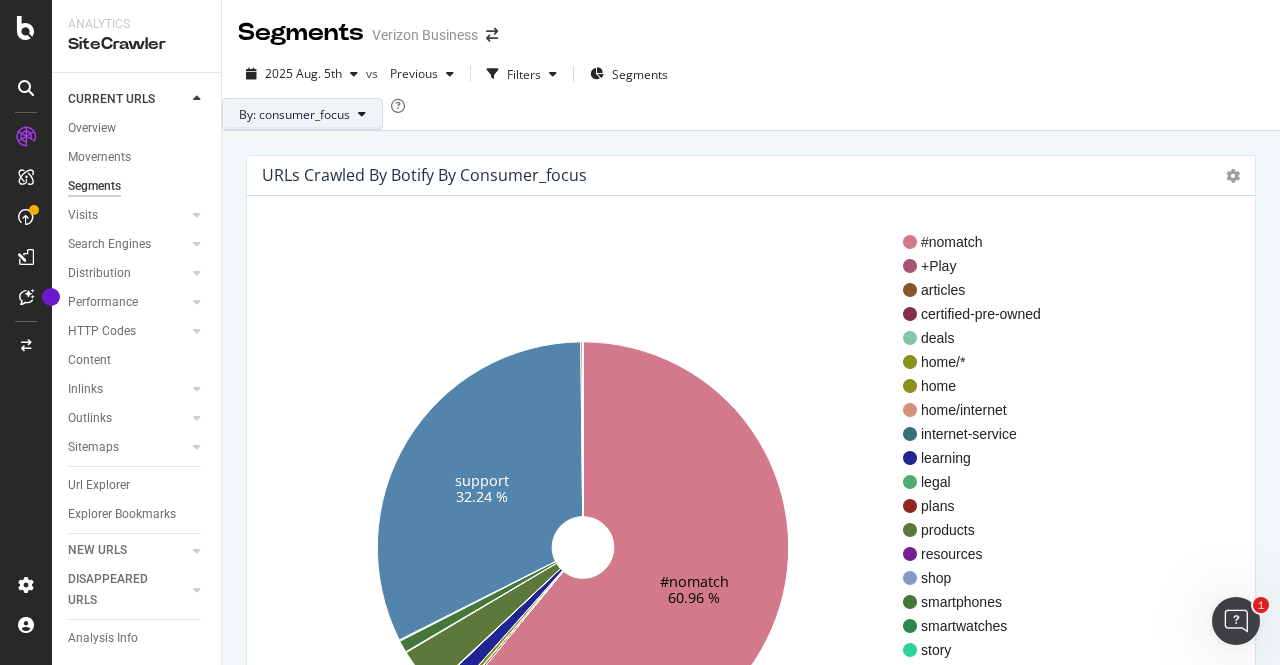 click on "By: consumer_focus" at bounding box center [294, 114] 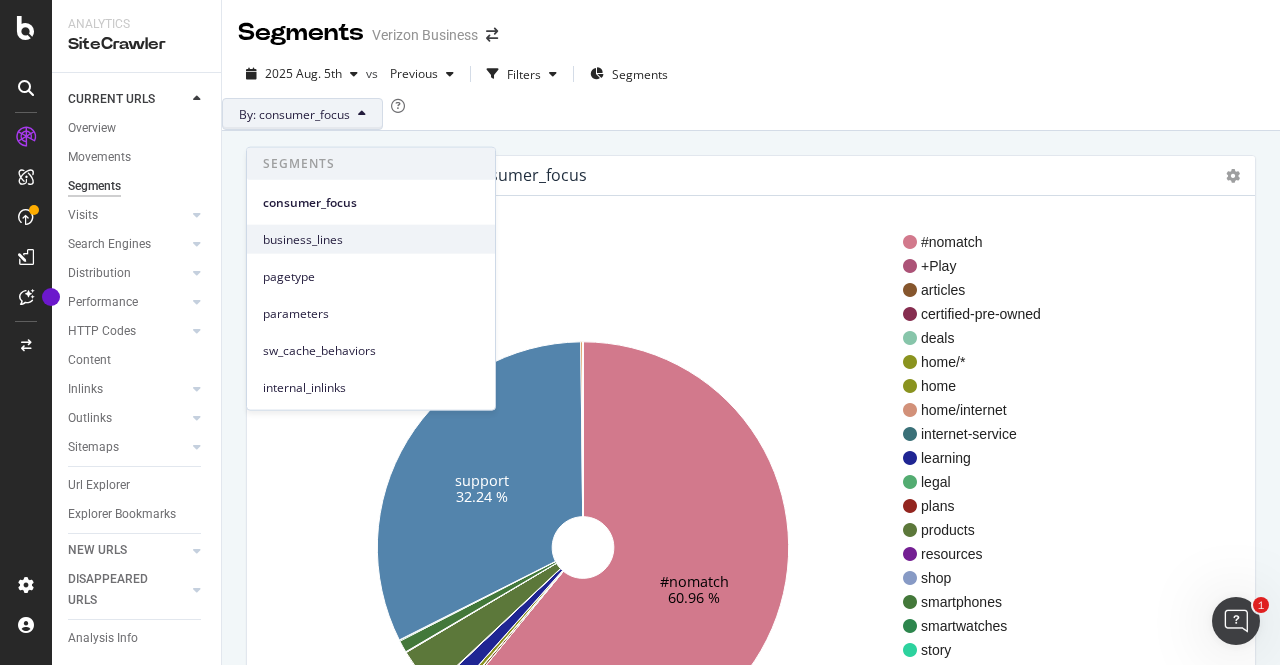 click on "business_lines" at bounding box center (371, 239) 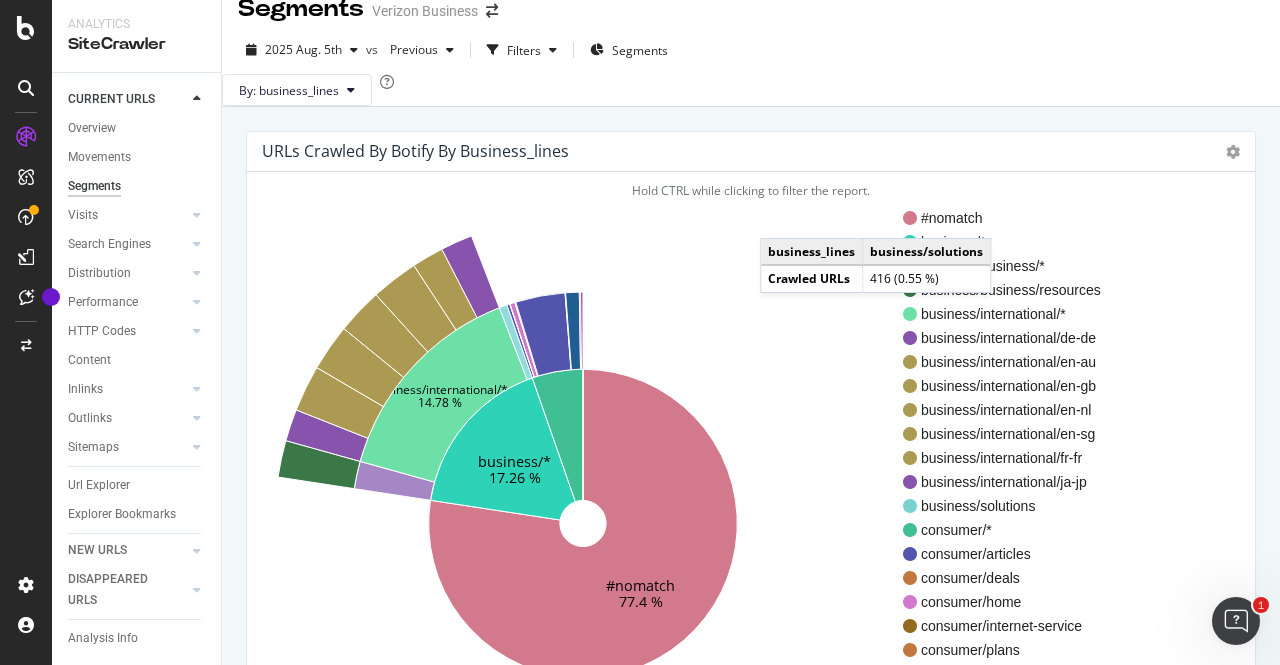 scroll, scrollTop: 12, scrollLeft: 0, axis: vertical 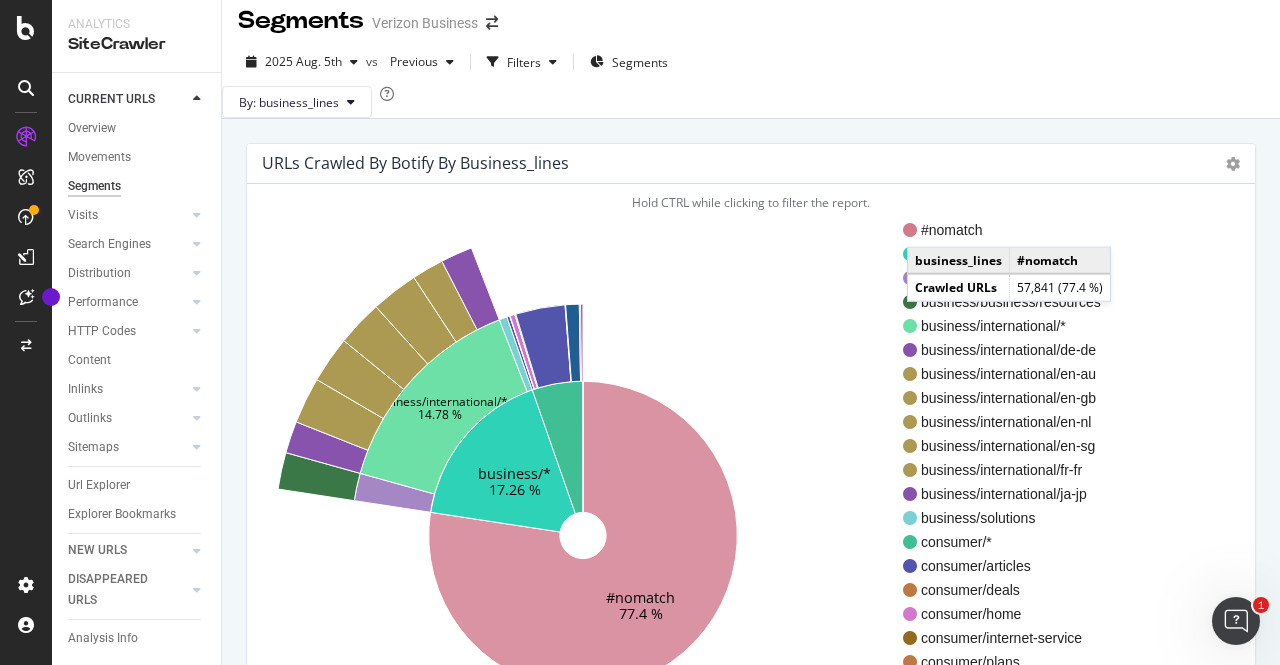 click on "#nomatch" at bounding box center [1011, 230] 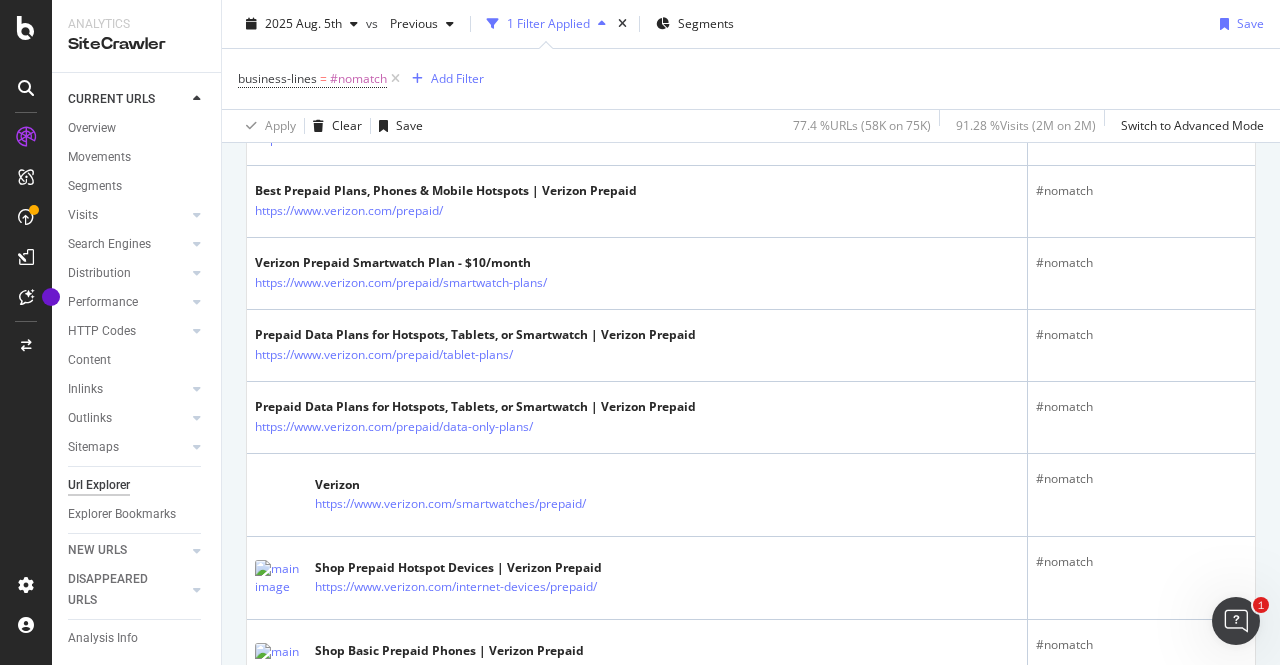 scroll, scrollTop: 1972, scrollLeft: 0, axis: vertical 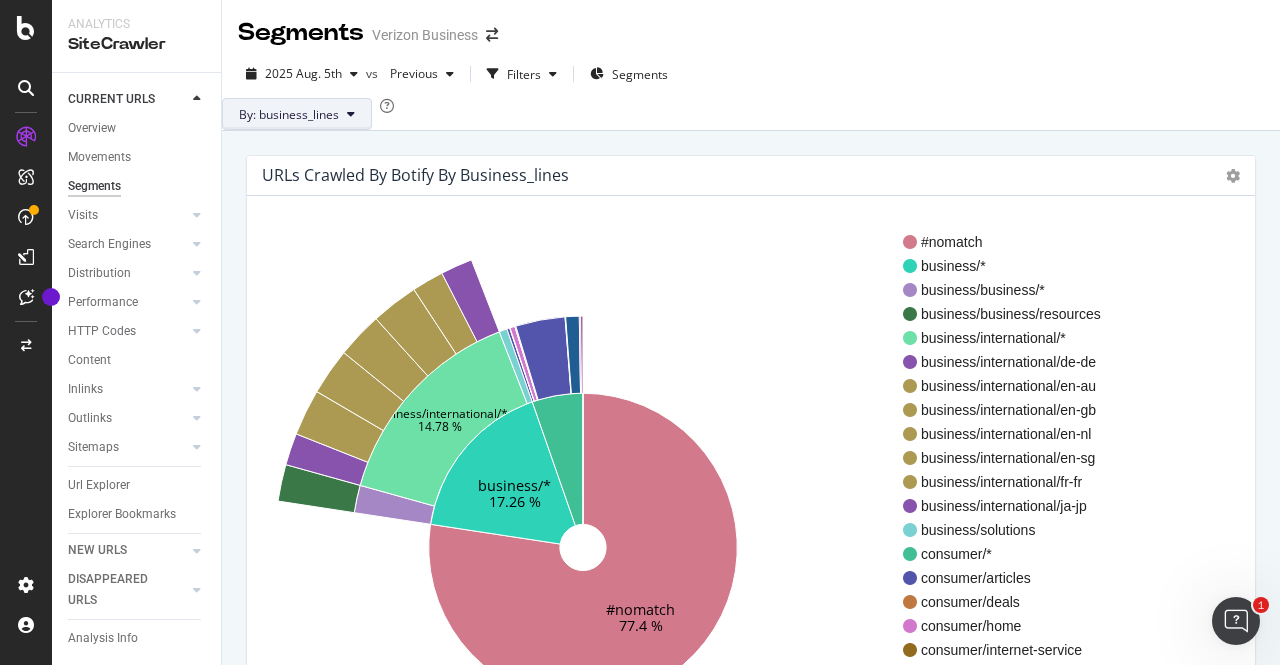 click on "By: business_lines" at bounding box center [289, 114] 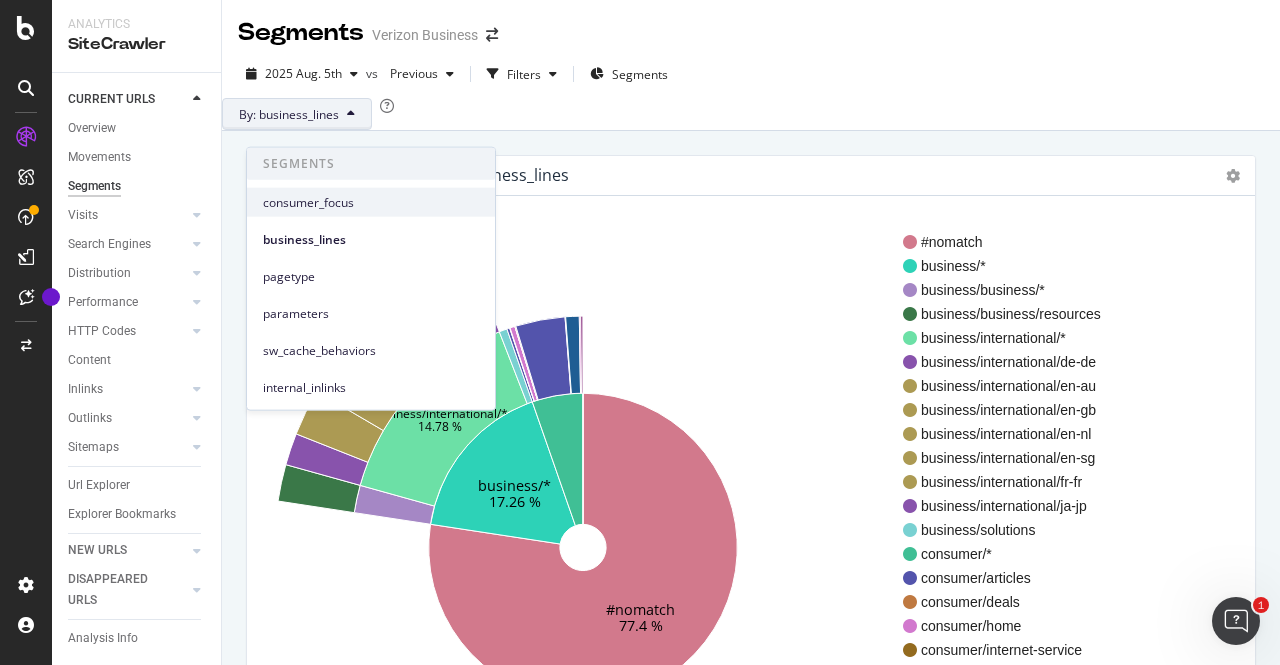 click on "consumer_focus" at bounding box center [371, 202] 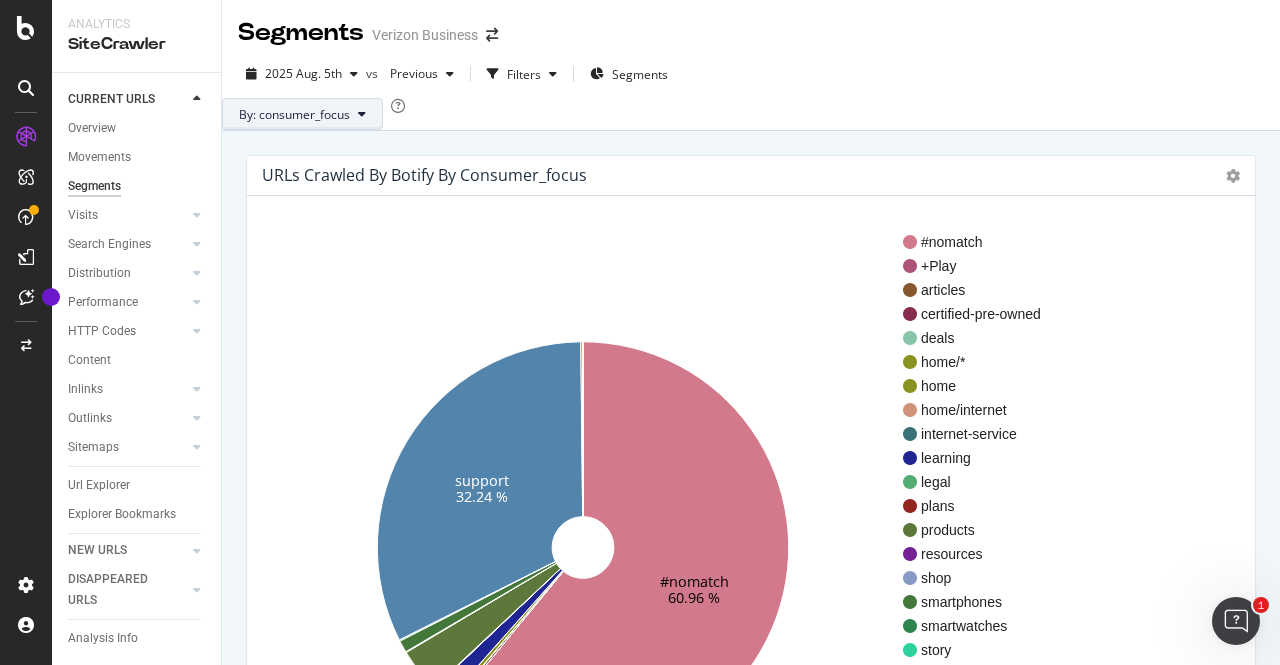 click on "By: consumer_focus" at bounding box center [302, 114] 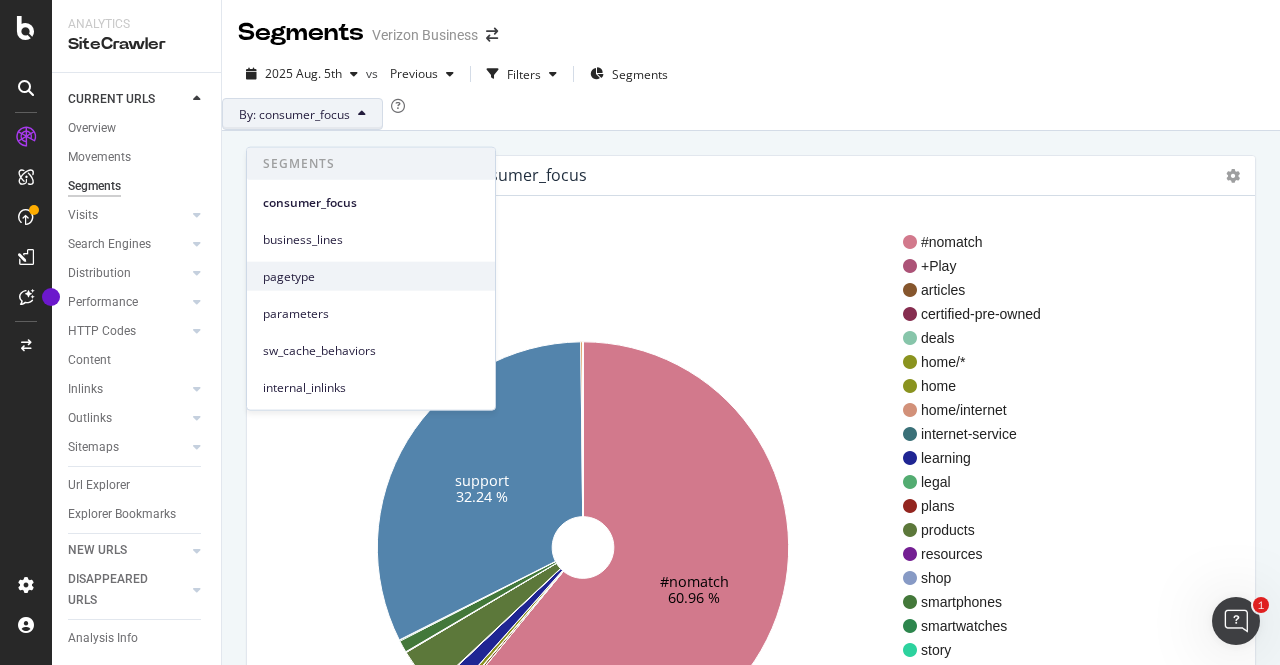 click on "pagetype" at bounding box center (371, 276) 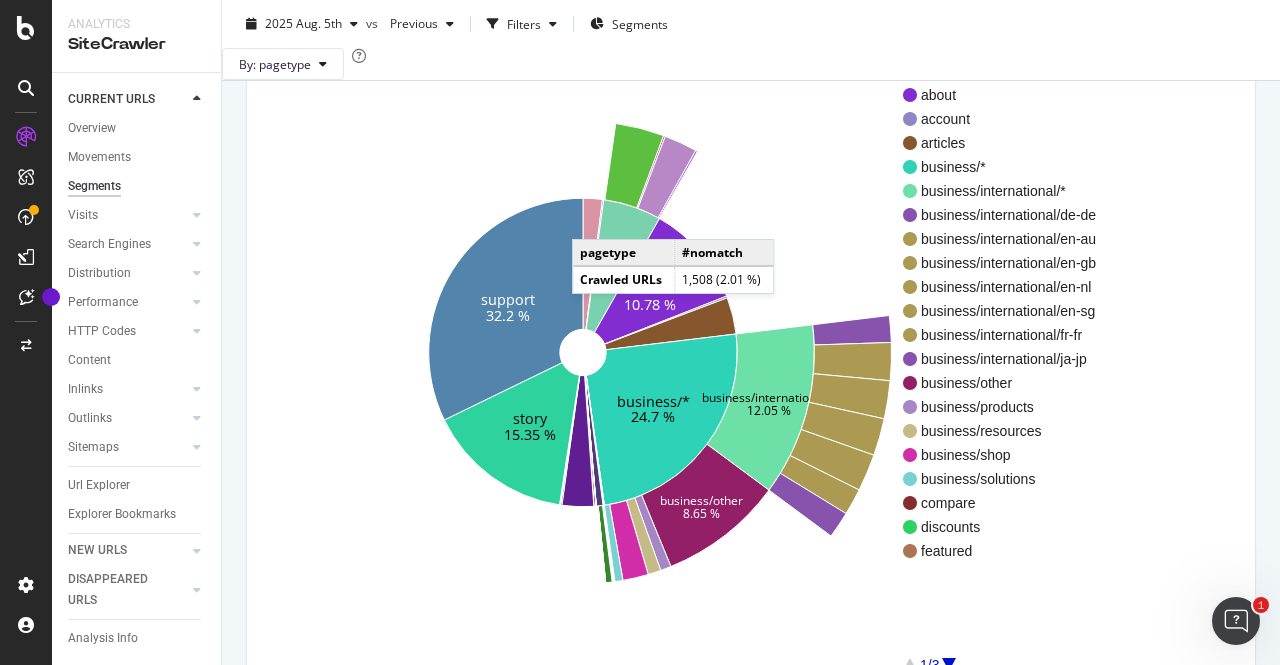 scroll, scrollTop: 0, scrollLeft: 0, axis: both 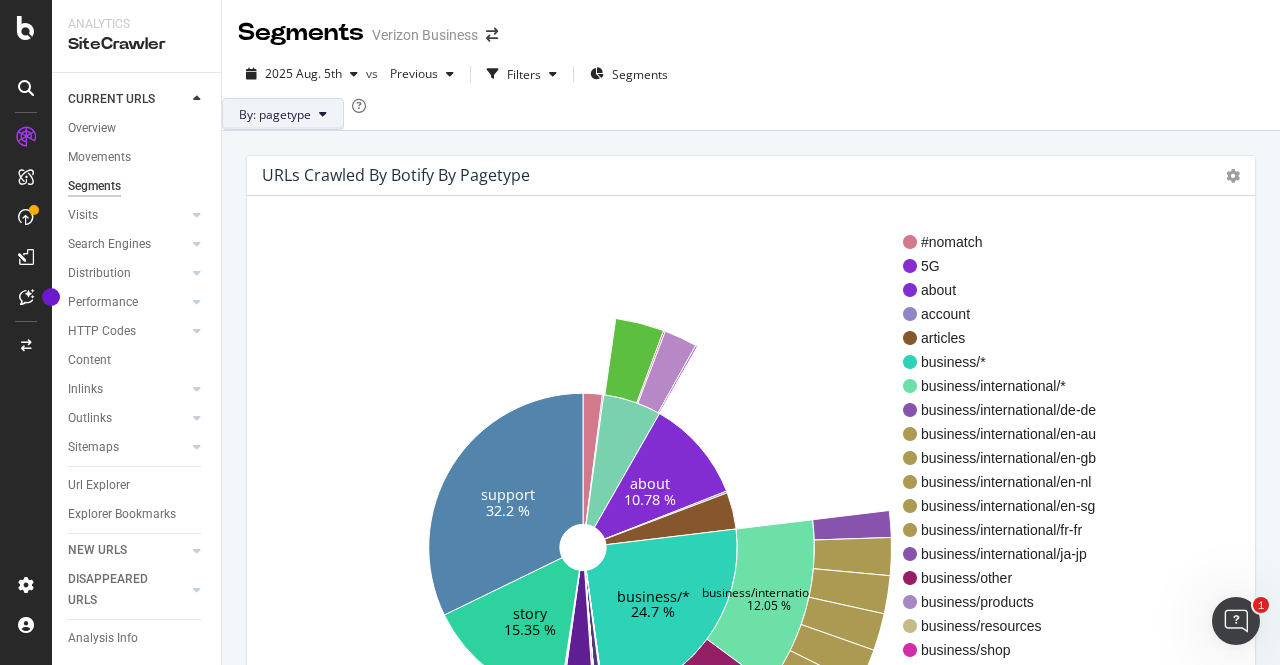 click on "By: pagetype" at bounding box center [283, 114] 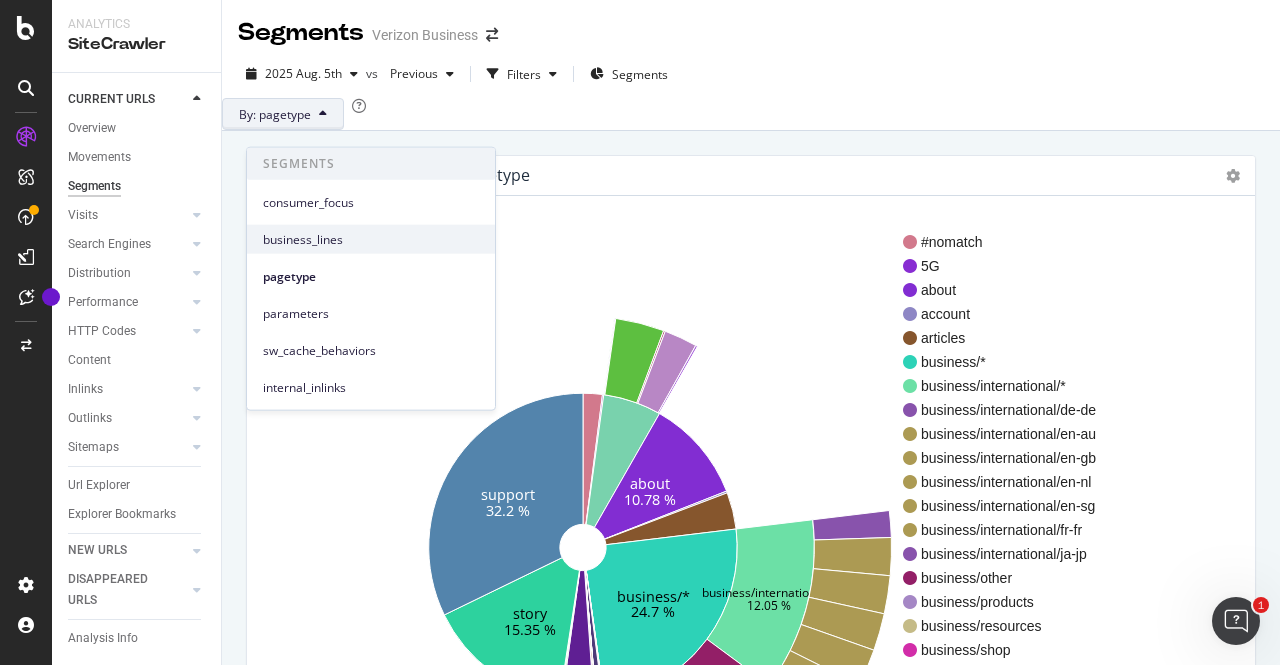 click on "business_lines" at bounding box center (371, 239) 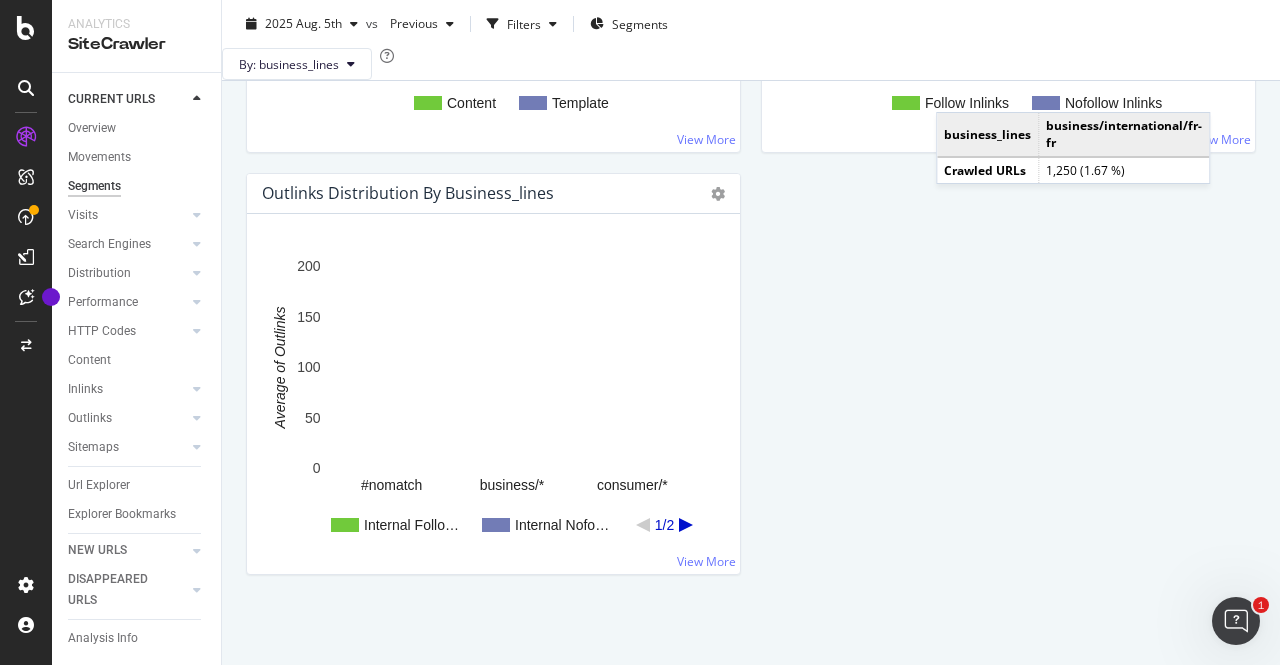 scroll, scrollTop: 2426, scrollLeft: 0, axis: vertical 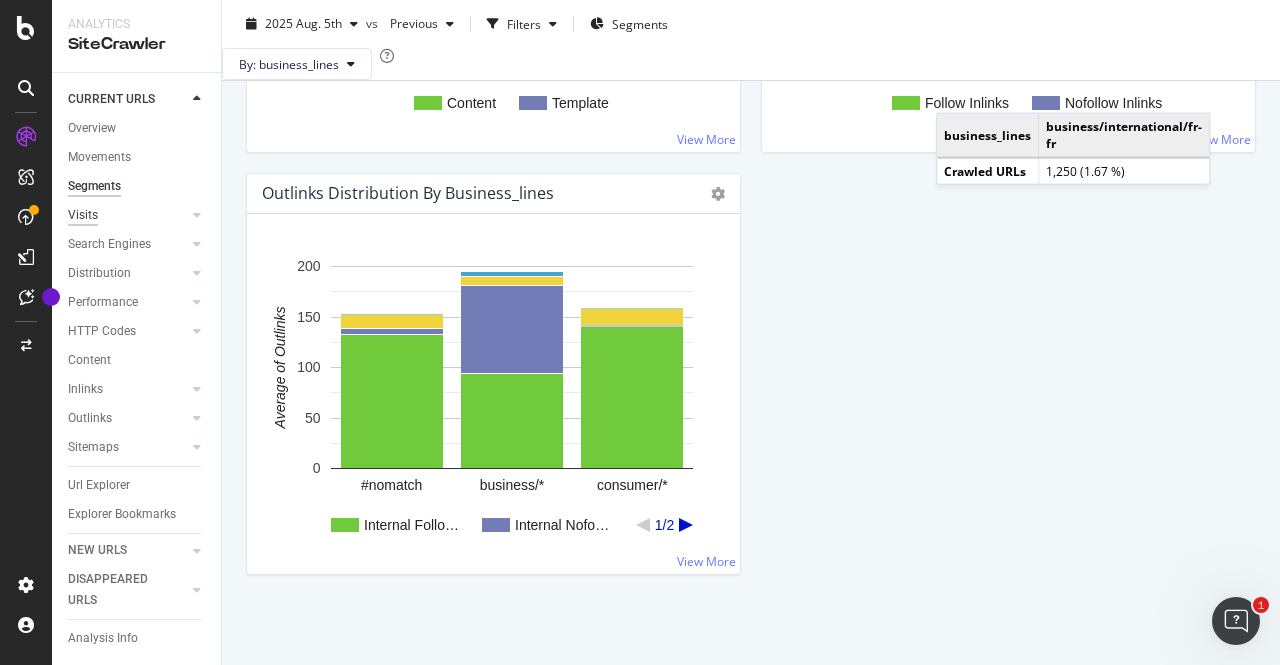click on "Visits" at bounding box center [83, 215] 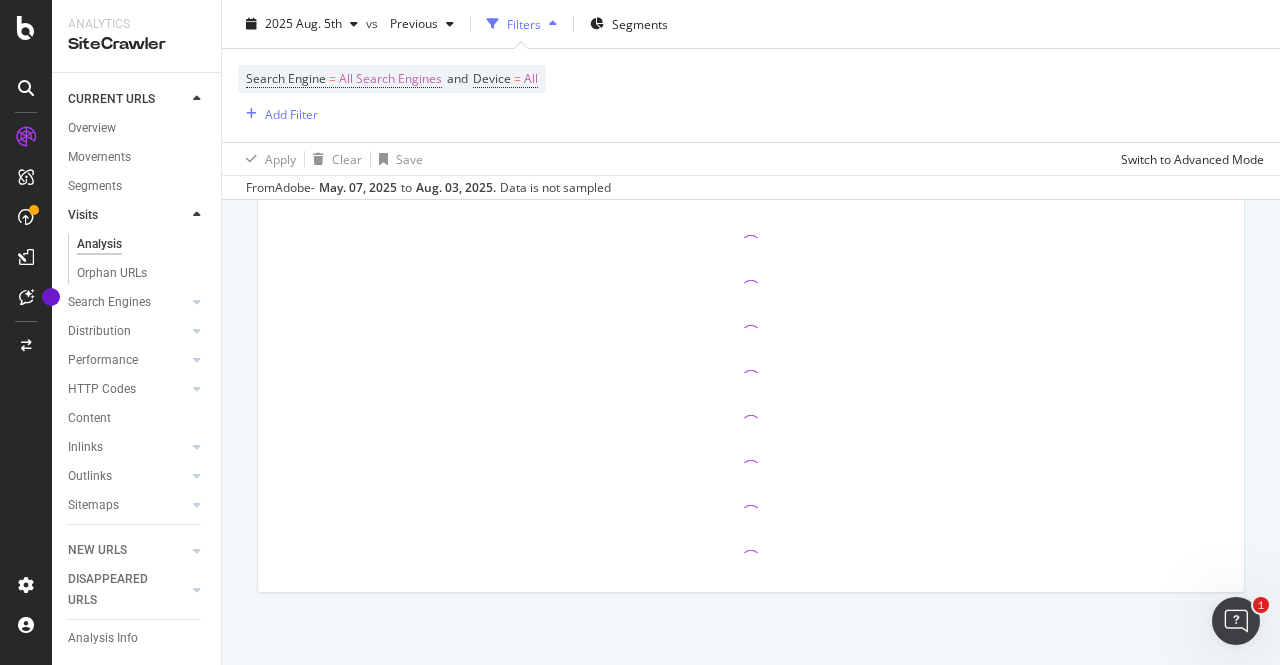 scroll, scrollTop: 0, scrollLeft: 0, axis: both 